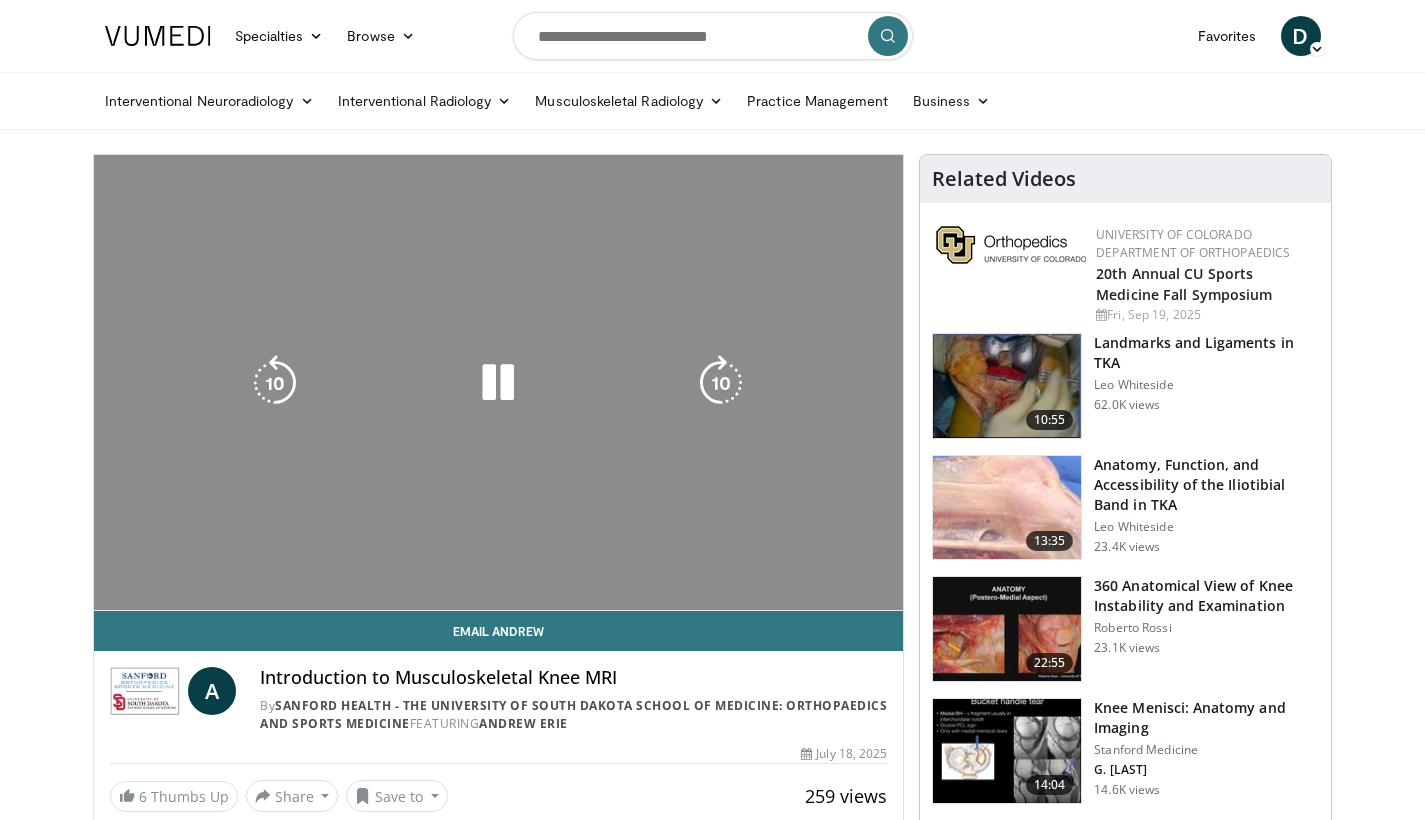 scroll, scrollTop: 0, scrollLeft: 0, axis: both 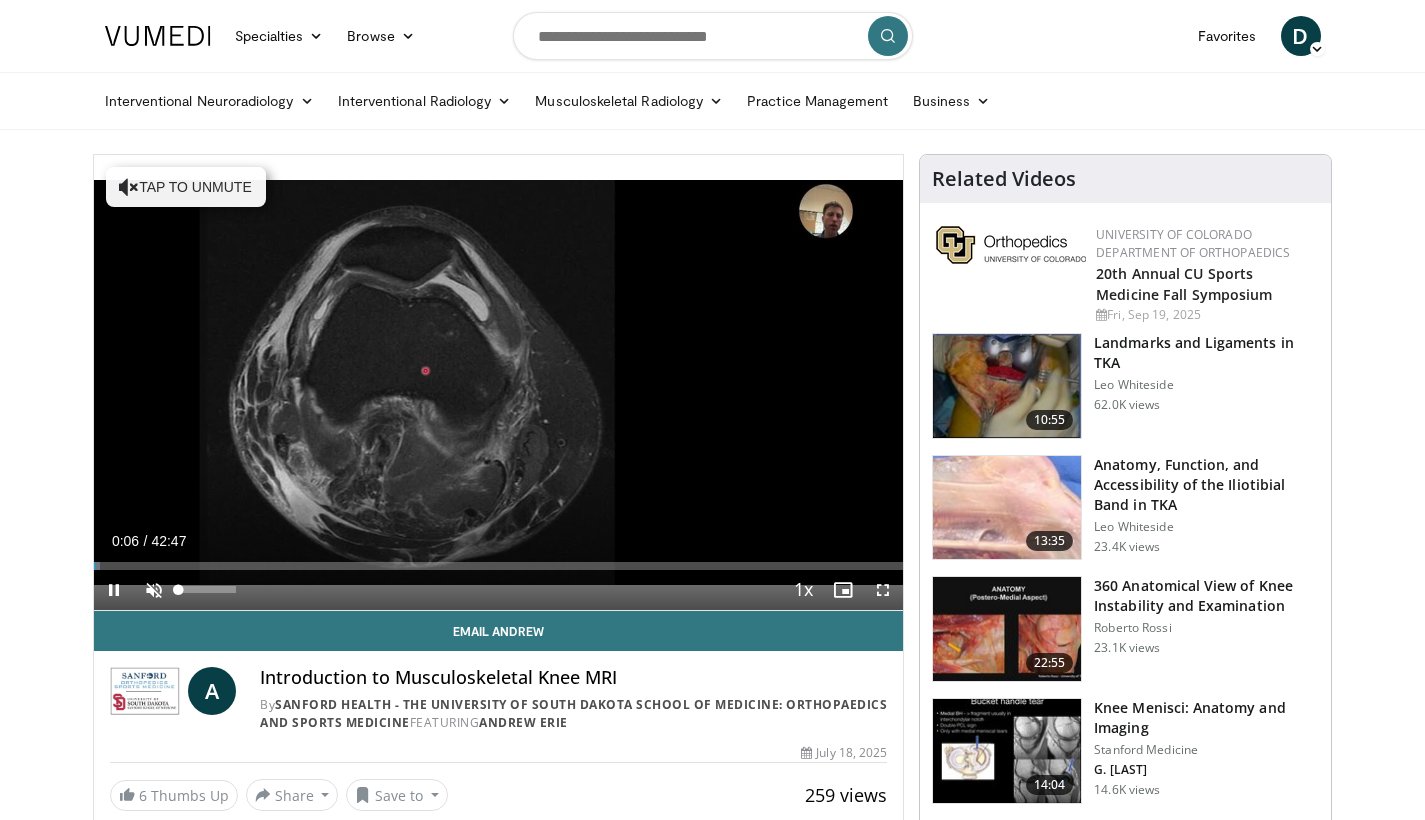 click at bounding box center (154, 590) 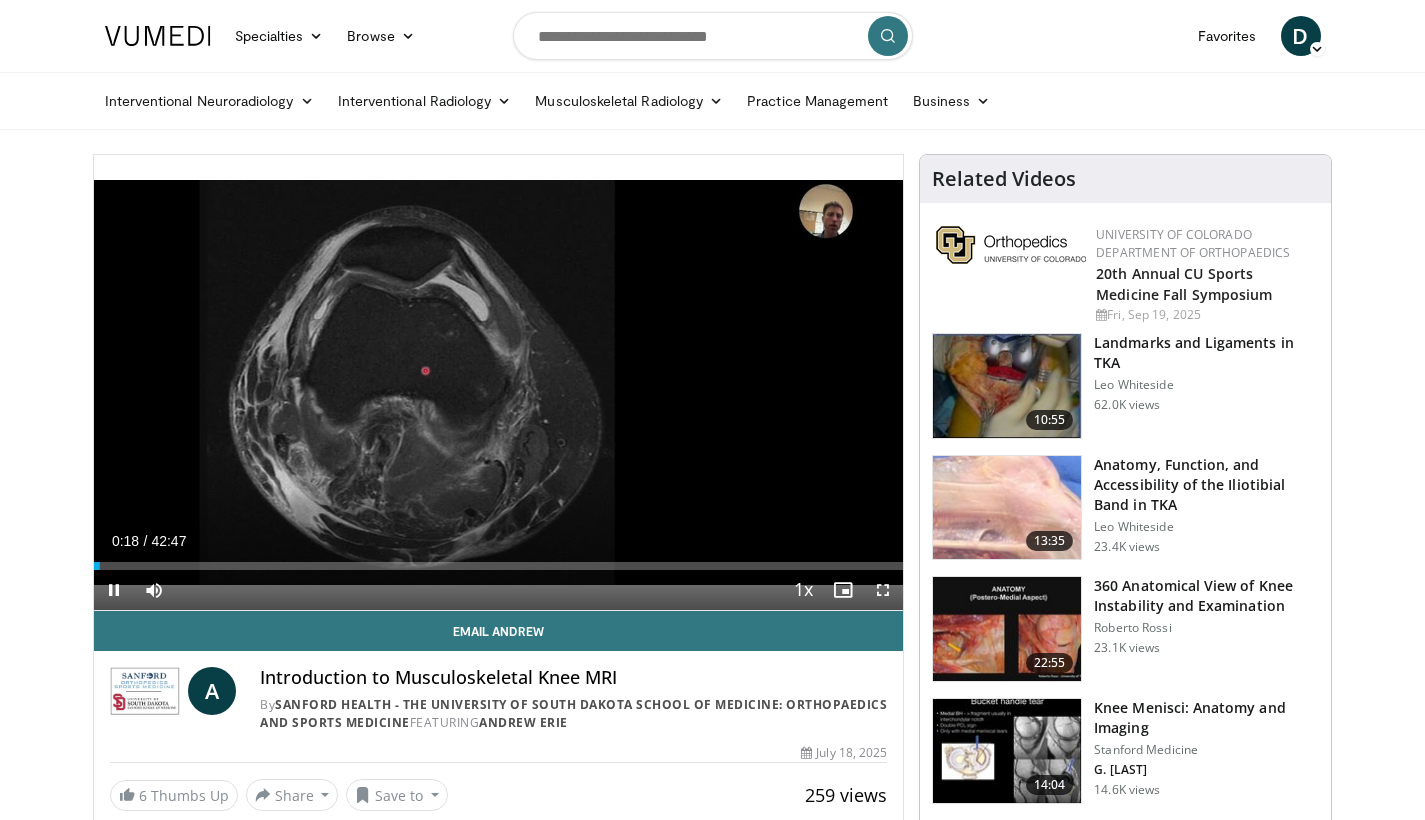 click at bounding box center [883, 590] 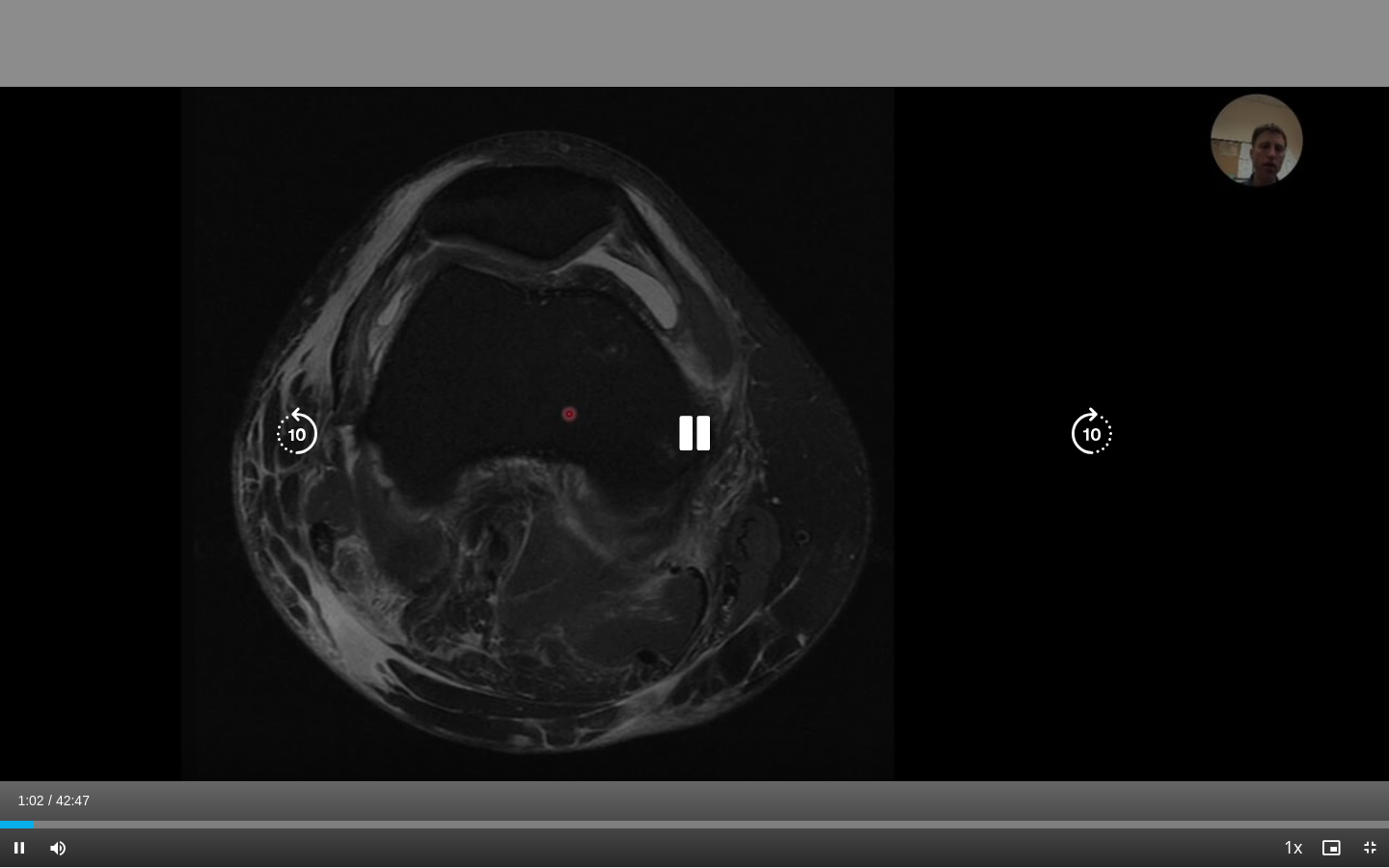 click on "10 seconds
Tap to unmute" at bounding box center [694, 433] 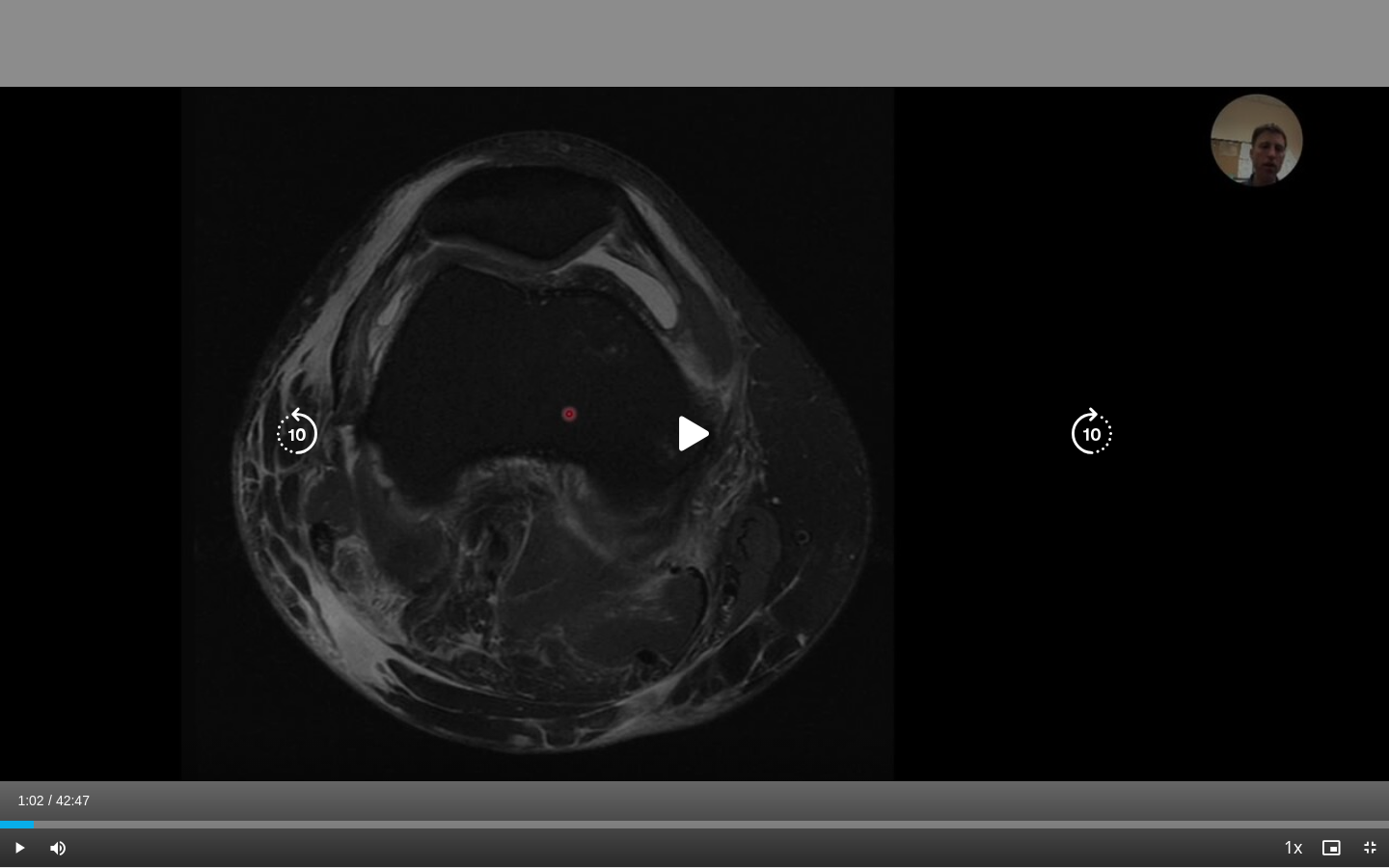 click on "10 seconds
Tap to unmute" at bounding box center [694, 433] 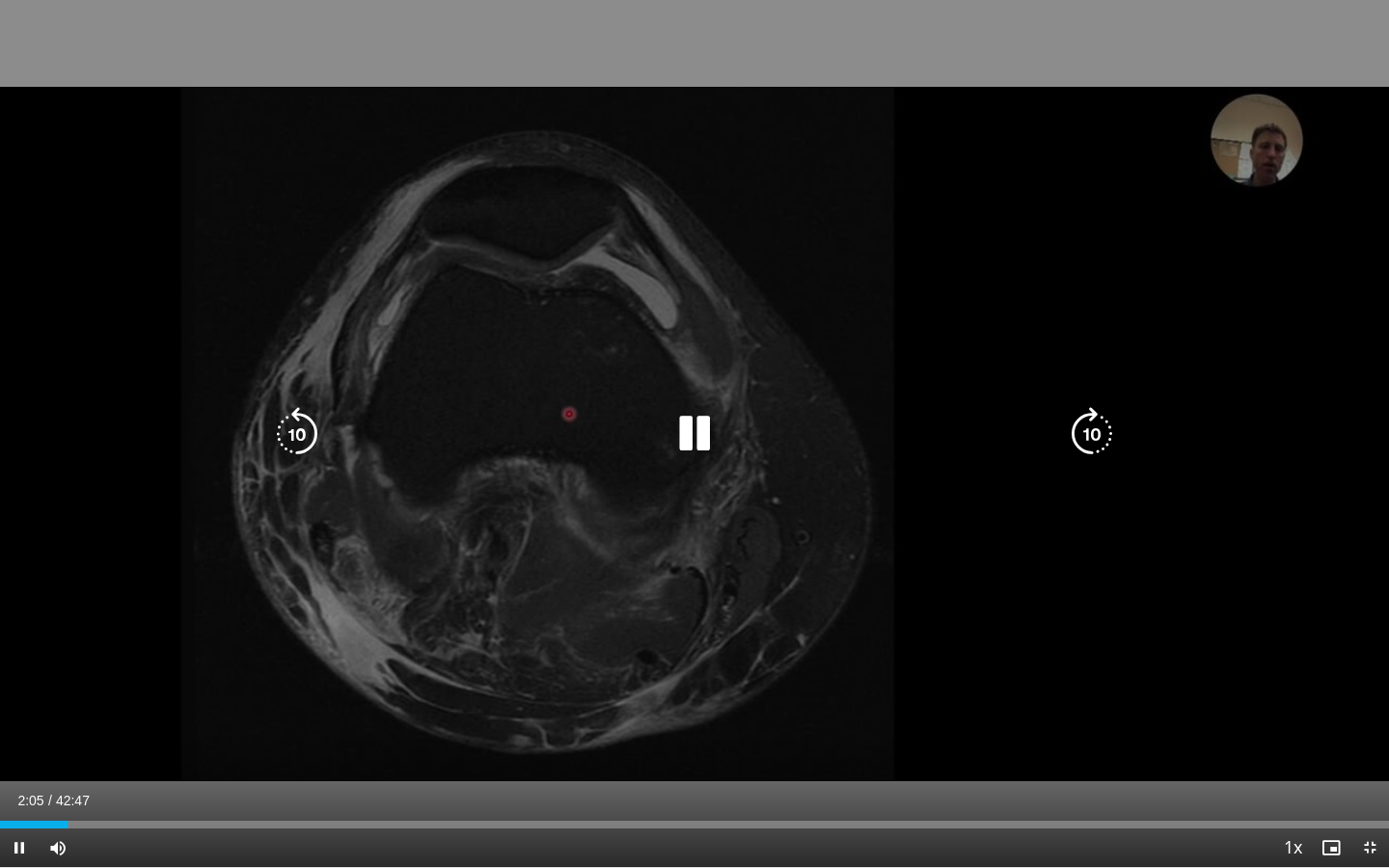 click on "10 seconds
Tap to unmute" at bounding box center (694, 433) 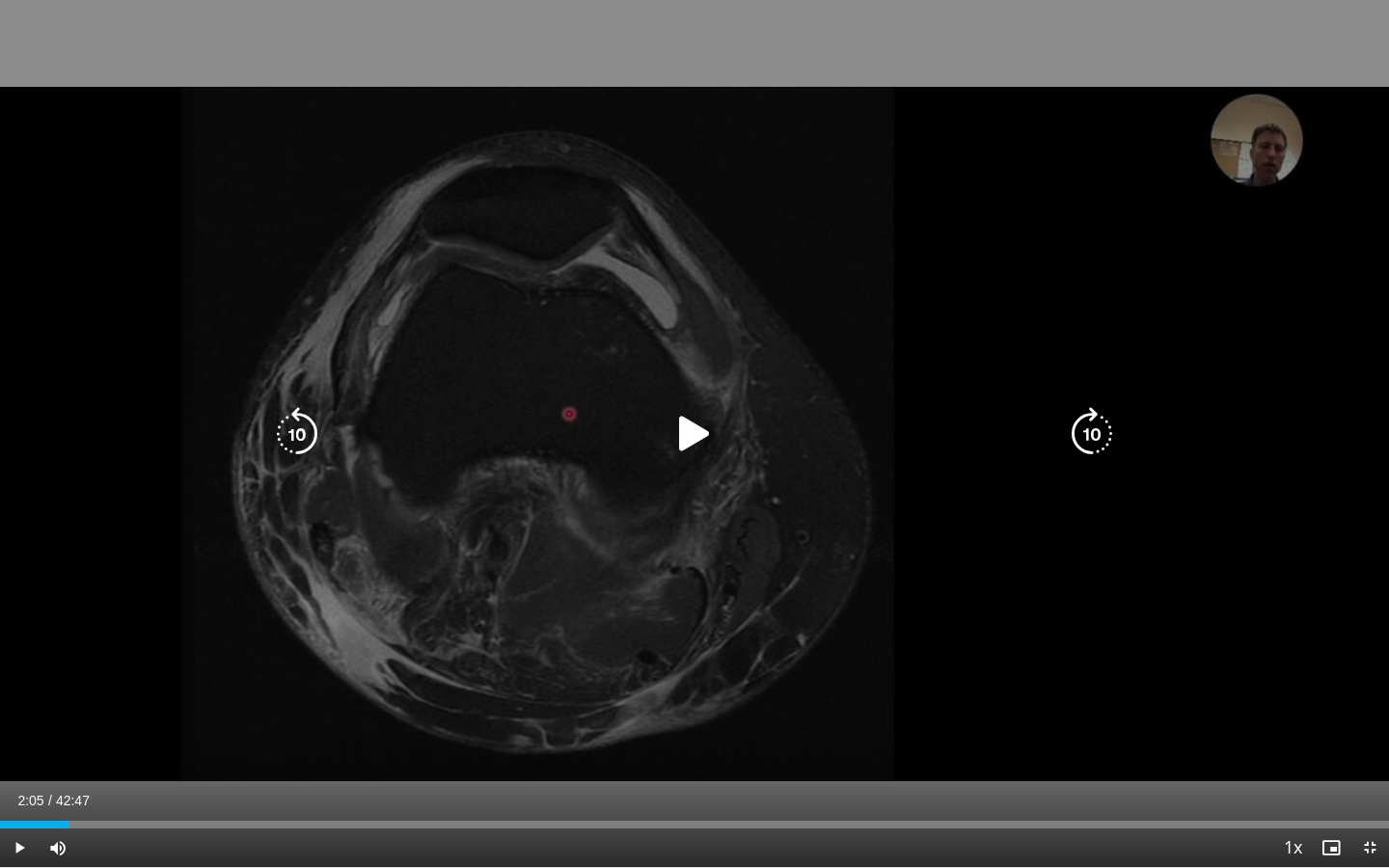 click on "10 seconds
Tap to unmute" at bounding box center (694, 433) 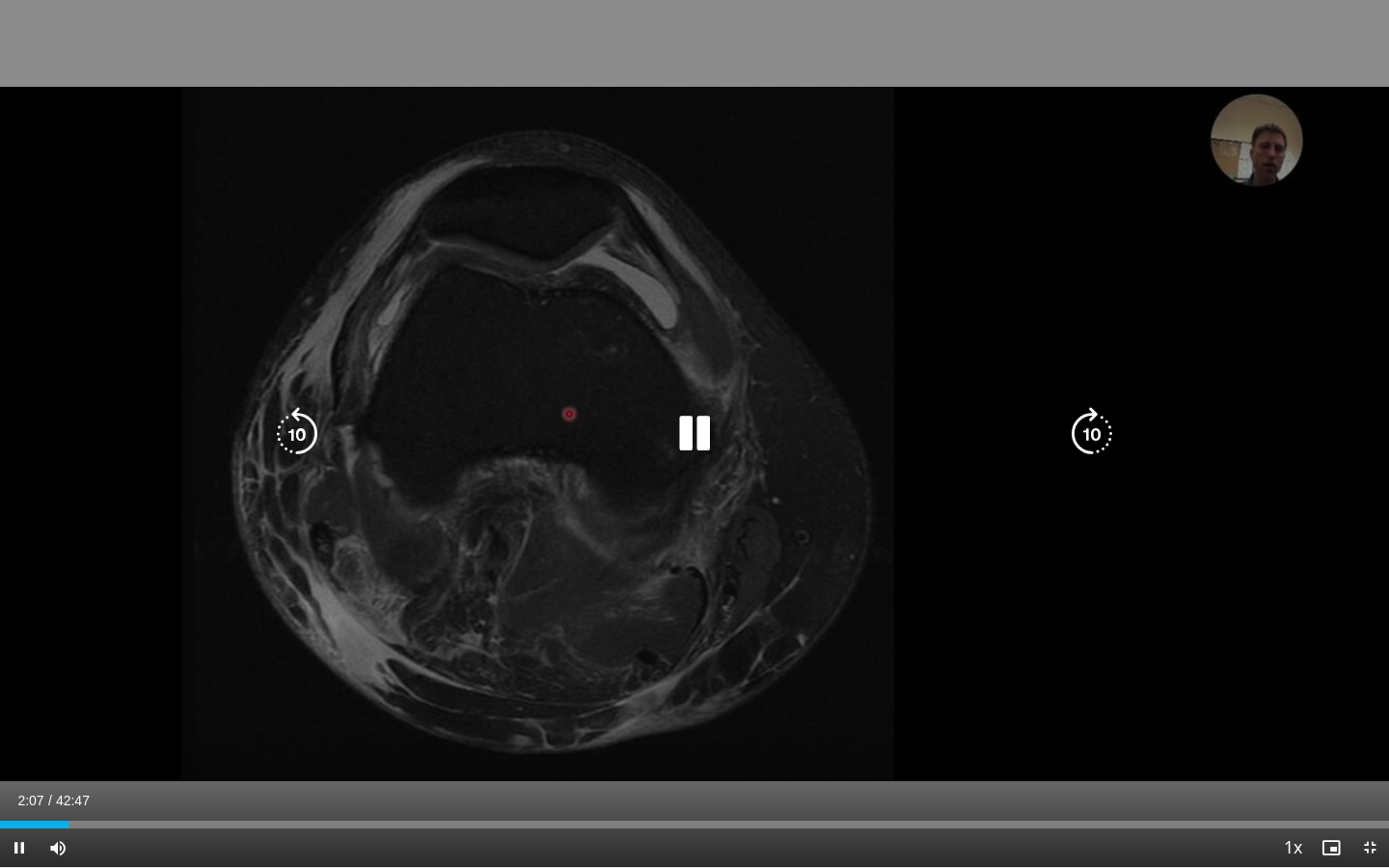 click at bounding box center (297, 434) 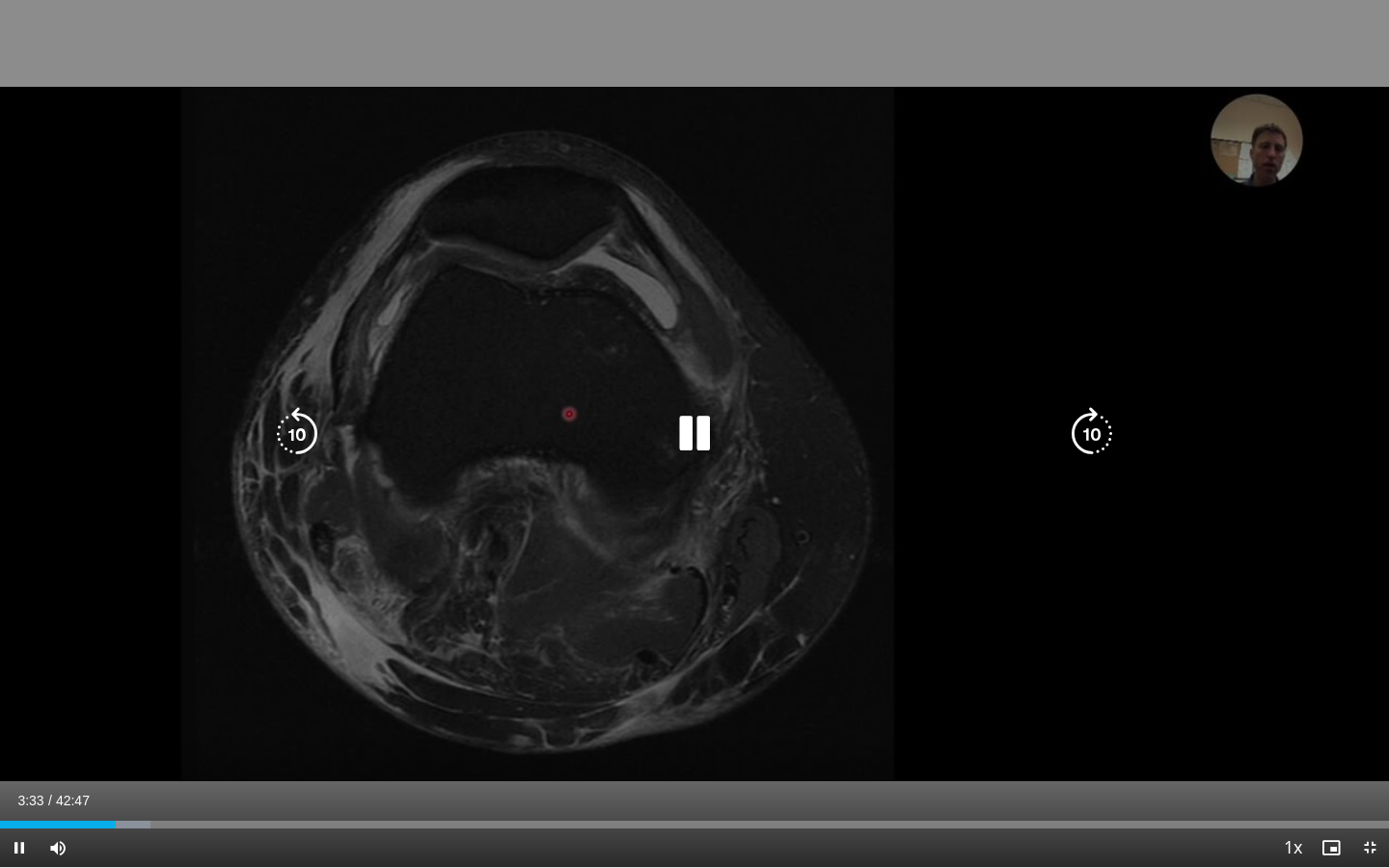 click on "10 seconds
Tap to unmute" at bounding box center (694, 433) 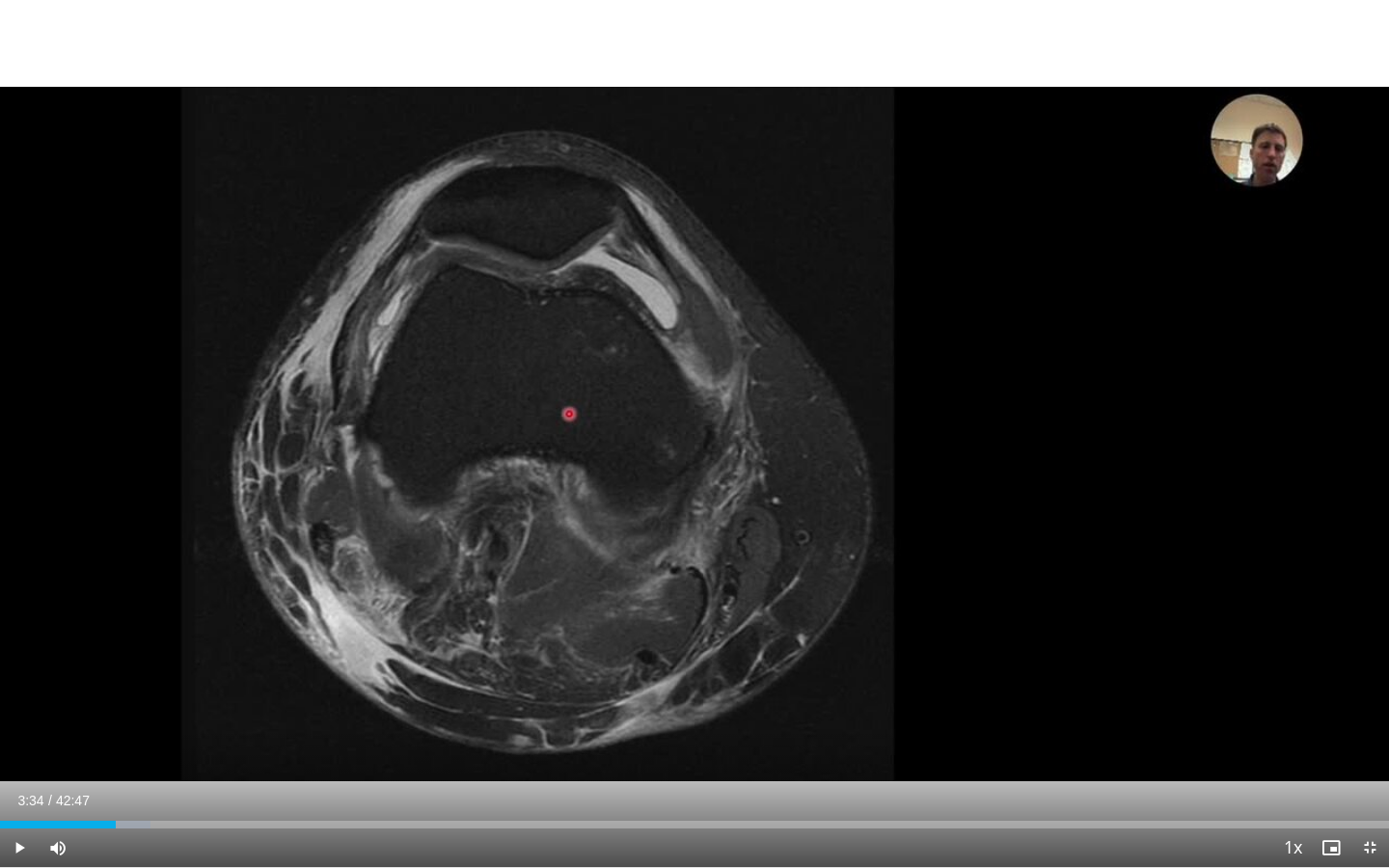 click on "10 seconds
Tap to unmute" at bounding box center (694, 433) 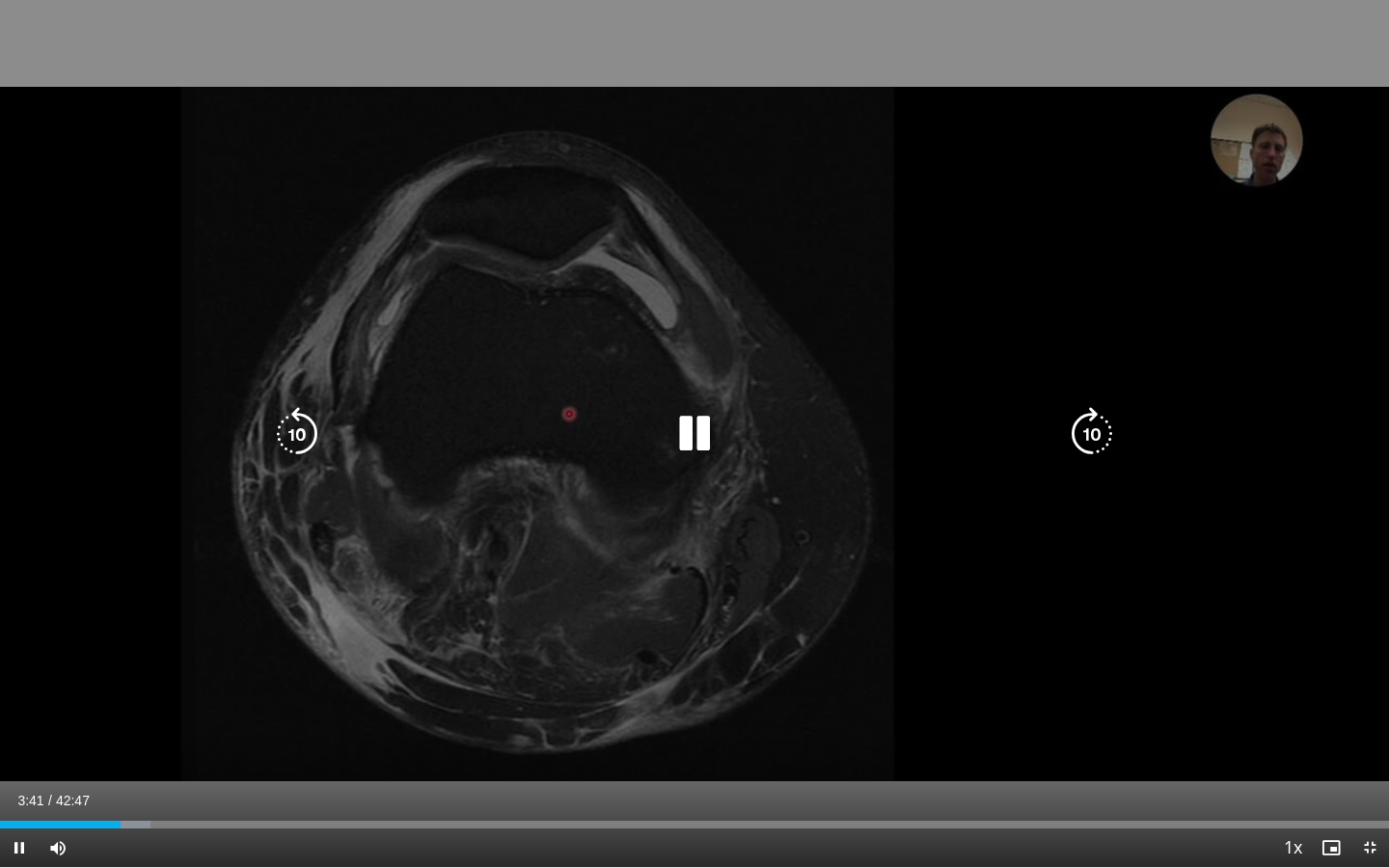 click on "10 seconds
Tap to unmute" at bounding box center [694, 433] 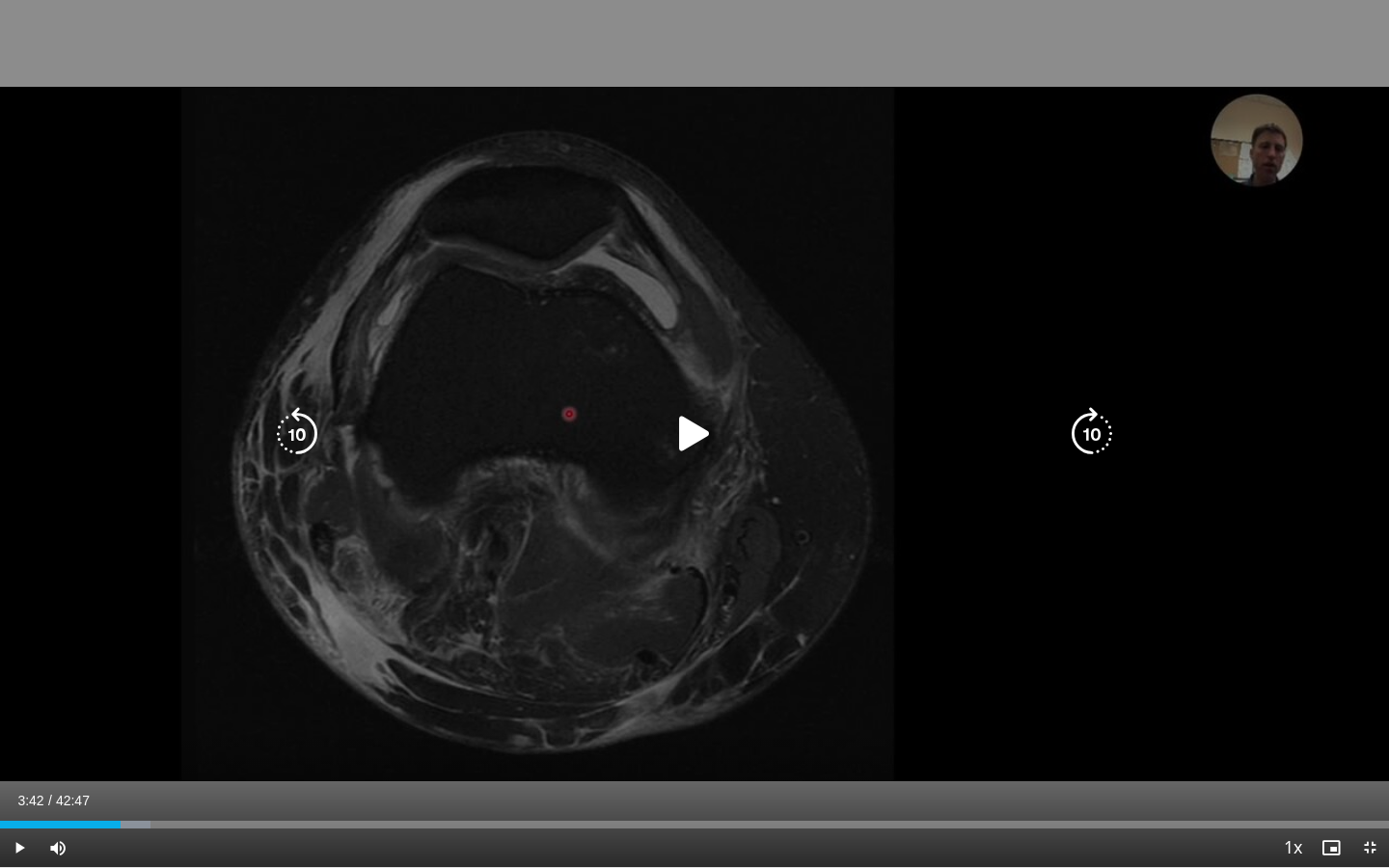 click on "10 seconds
Tap to unmute" at bounding box center [694, 433] 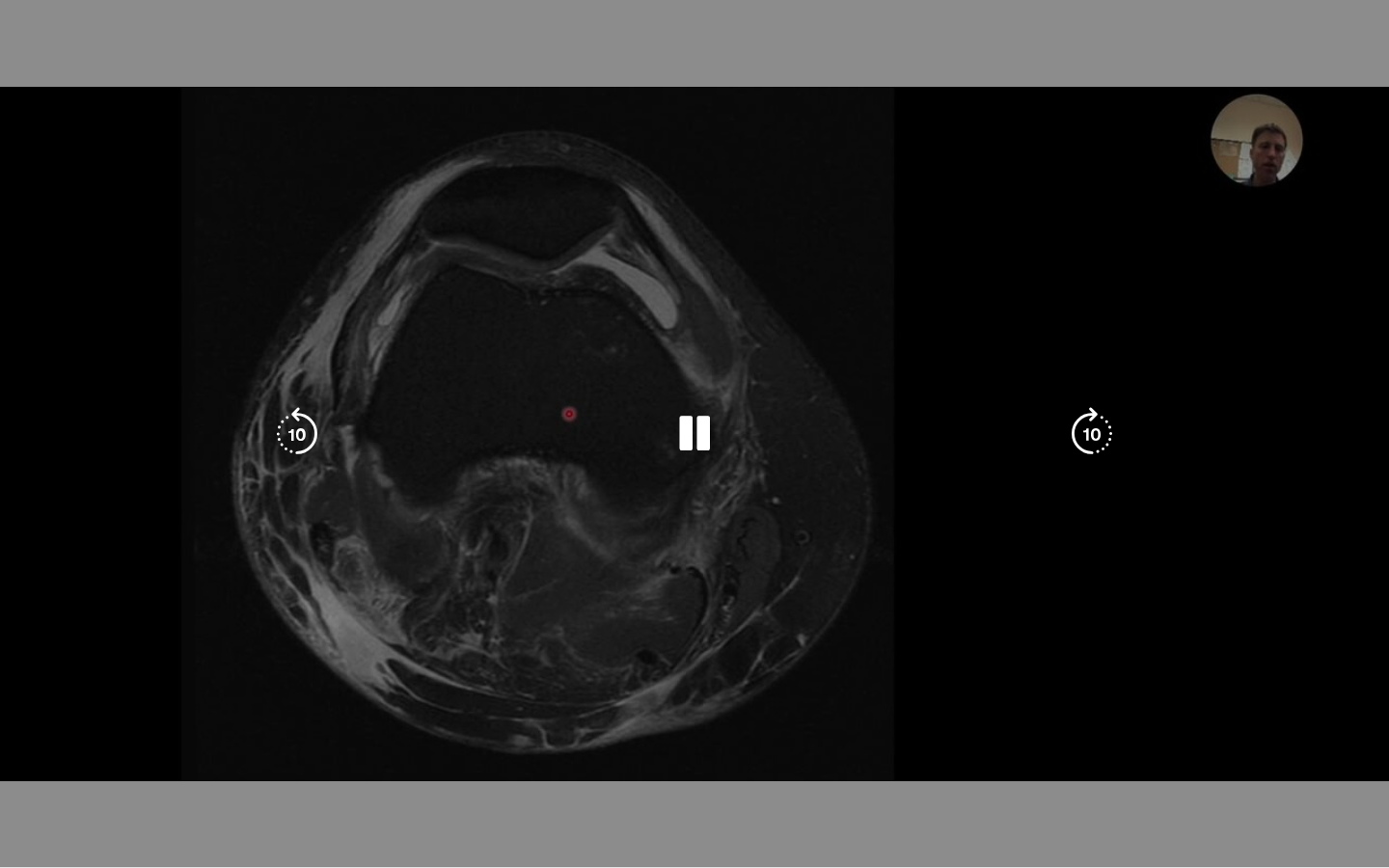 click on "10 seconds
Tap to unmute" at bounding box center [694, 433] 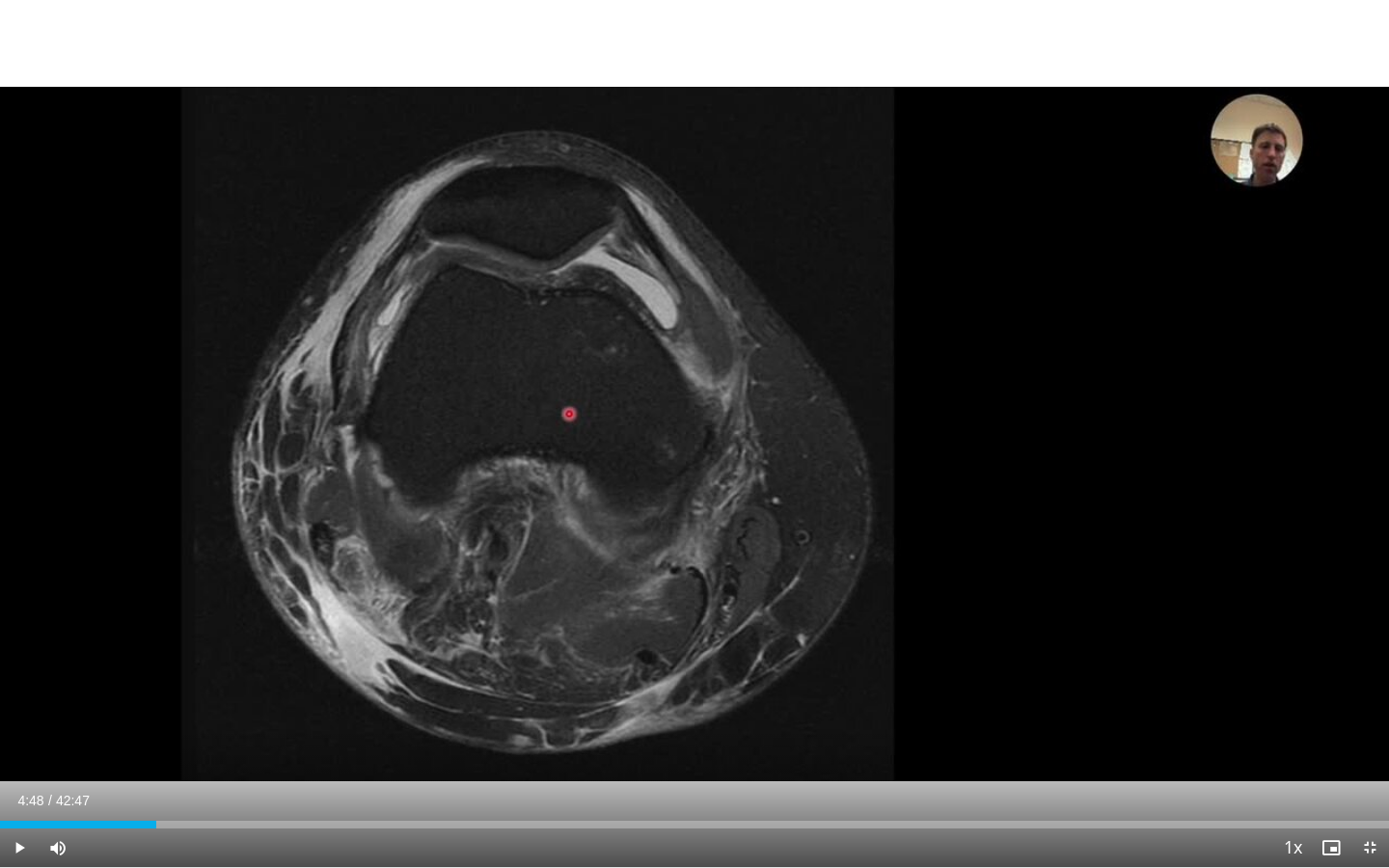 drag, startPoint x: 1388, startPoint y: 141, endPoint x: 1388, endPoint y: 176, distance: 35 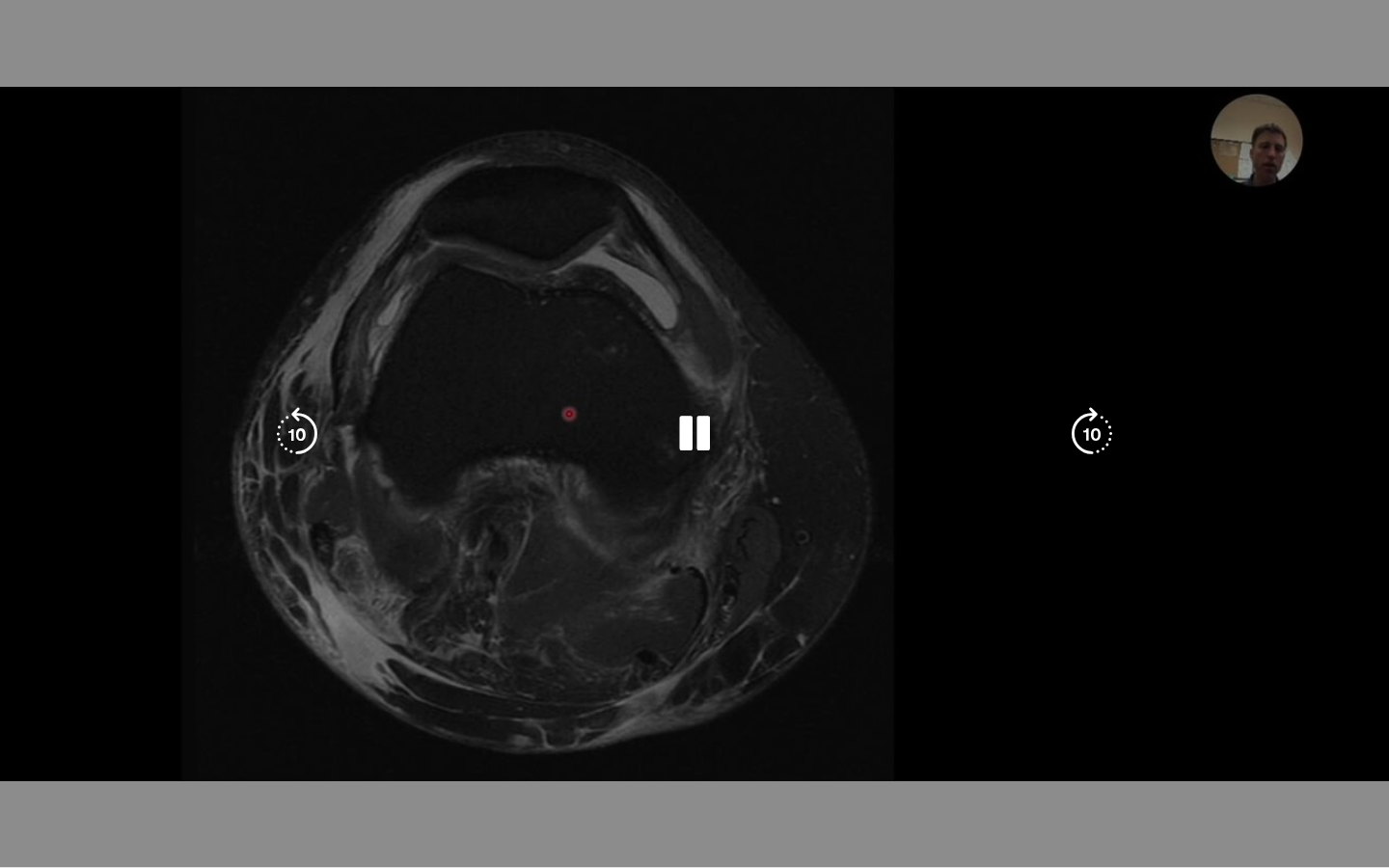 click on "10 seconds
Tap to unmute" at bounding box center (694, 433) 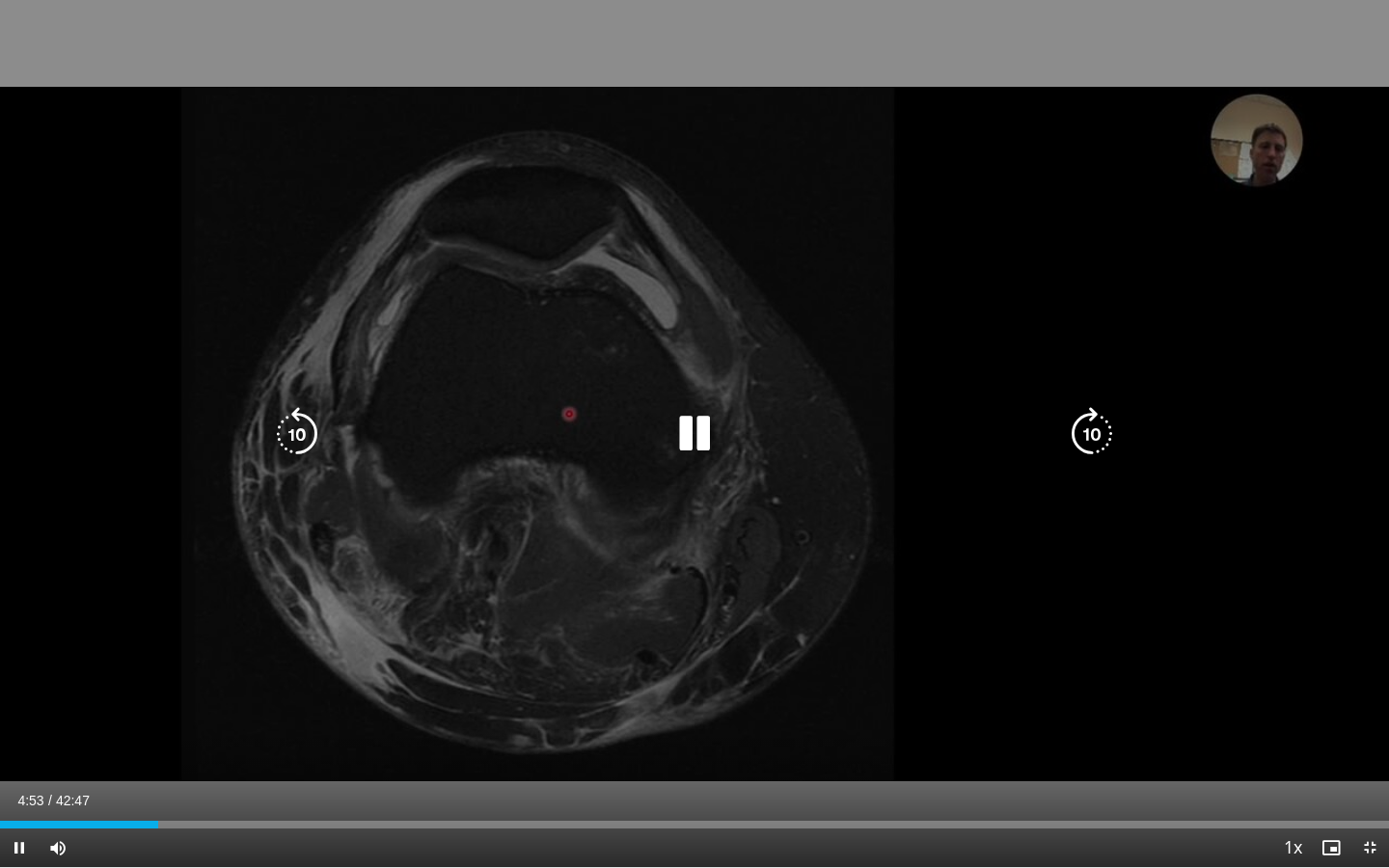 drag, startPoint x: 1387, startPoint y: 177, endPoint x: 1388, endPoint y: 139, distance: 38.013156 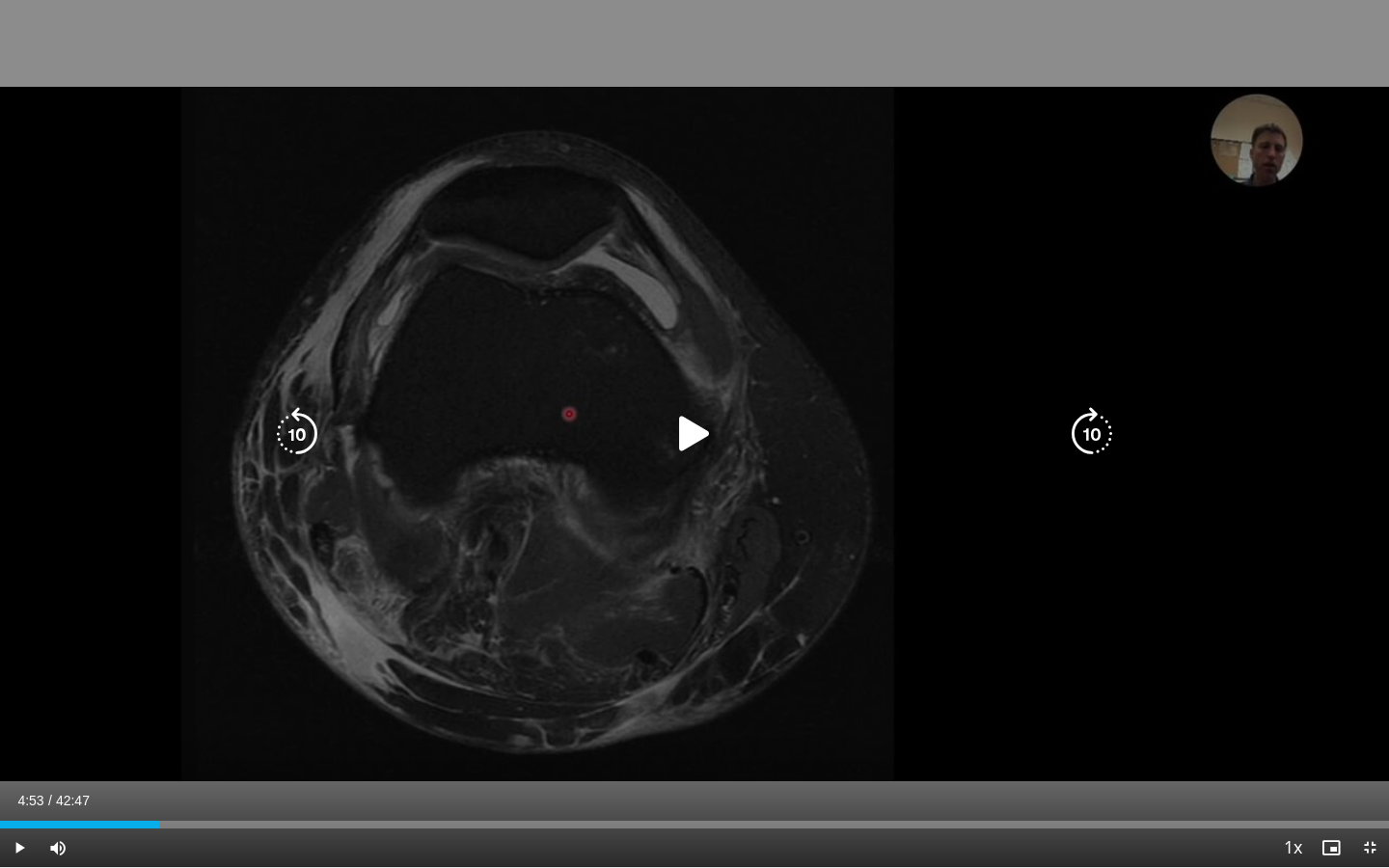 drag, startPoint x: 1049, startPoint y: 0, endPoint x: 1051, endPoint y: 12, distance: 12.165525 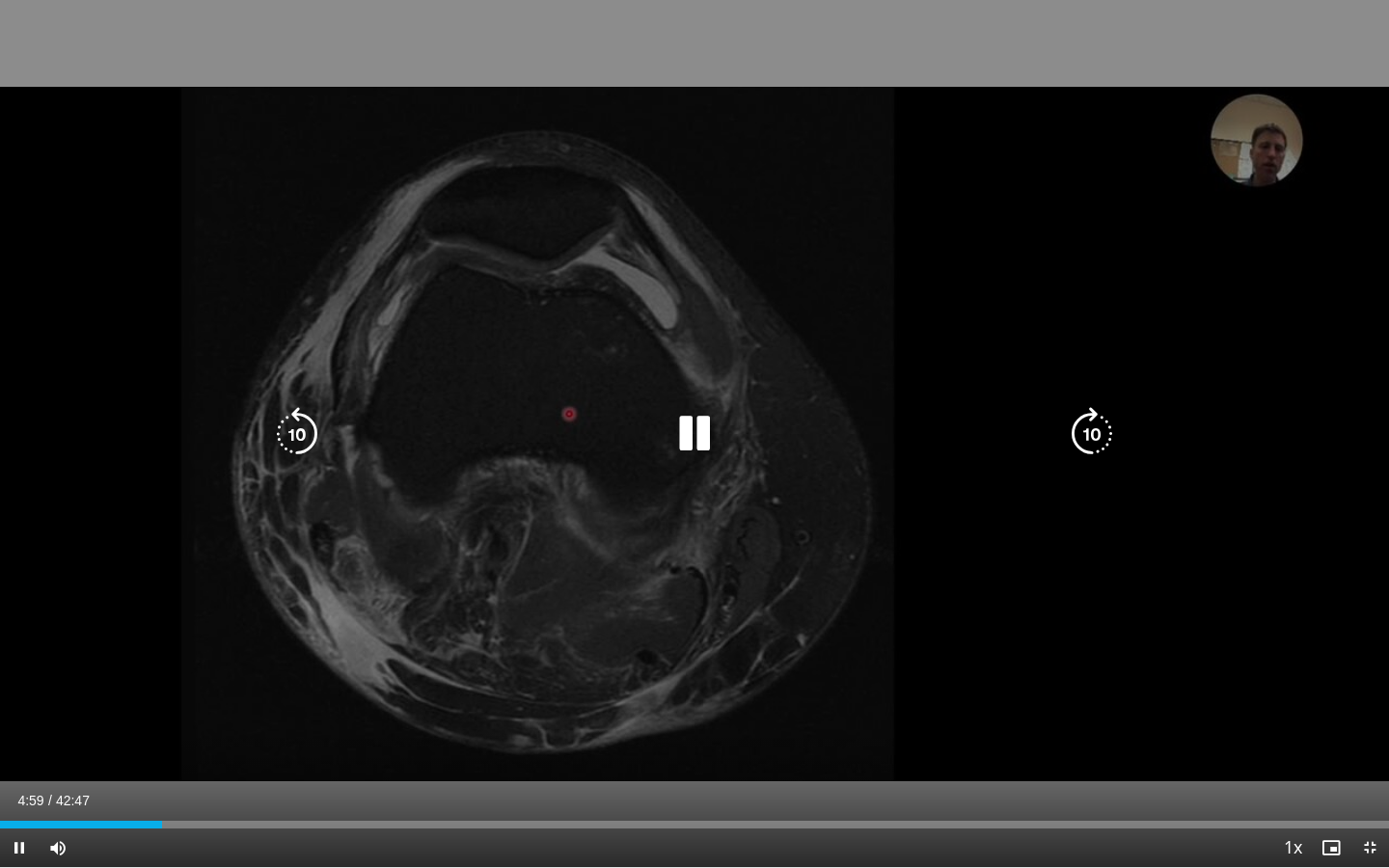 click at bounding box center [694, 434] 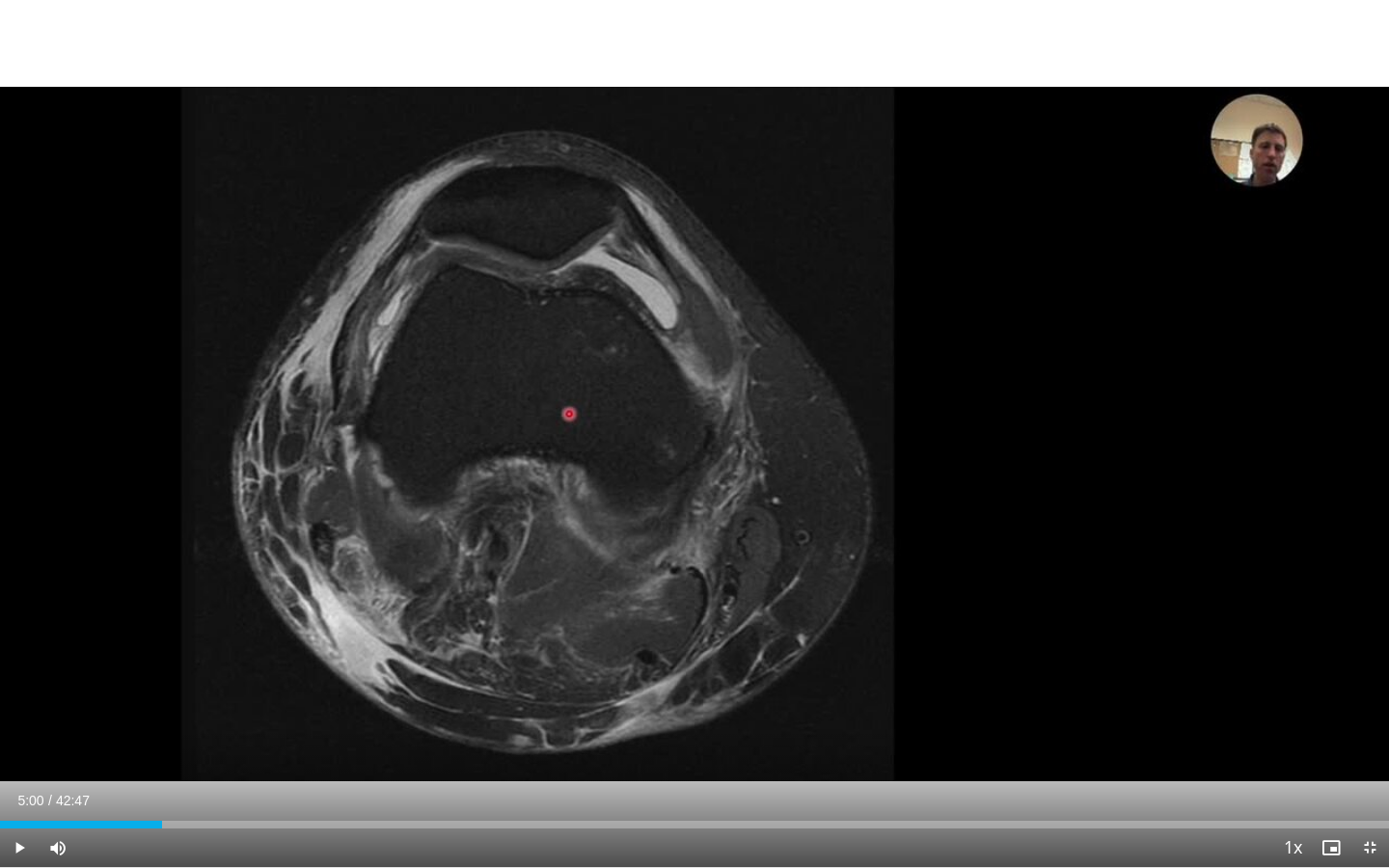 click on "10 seconds
Tap to unmute" at bounding box center (694, 433) 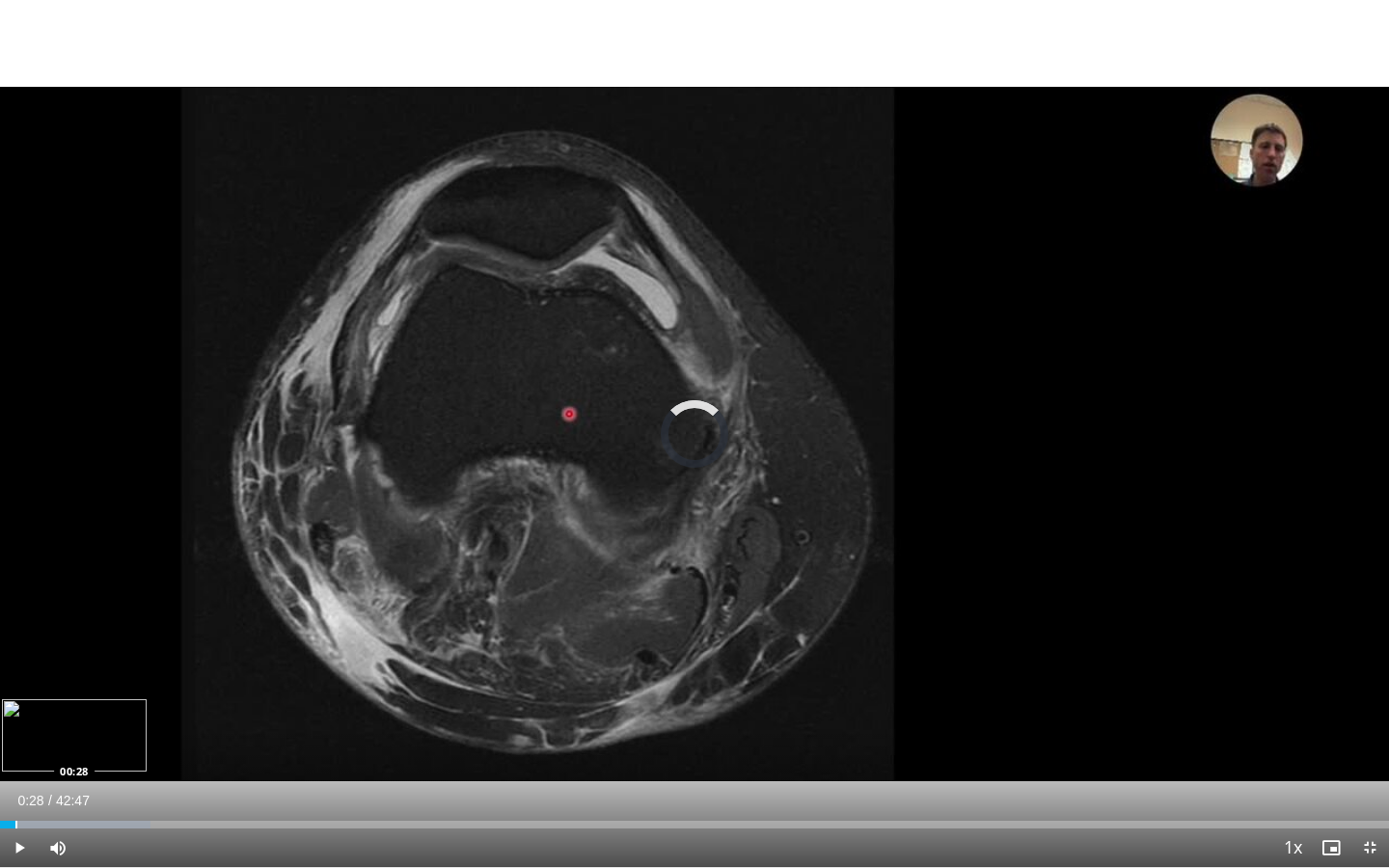 click on "Loaded :  10.82% 00:28 00:28" at bounding box center [694, 819] 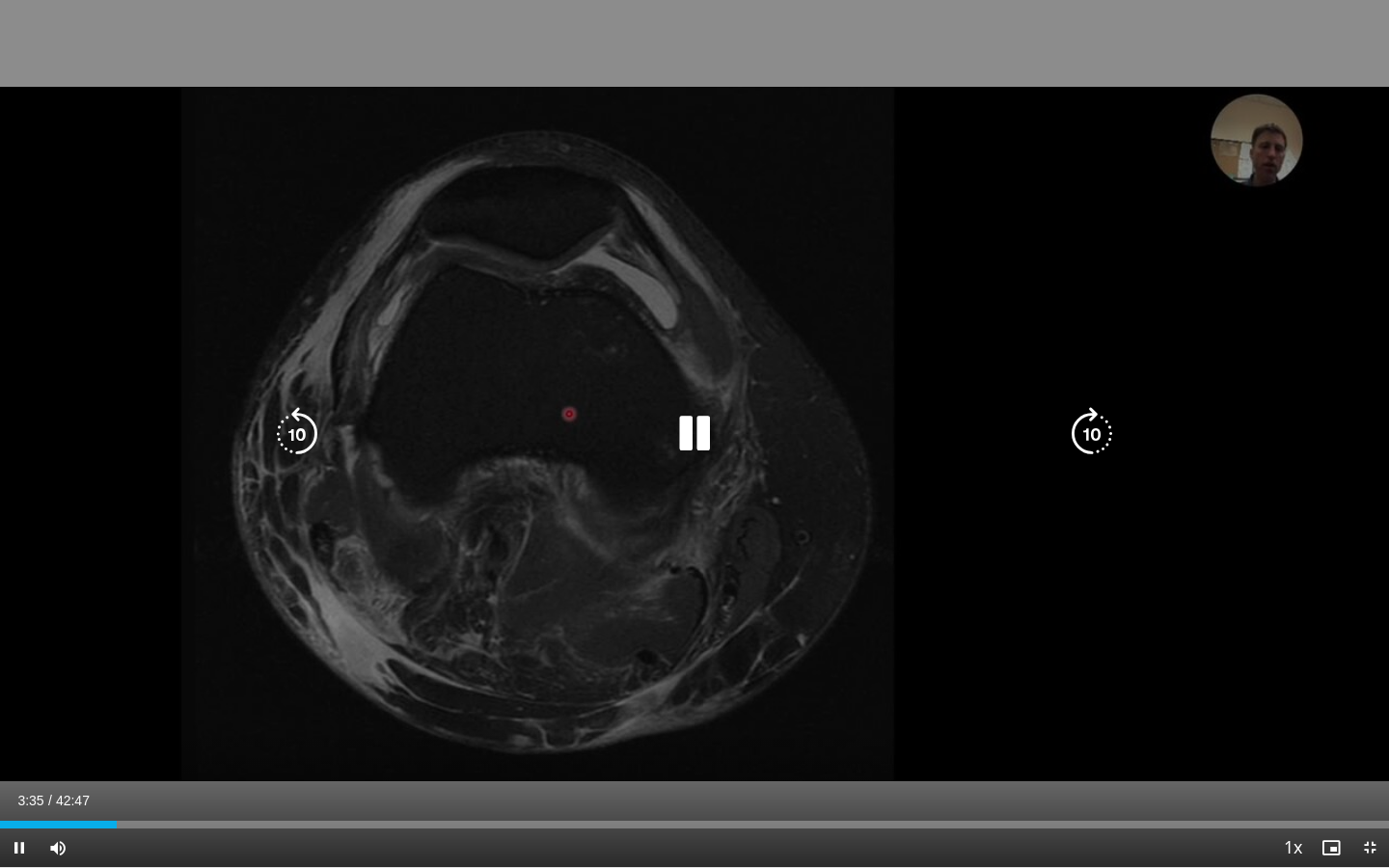 click at bounding box center (694, 434) 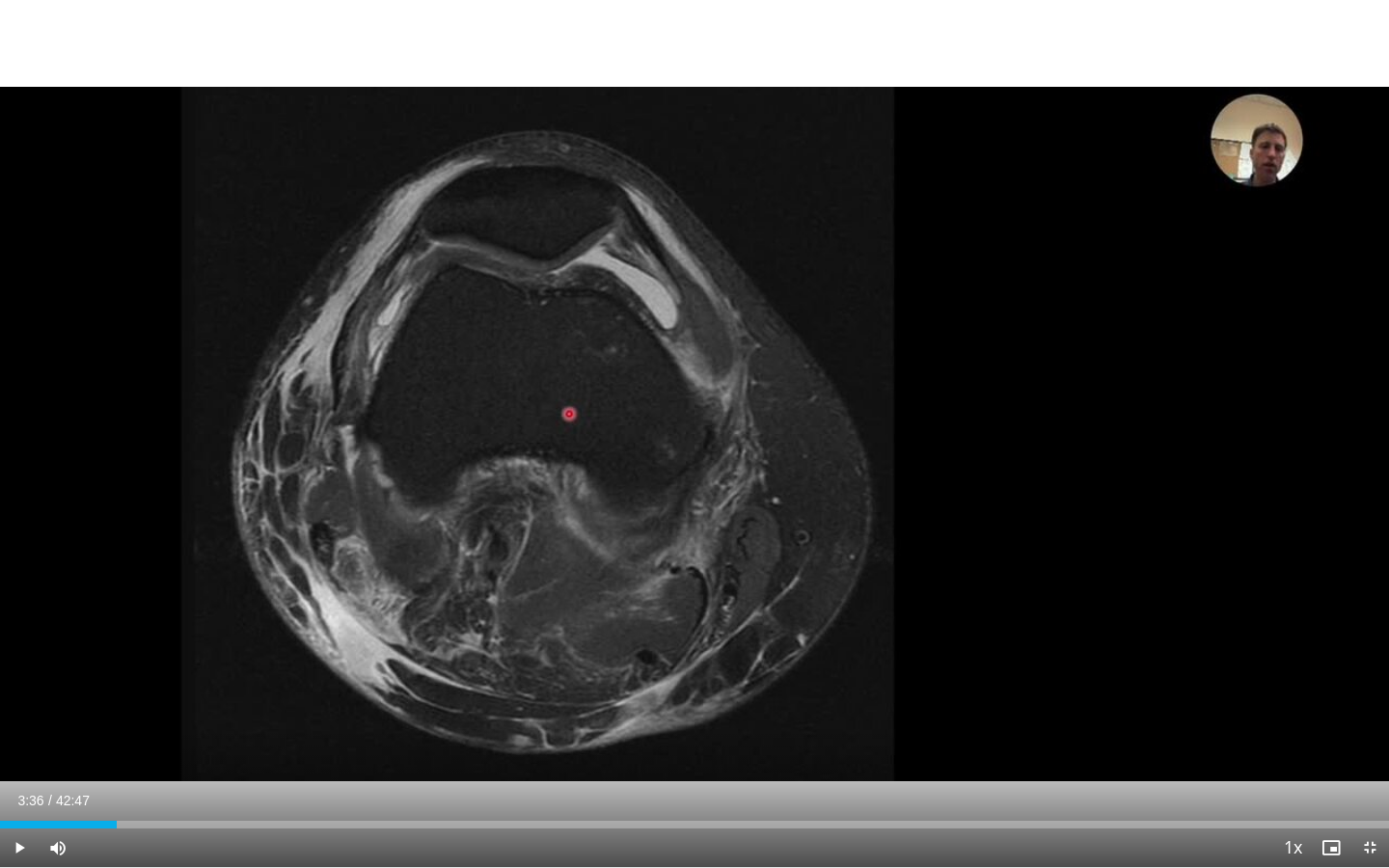 click on "10 seconds
Tap to unmute" at bounding box center (694, 433) 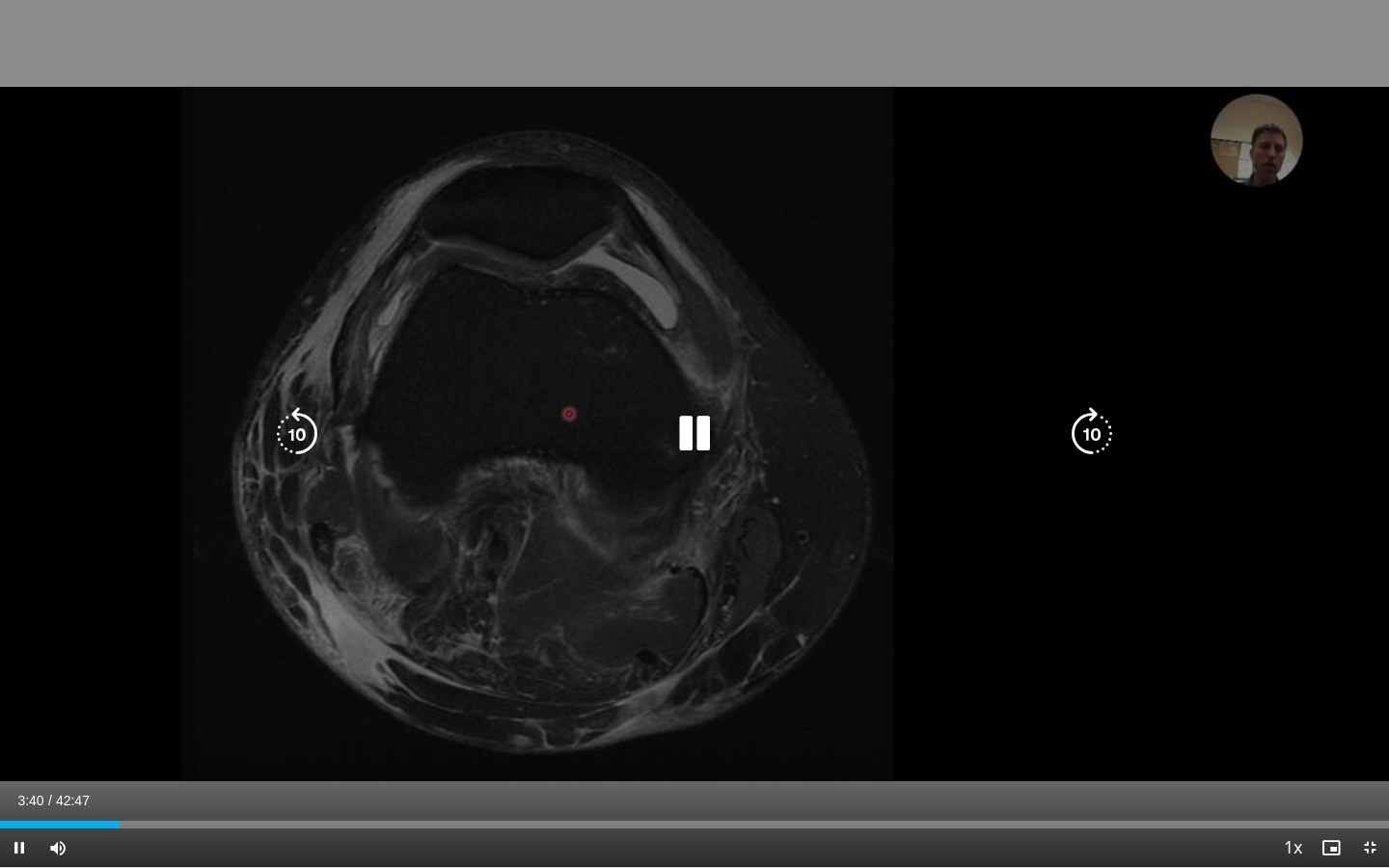 click on "10 seconds
Tap to unmute" at bounding box center [694, 433] 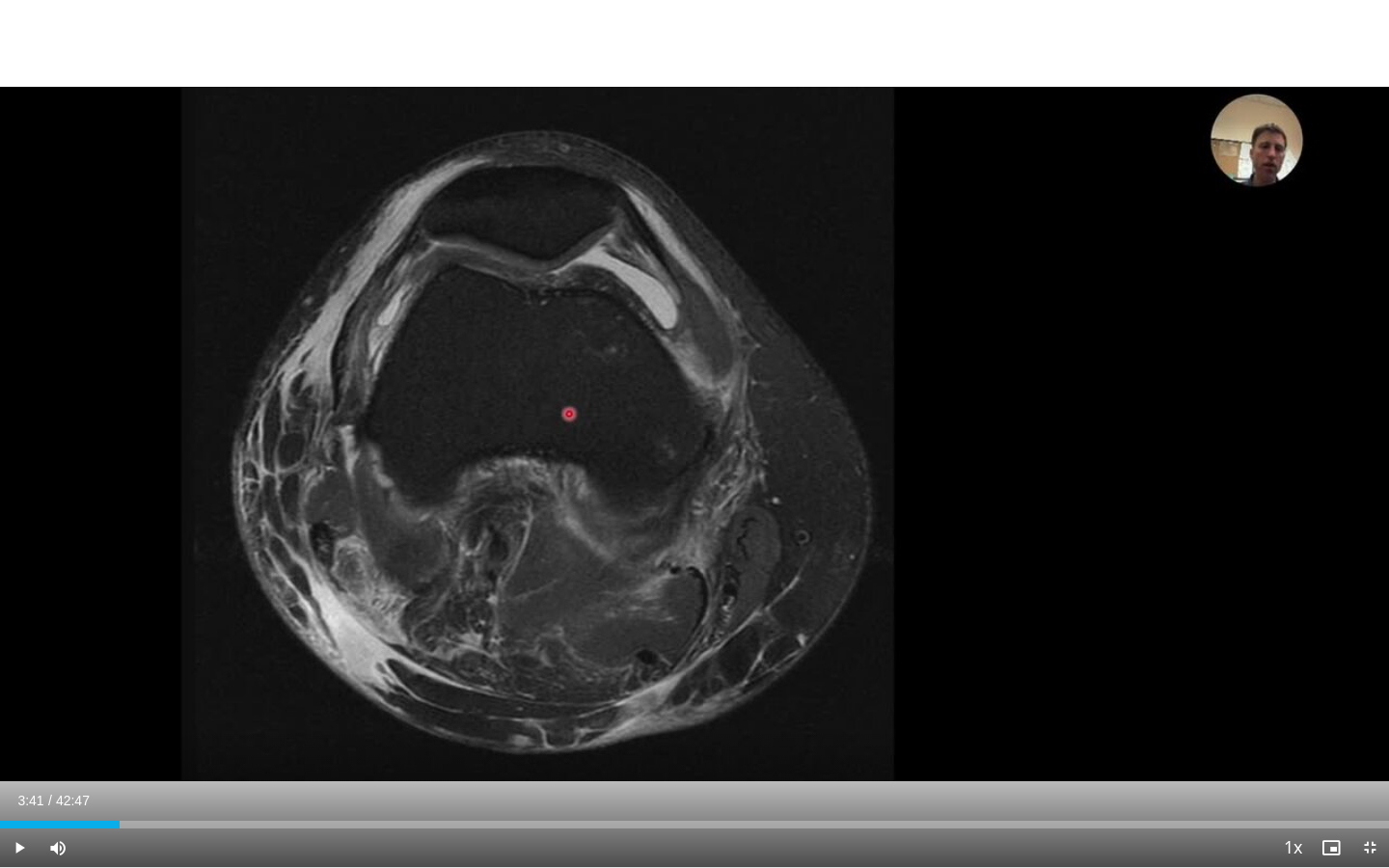 click on "10 seconds
Tap to unmute" at bounding box center [694, 433] 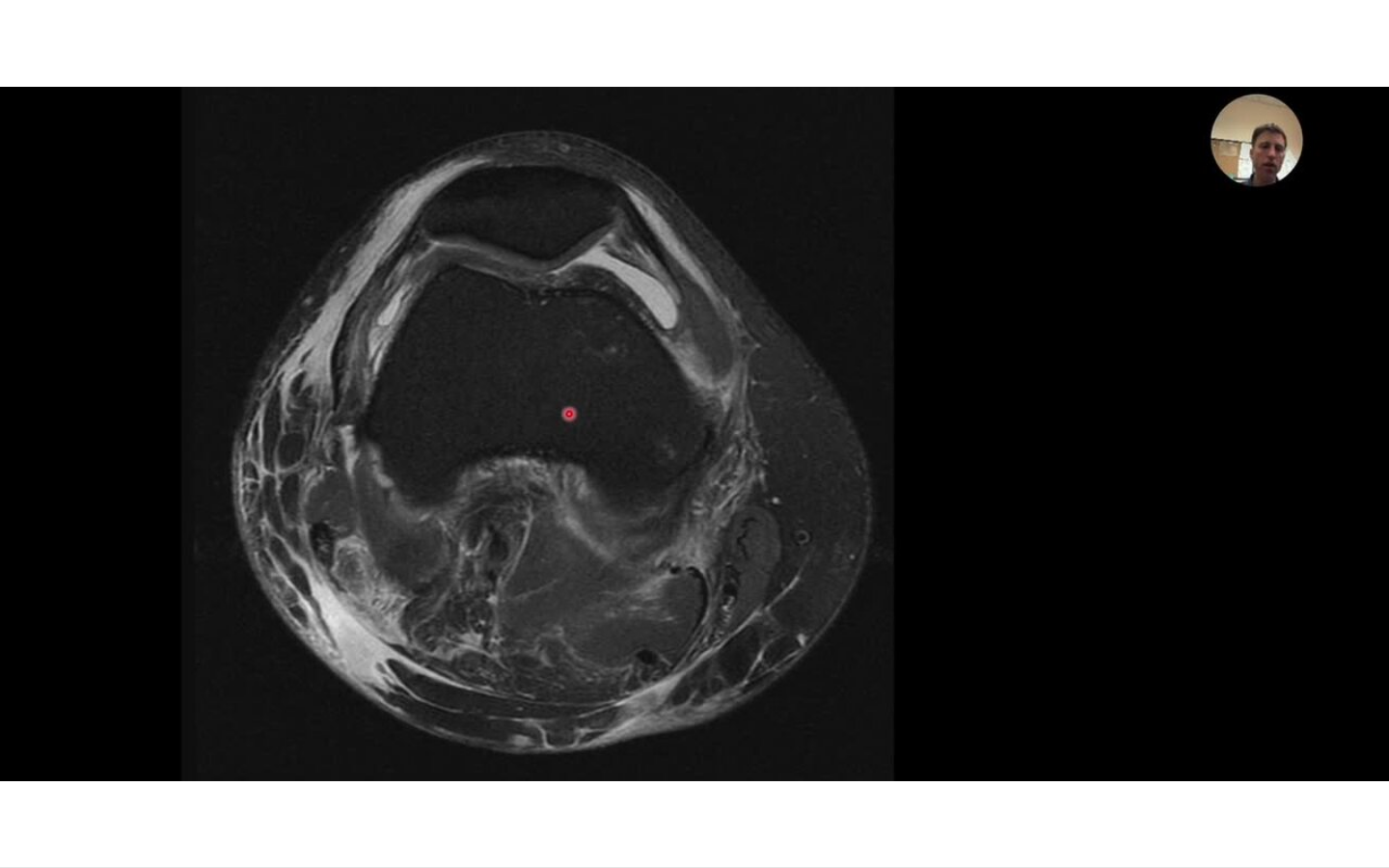 click on "10 seconds
Tap to unmute" at bounding box center (694, 433) 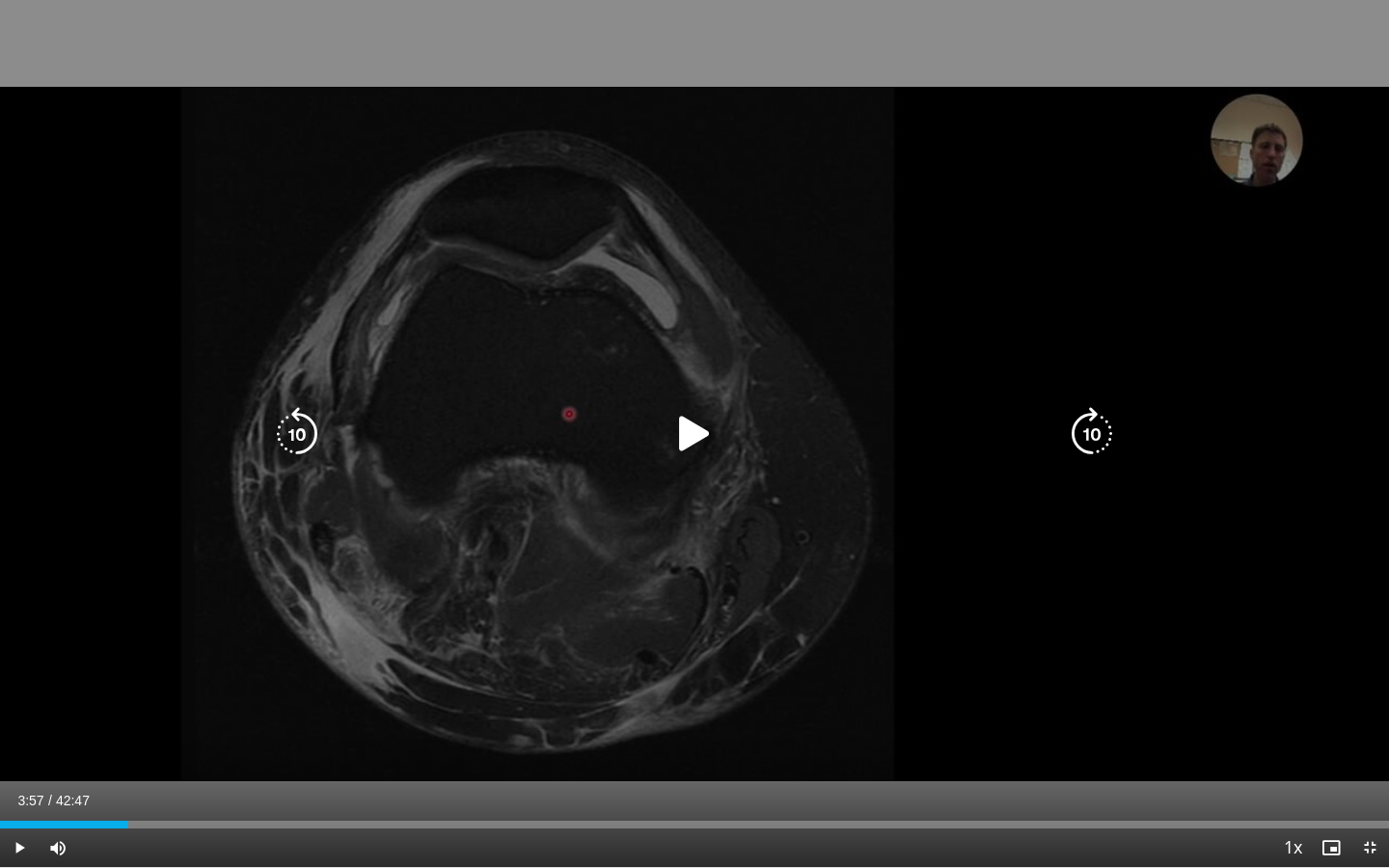 click at bounding box center (297, 434) 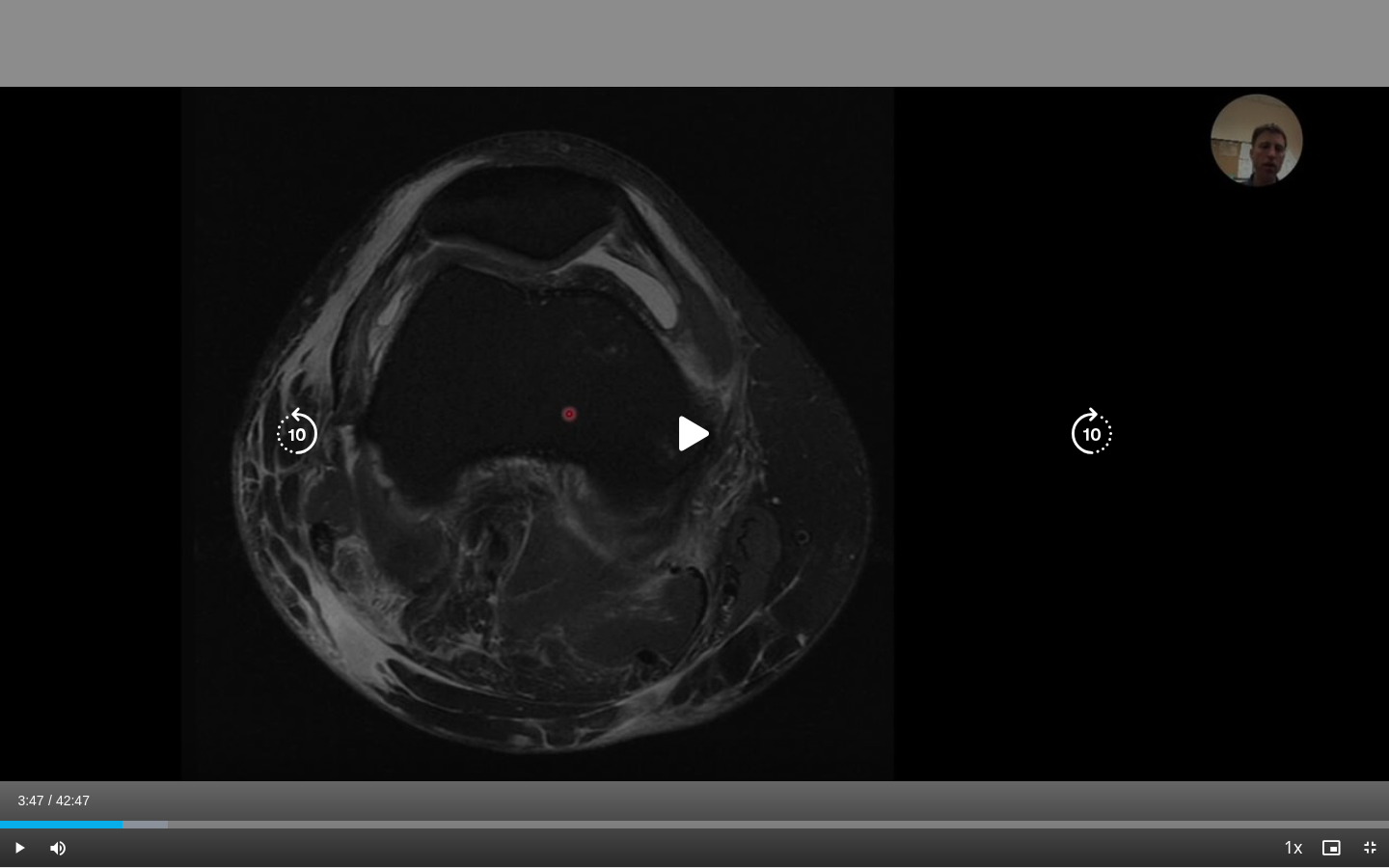 click at bounding box center (694, 434) 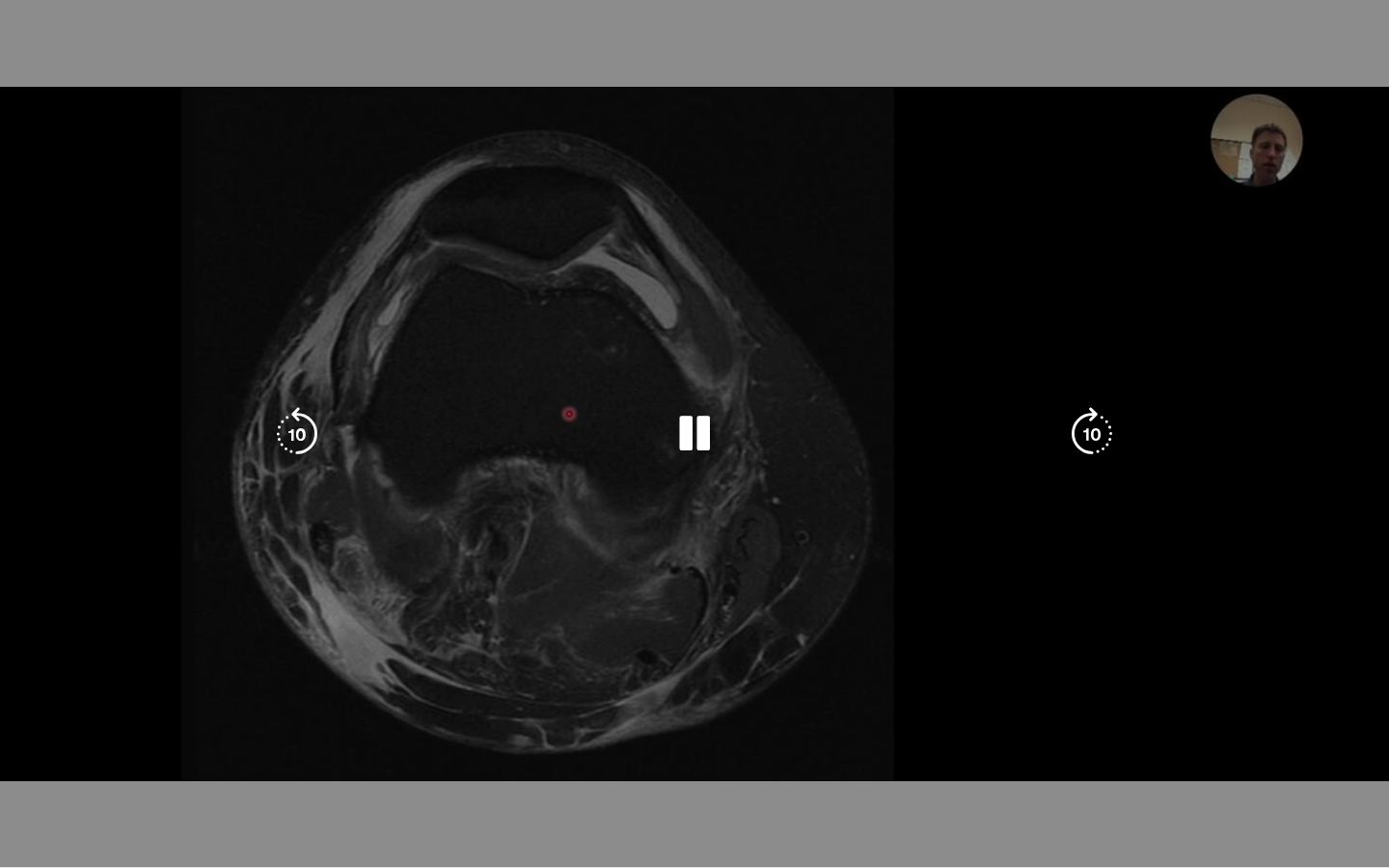 click on "10 seconds
Tap to unmute" at bounding box center (694, 433) 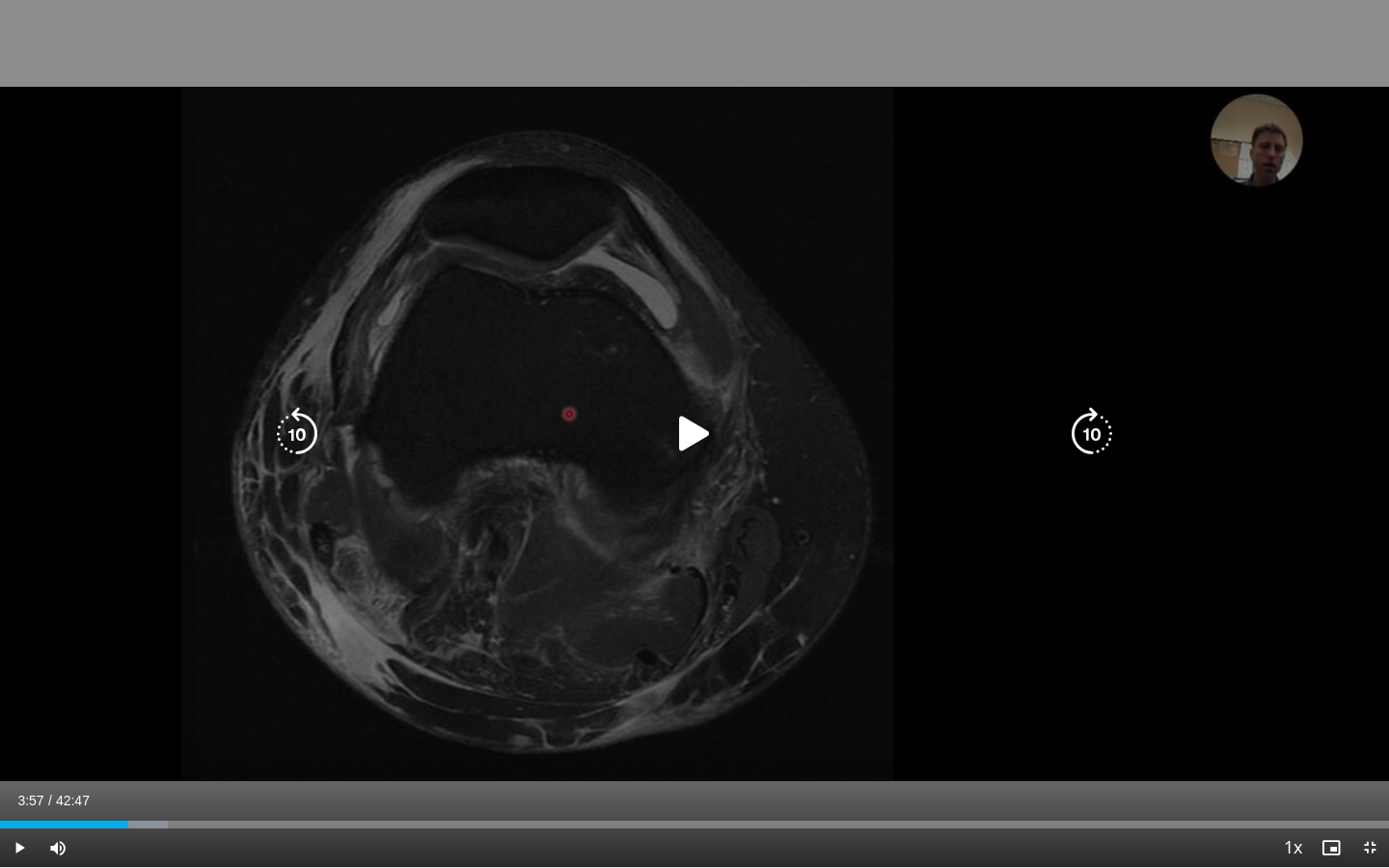 click on "10 seconds
Tap to unmute" at bounding box center (694, 433) 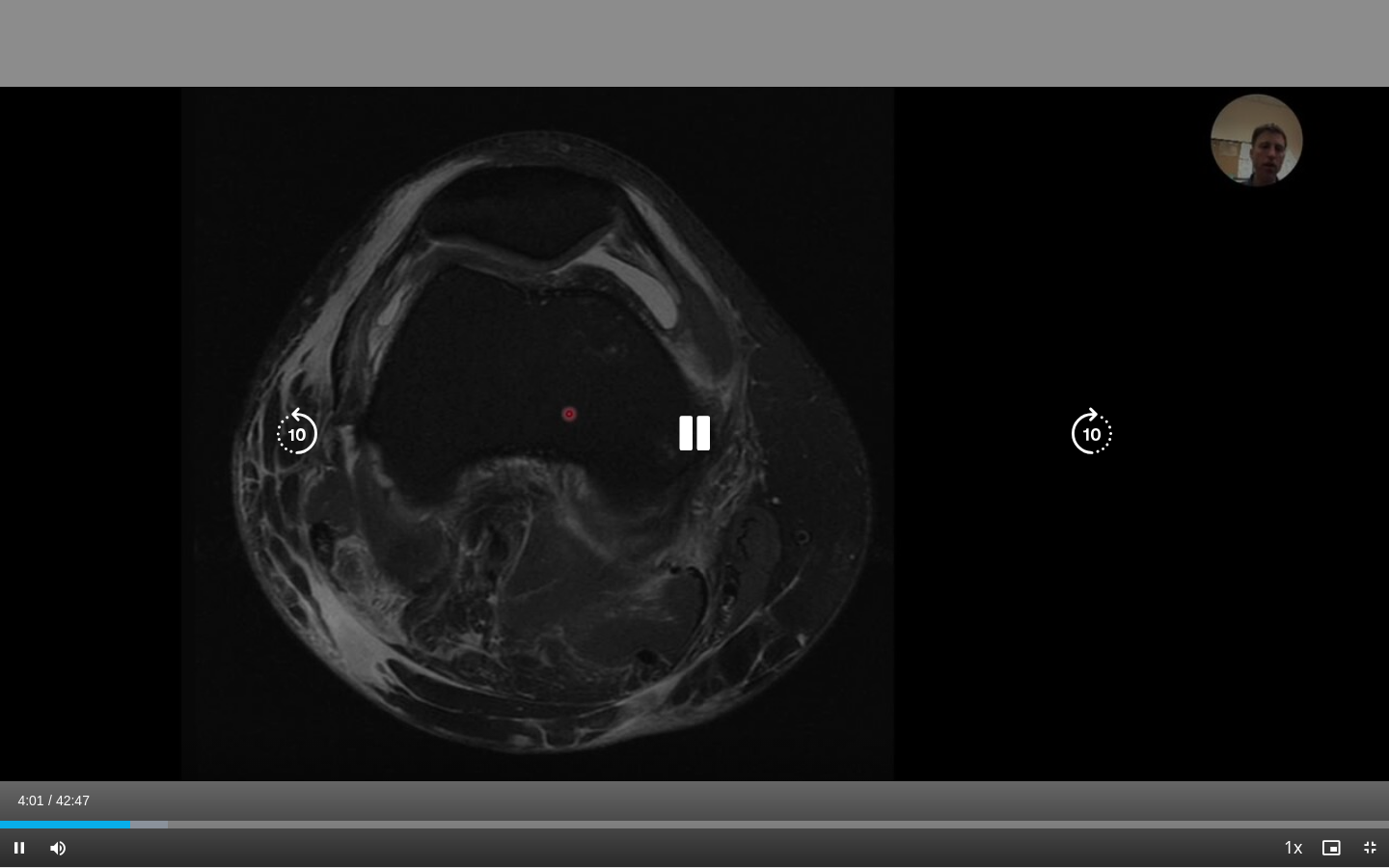 click at bounding box center (297, 434) 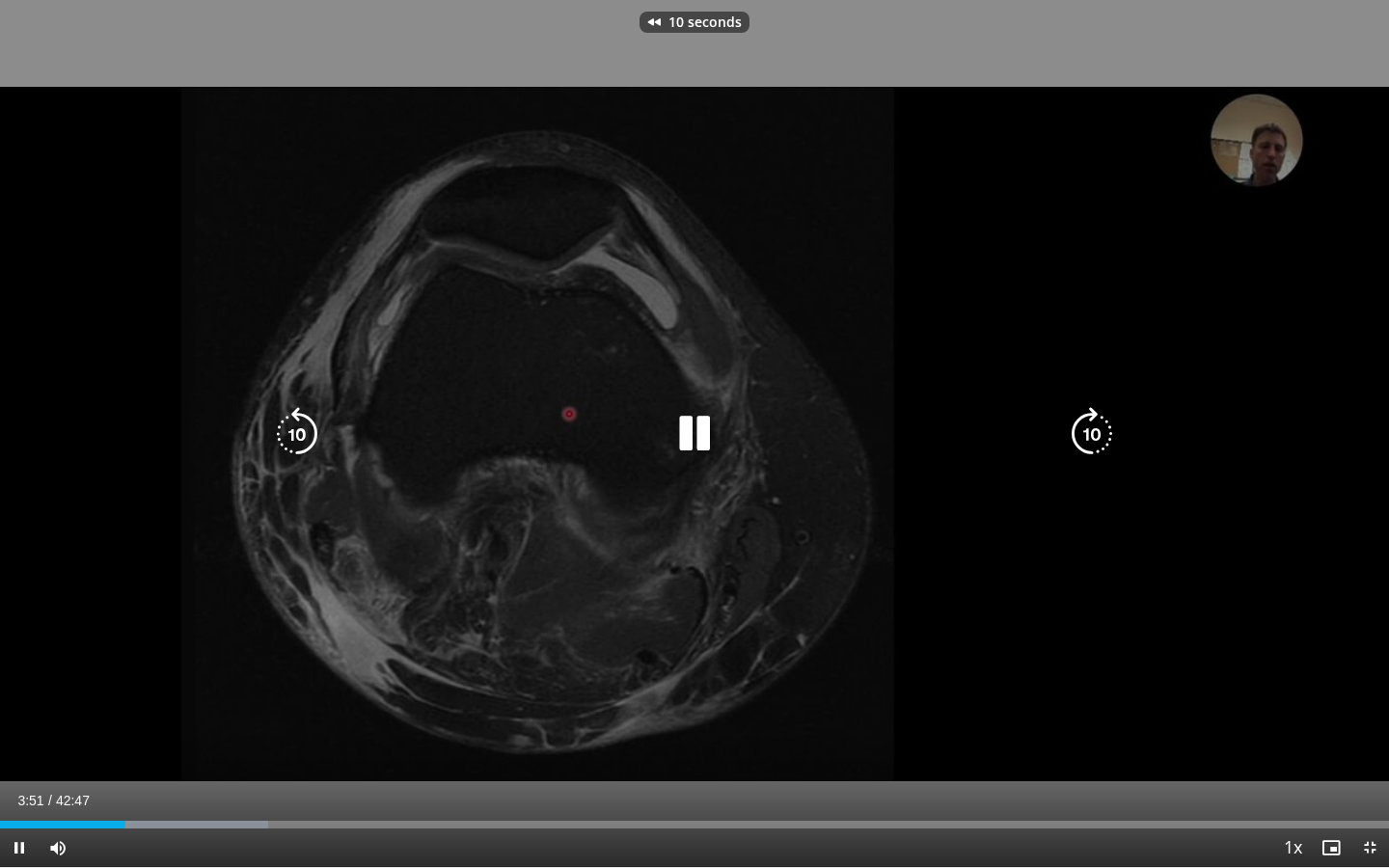 click at bounding box center (297, 434) 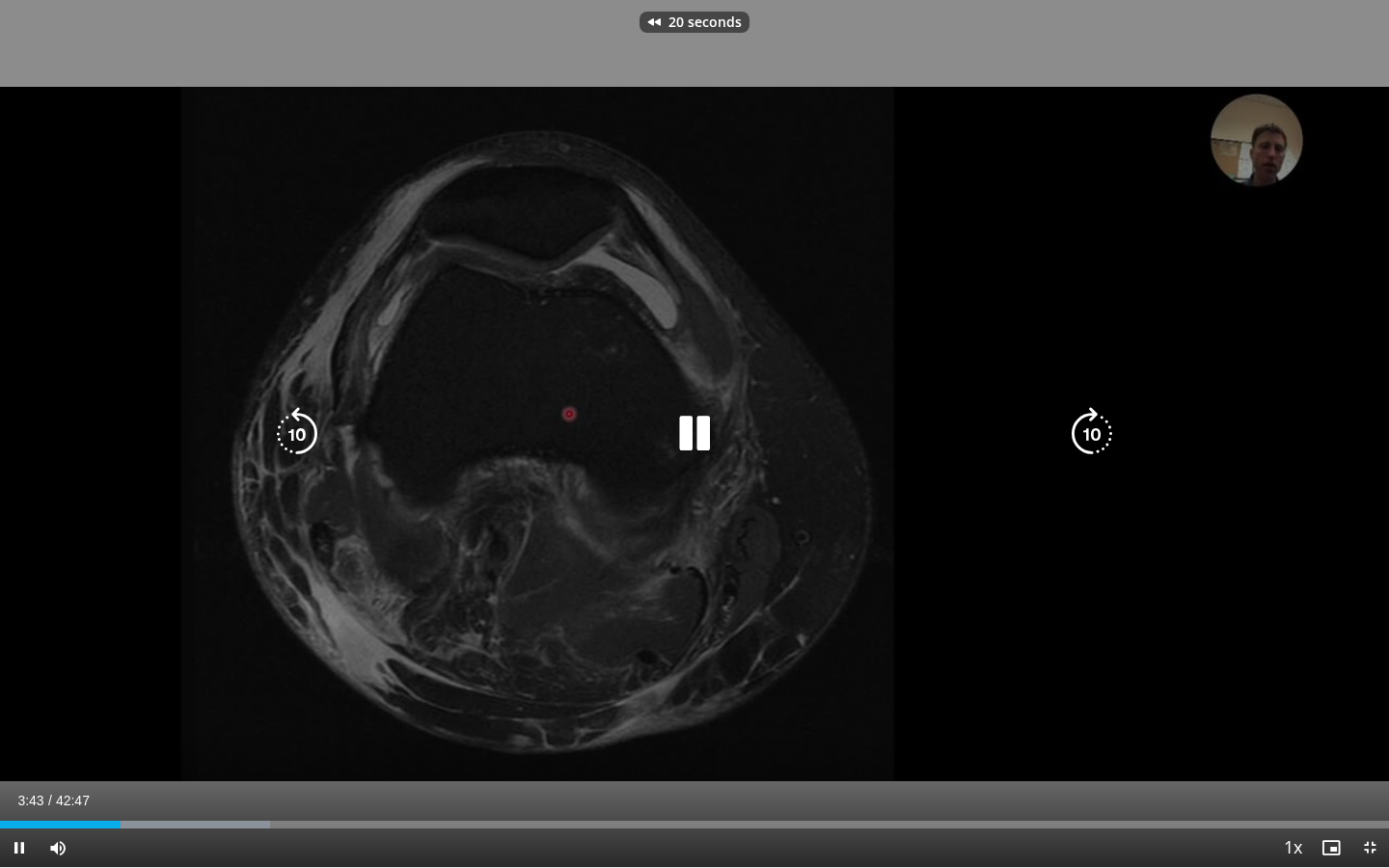click at bounding box center [297, 434] 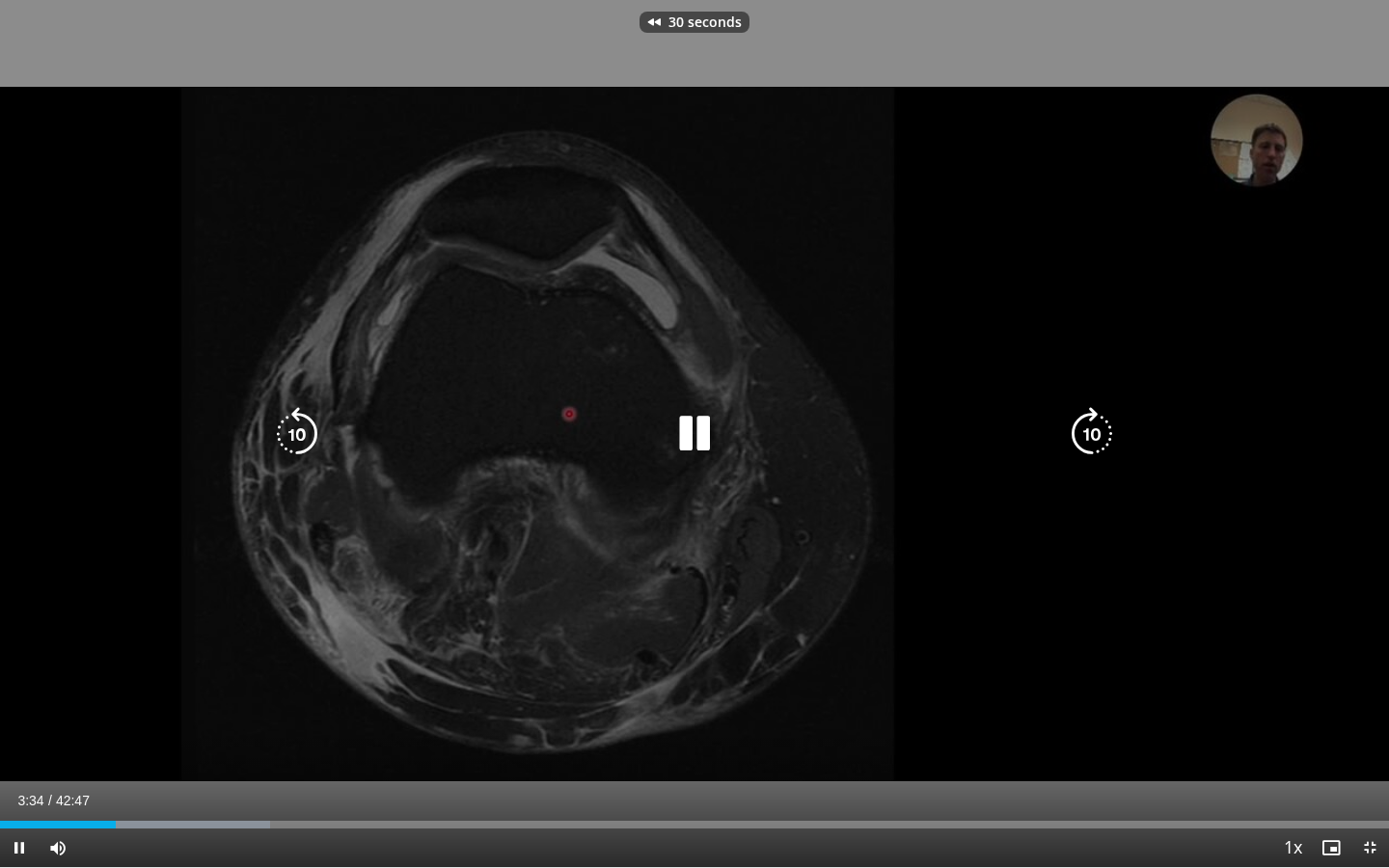 click at bounding box center (297, 434) 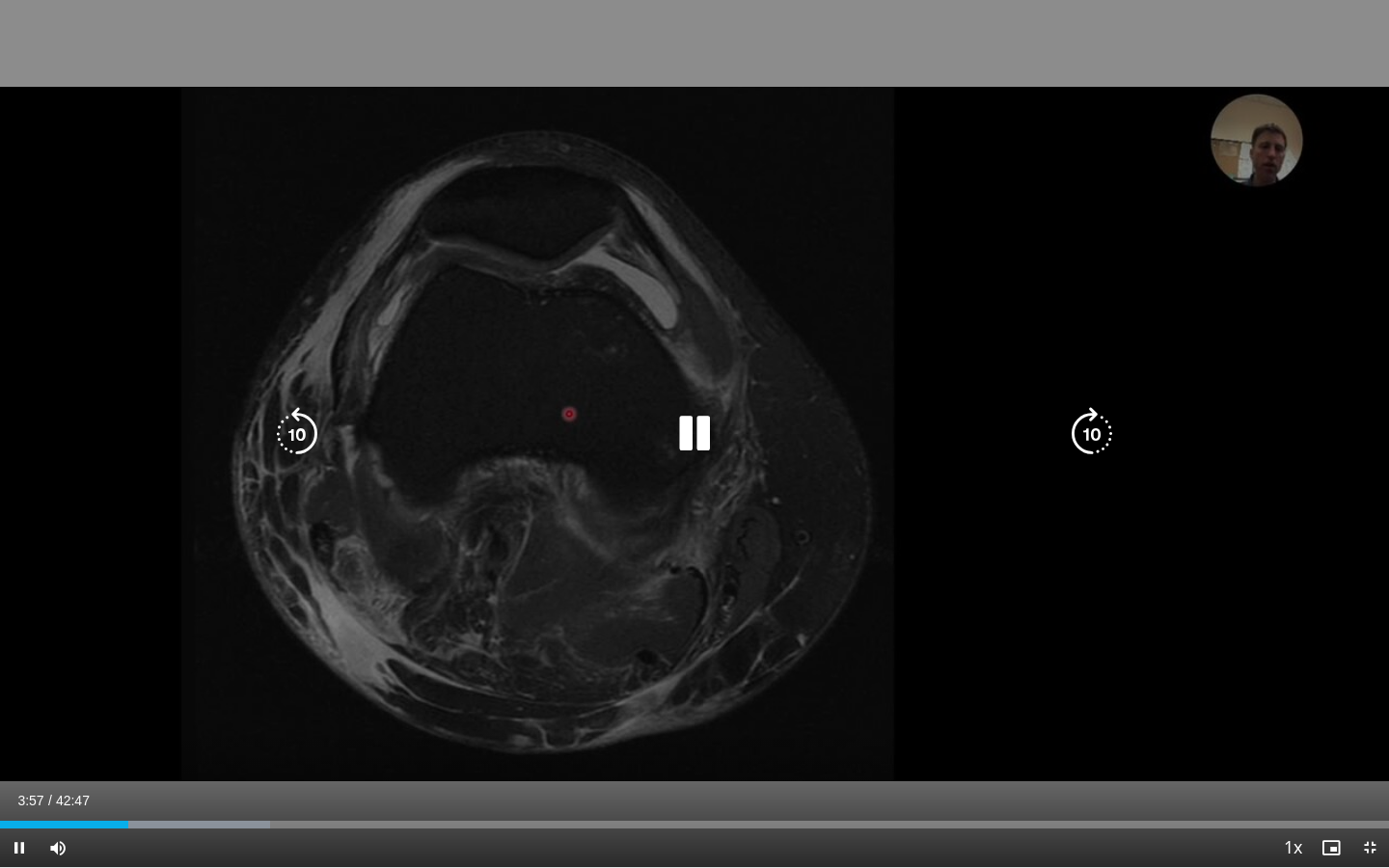 click on "40 seconds
Tap to unmute" at bounding box center (694, 433) 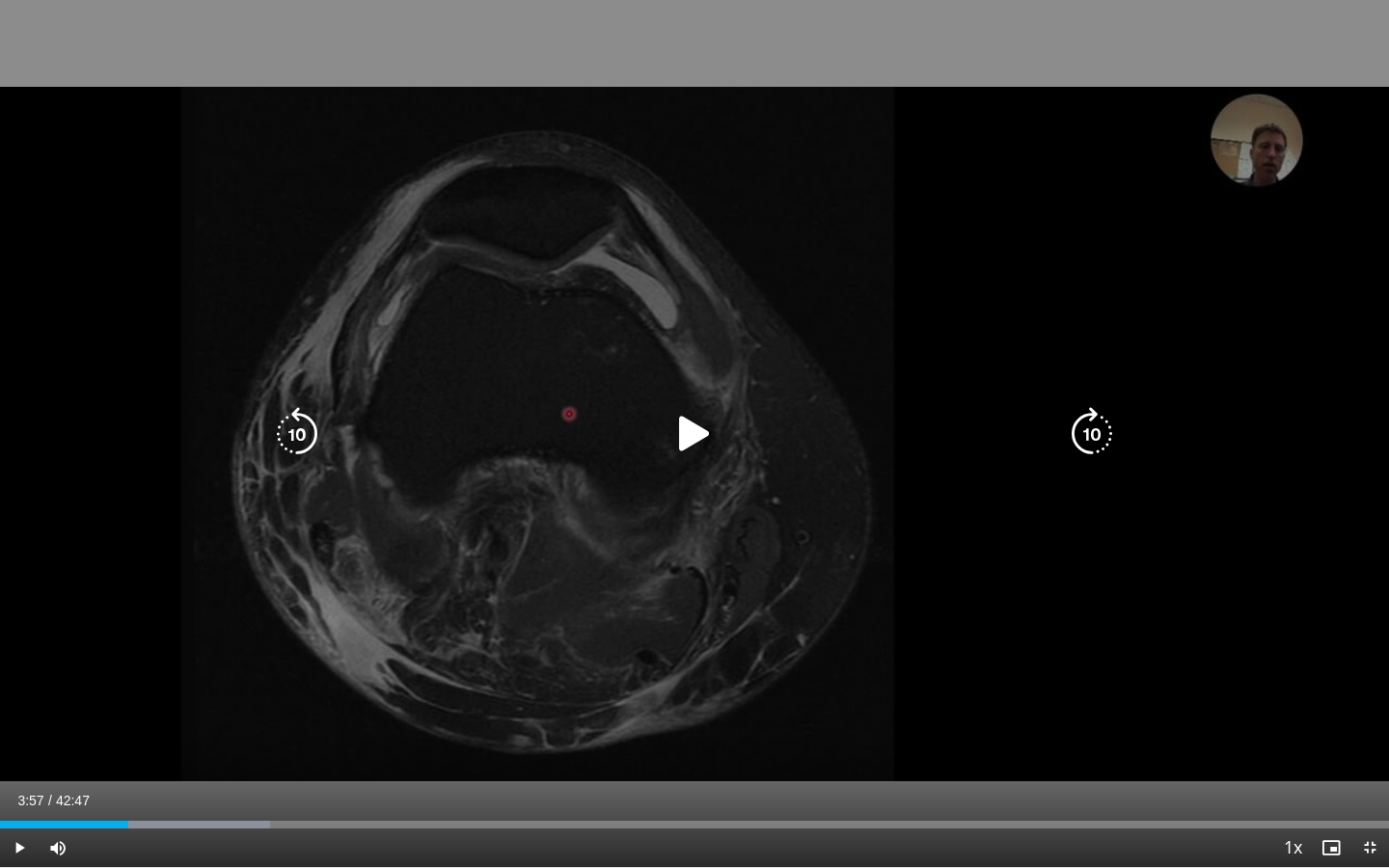 click on "40 seconds
Tap to unmute" at bounding box center [694, 433] 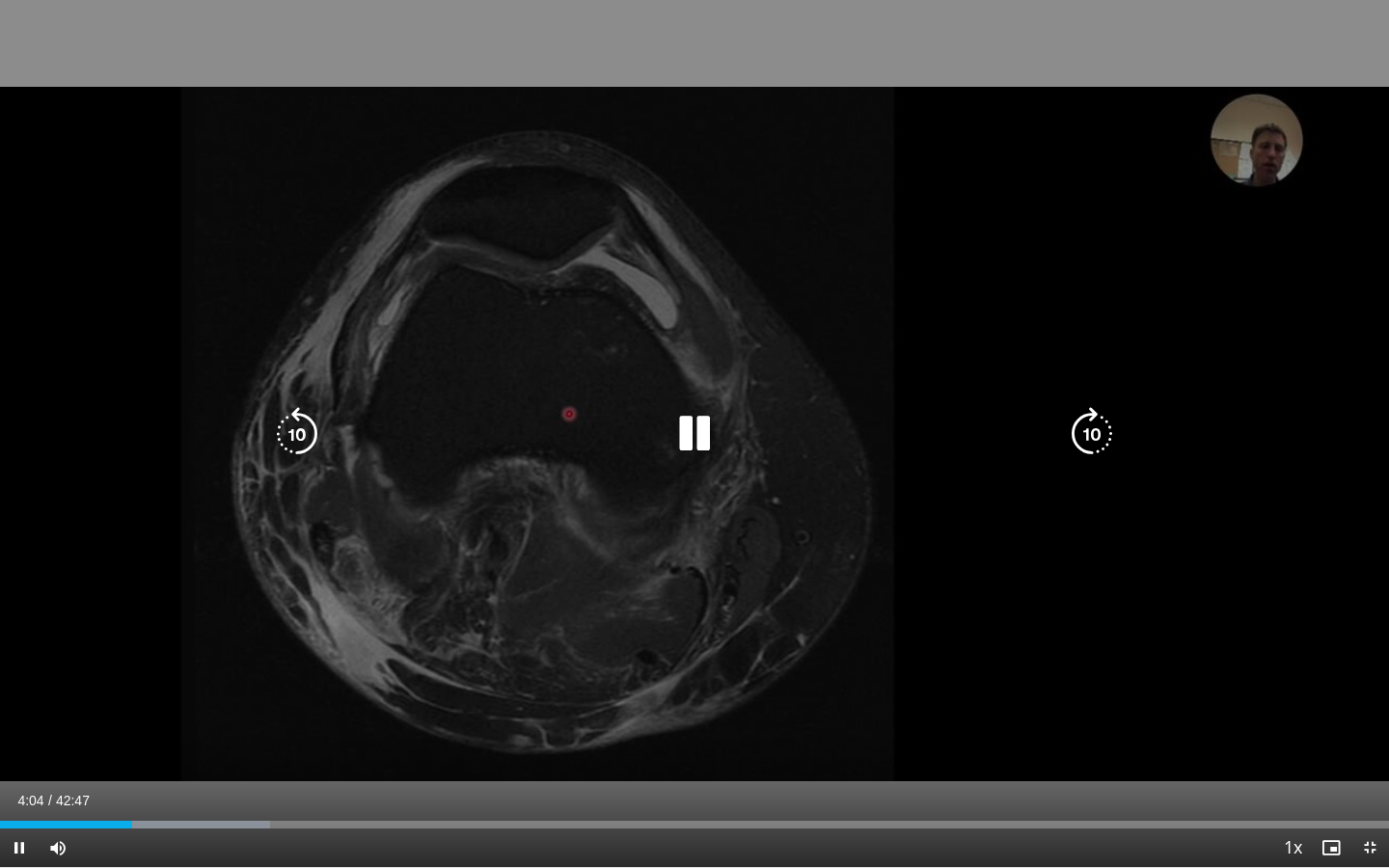click on "40 seconds
Tap to unmute" at bounding box center [694, 433] 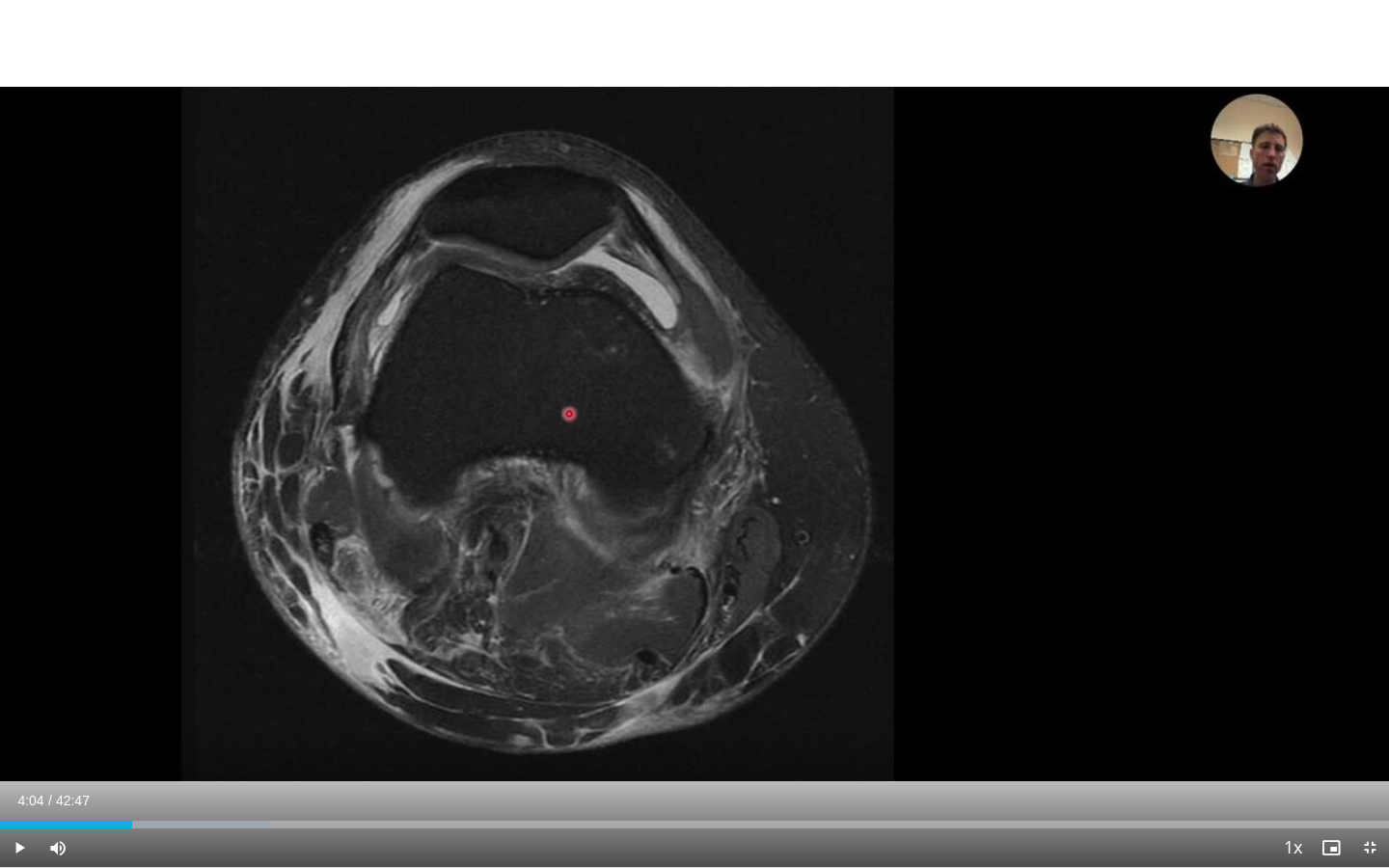 click on "40 seconds
Tap to unmute" at bounding box center [694, 433] 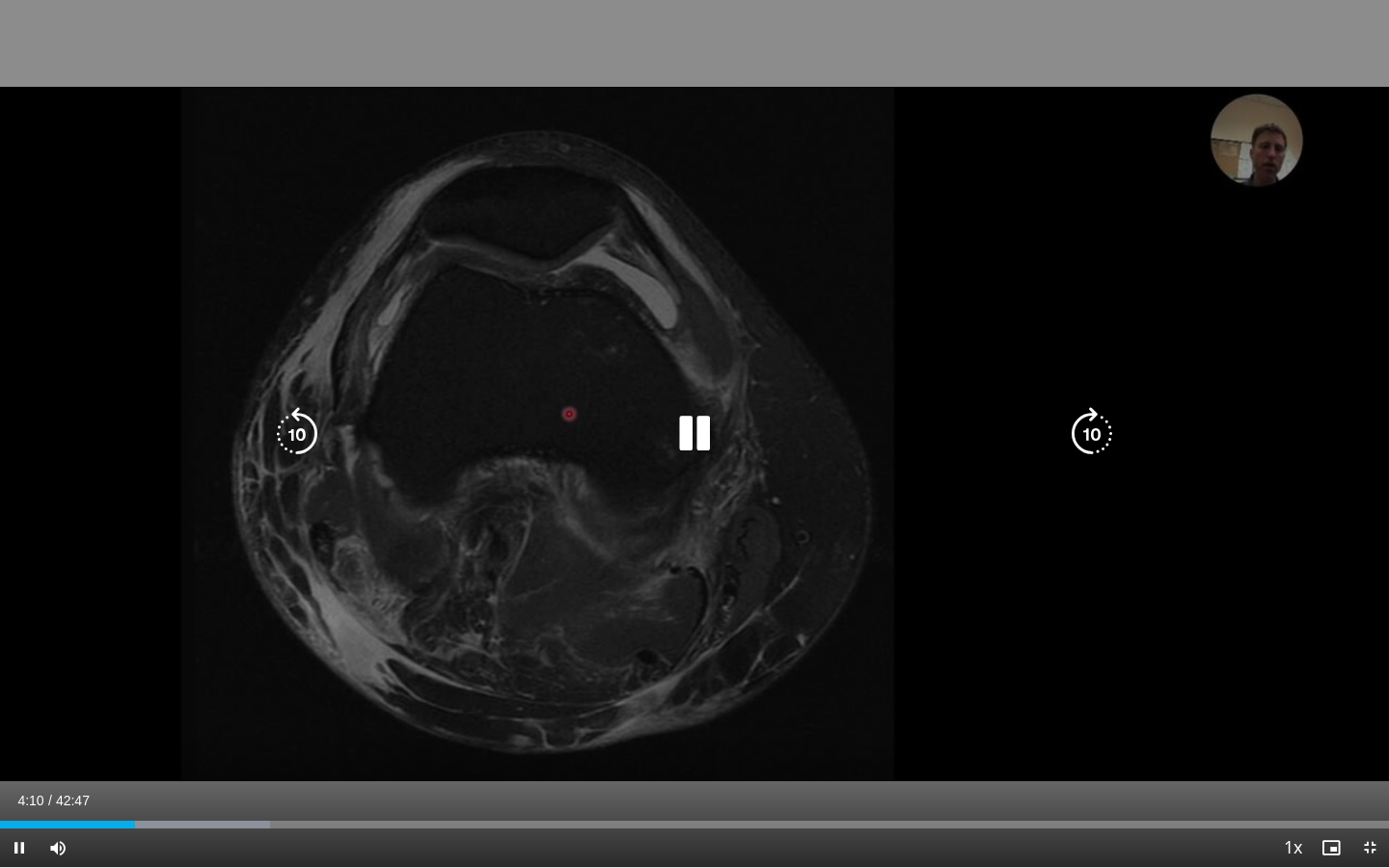 click on "40 seconds
Tap to unmute" at bounding box center (694, 433) 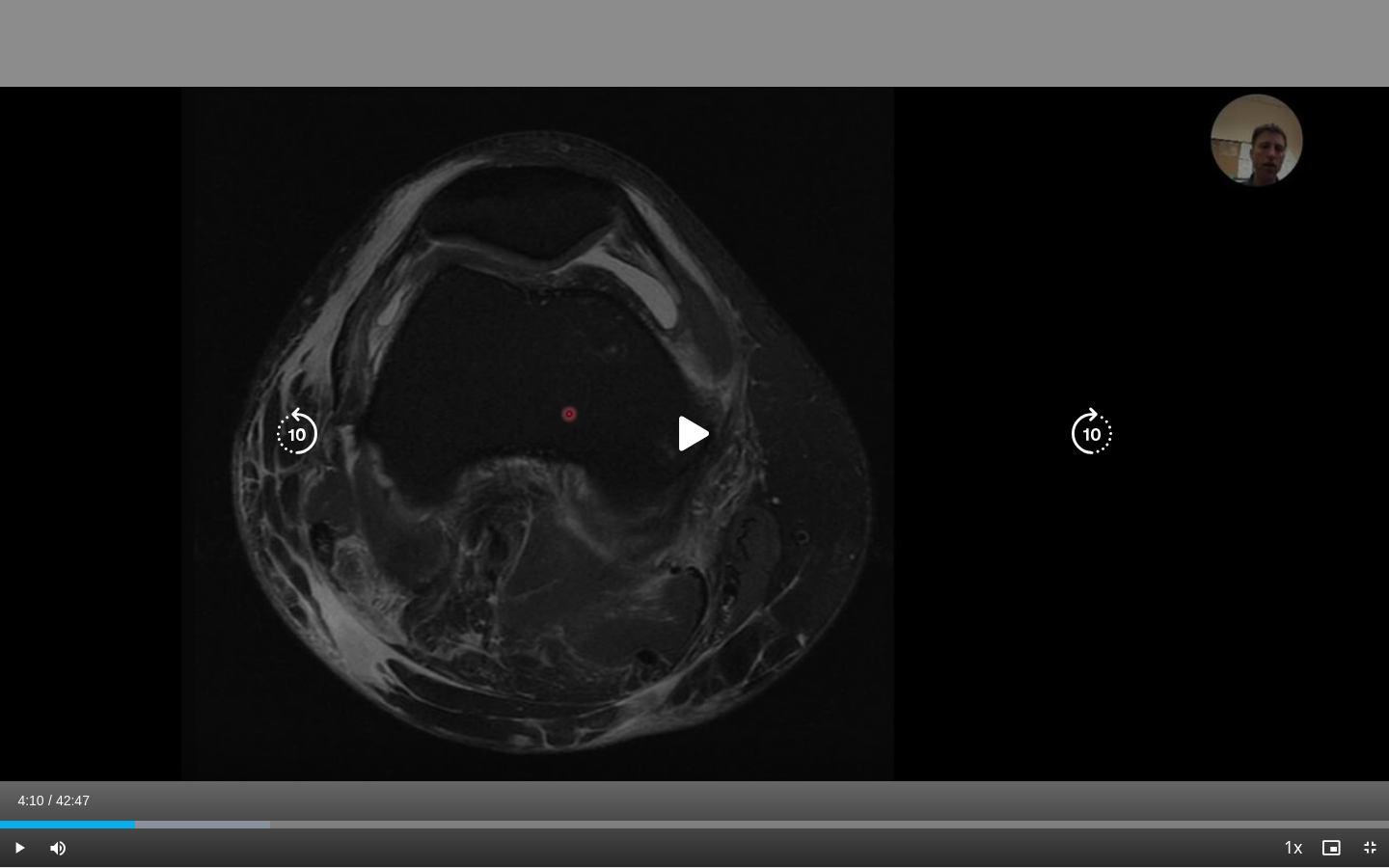 click on "40 seconds
Tap to unmute" at bounding box center [694, 433] 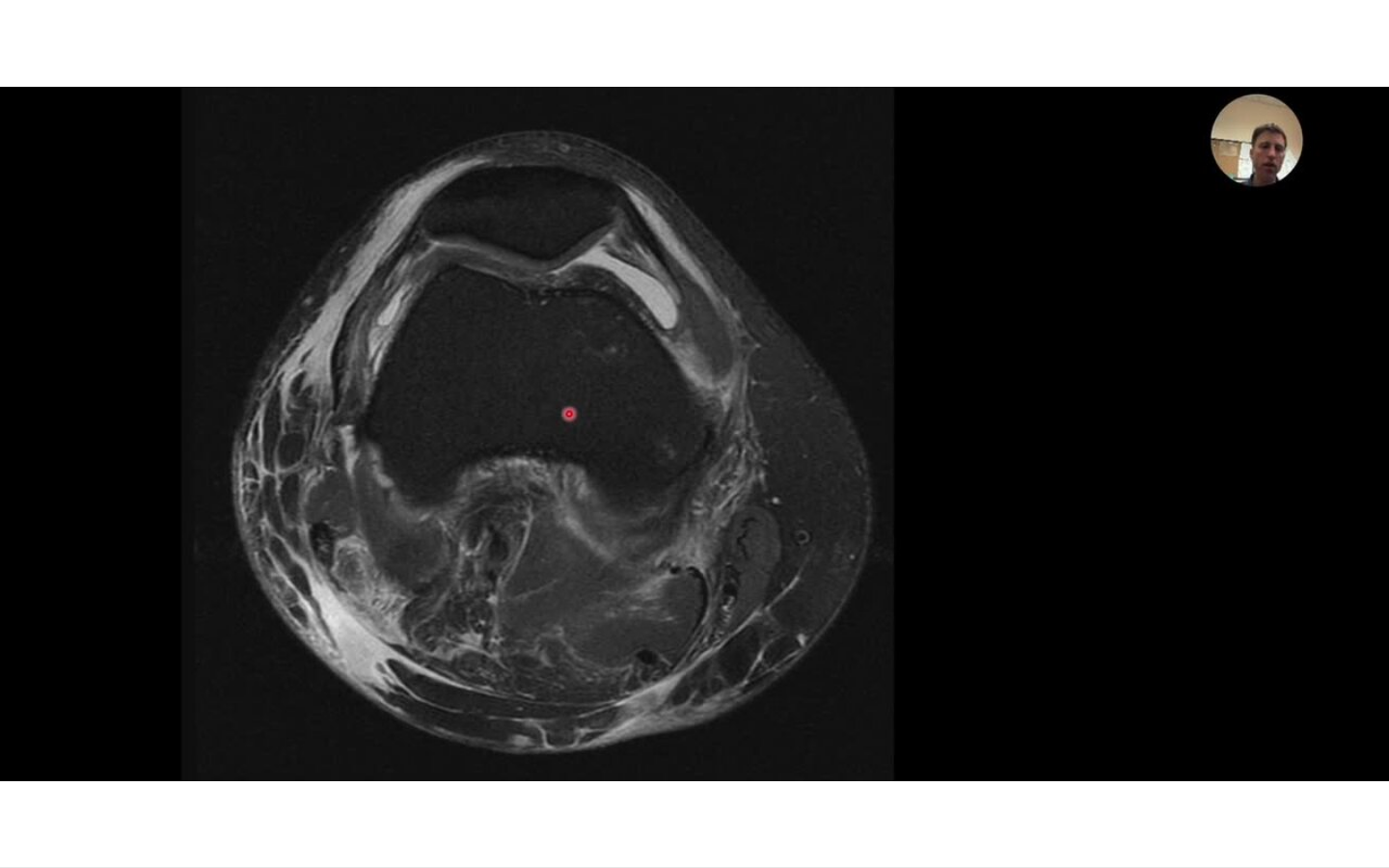 click on "40 seconds
Tap to unmute" at bounding box center [694, 433] 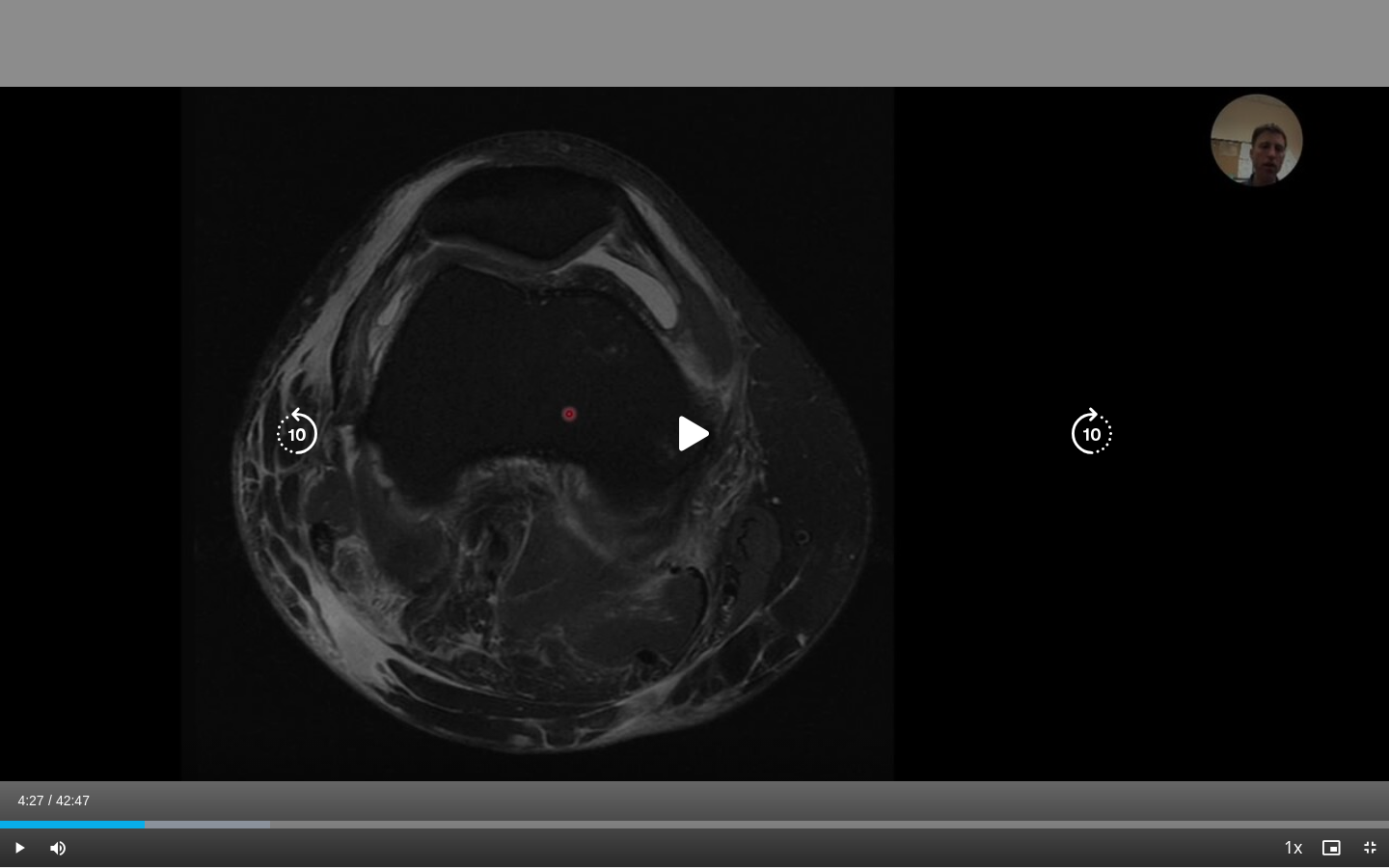 click on "40 seconds
Tap to unmute" at bounding box center (694, 433) 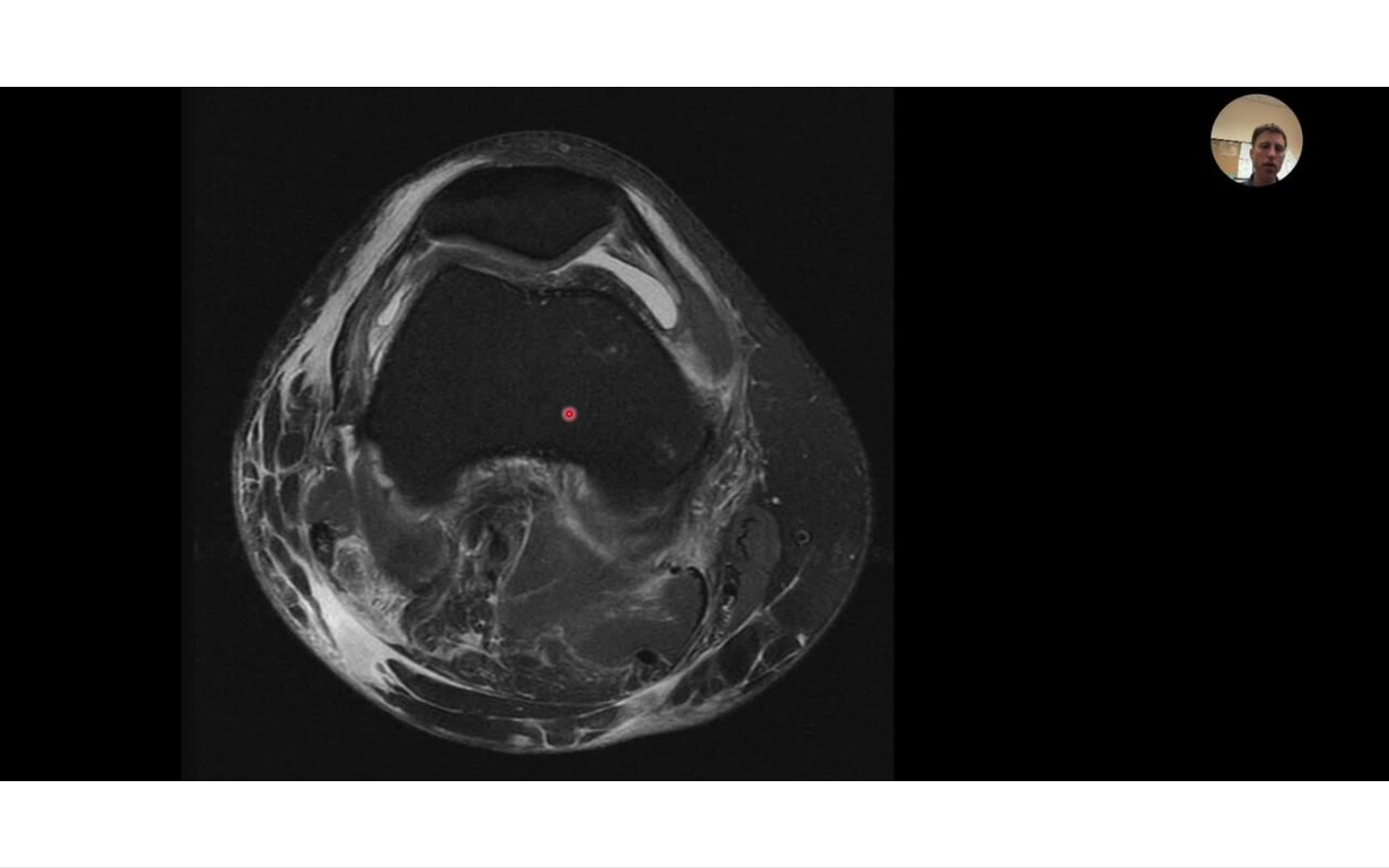 click on "40 seconds
Tap to unmute" at bounding box center [694, 433] 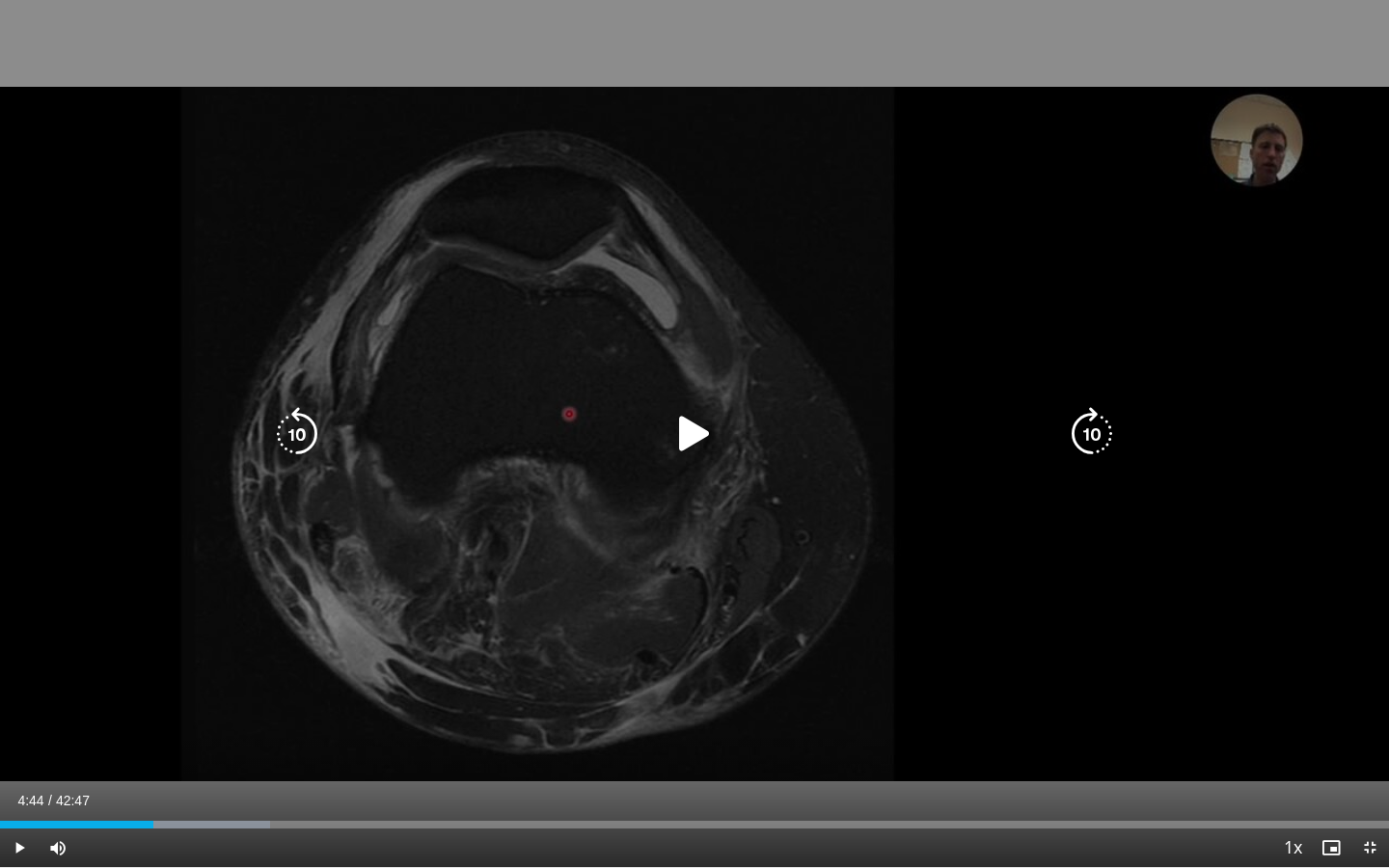 click on "40 seconds
Tap to unmute" at bounding box center [694, 433] 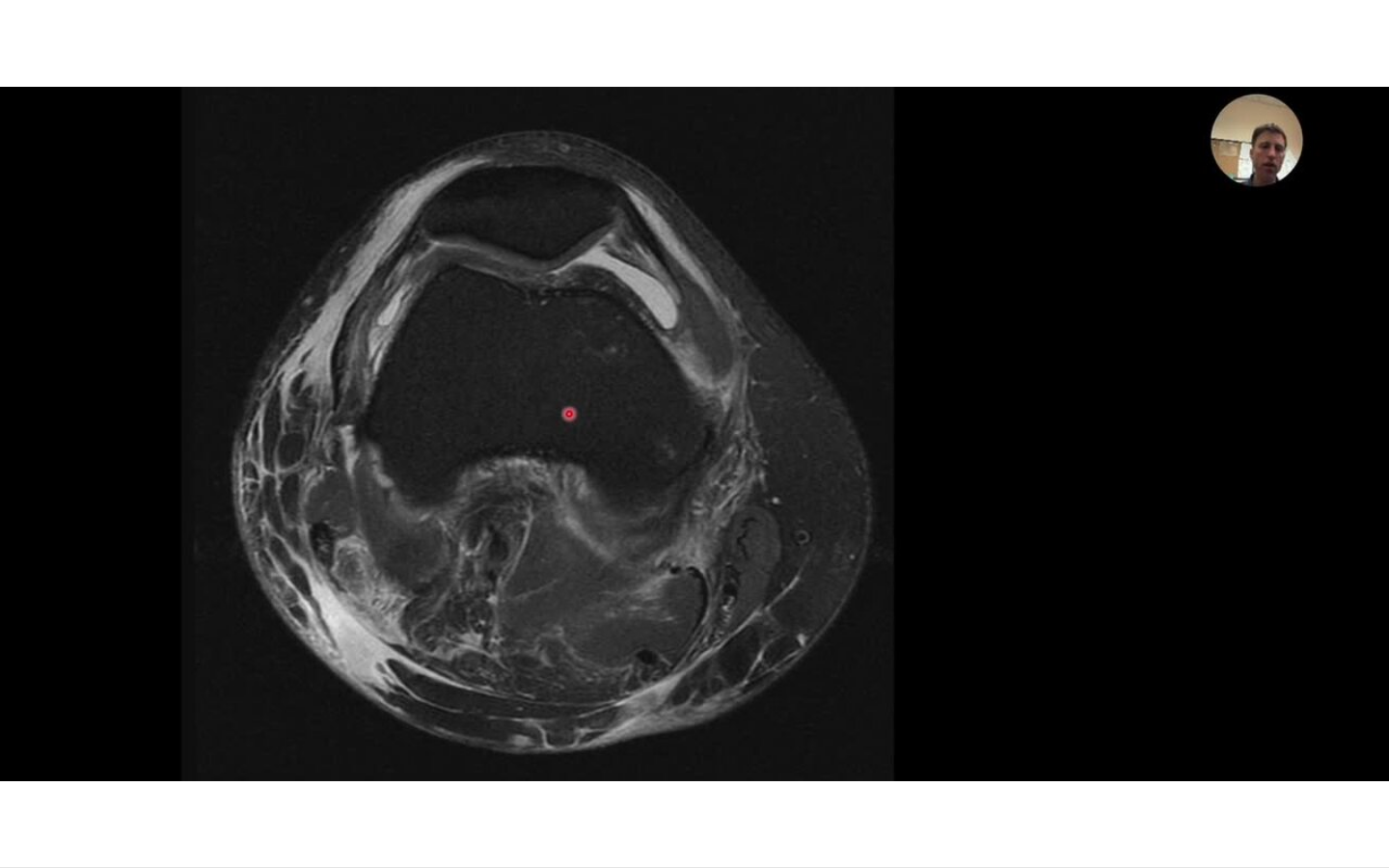 click on "40 seconds
Tap to unmute" at bounding box center (694, 433) 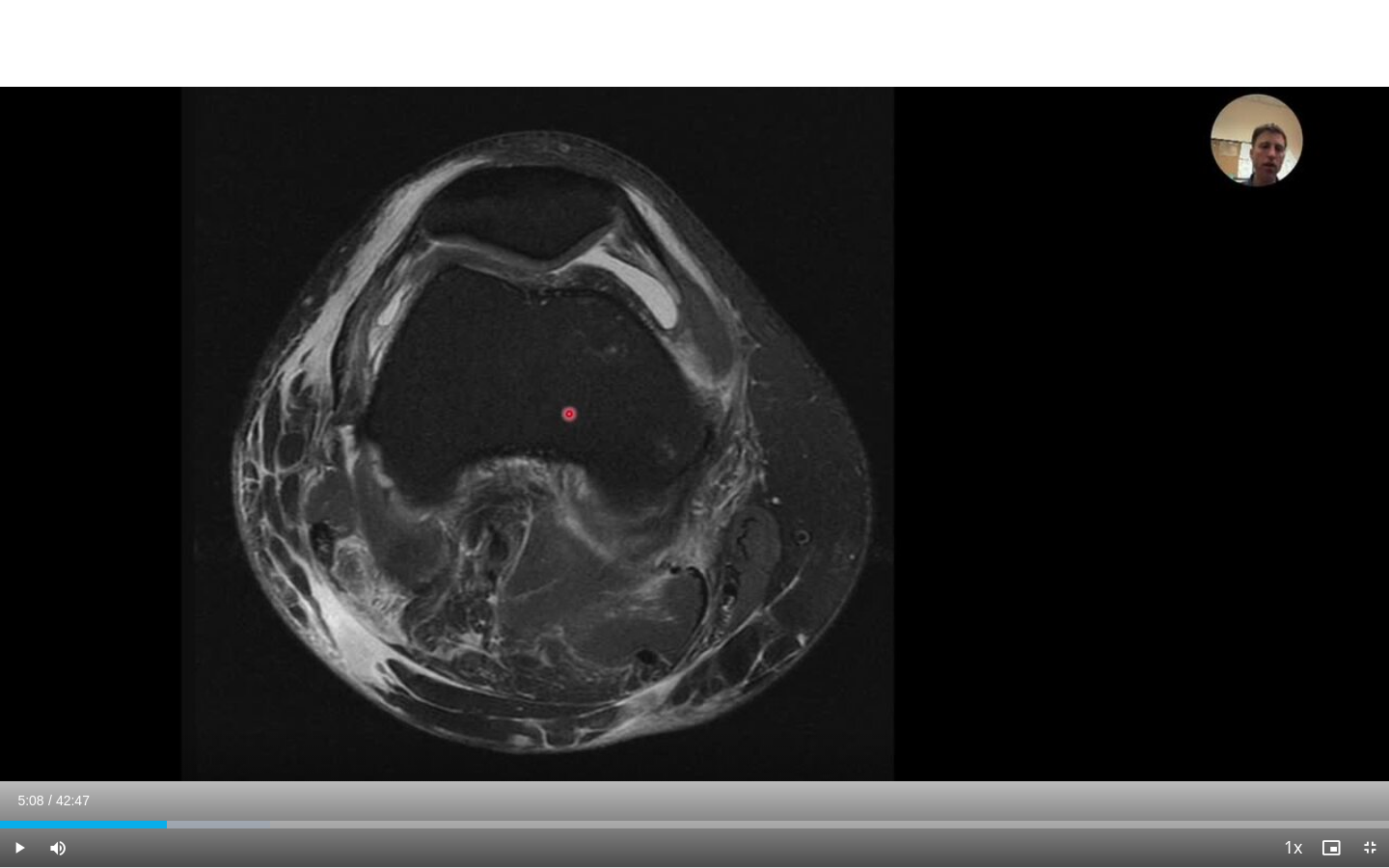 click on "40 seconds
Tap to unmute" at bounding box center (694, 433) 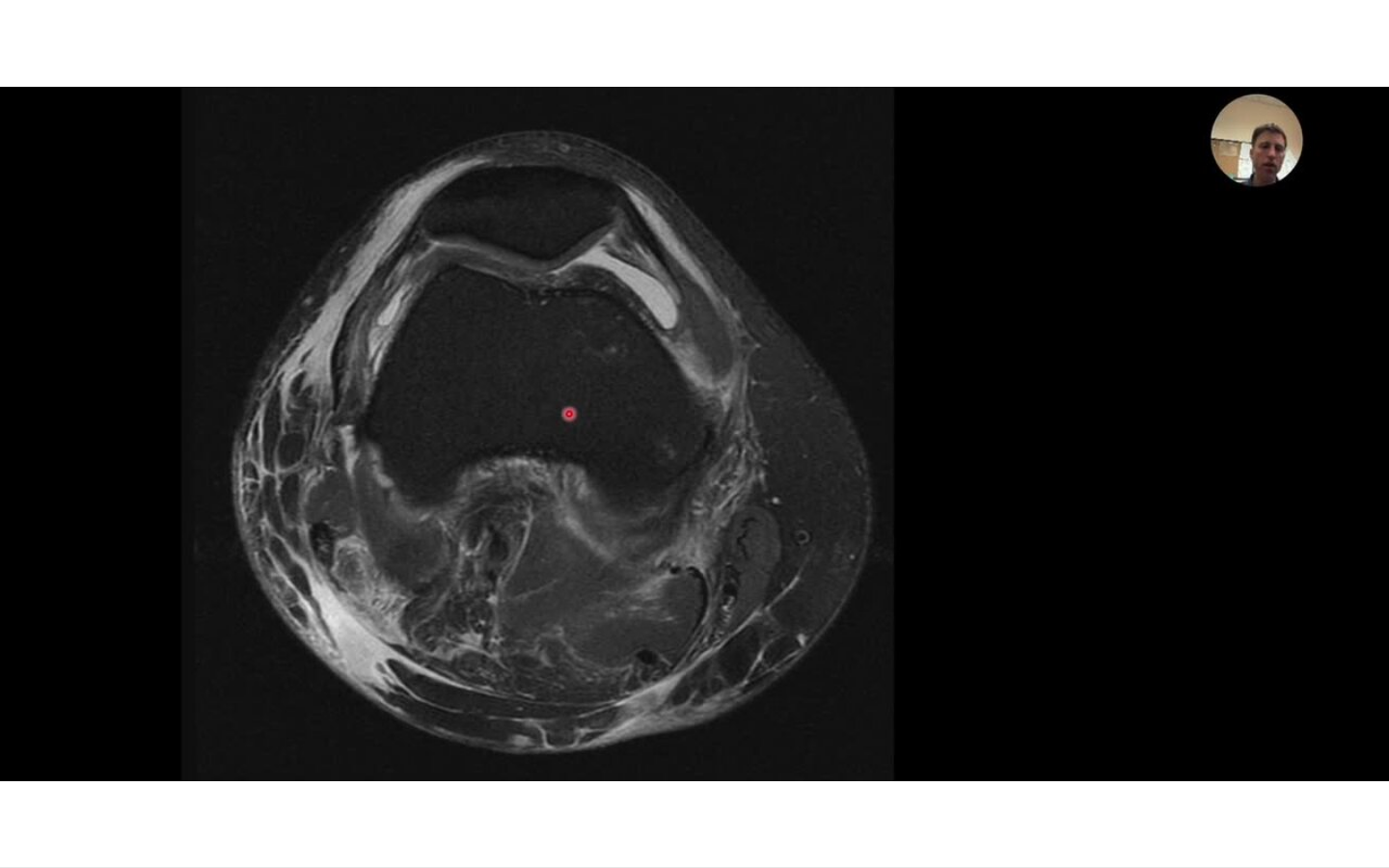 click on "40 seconds
Tap to unmute" at bounding box center (694, 433) 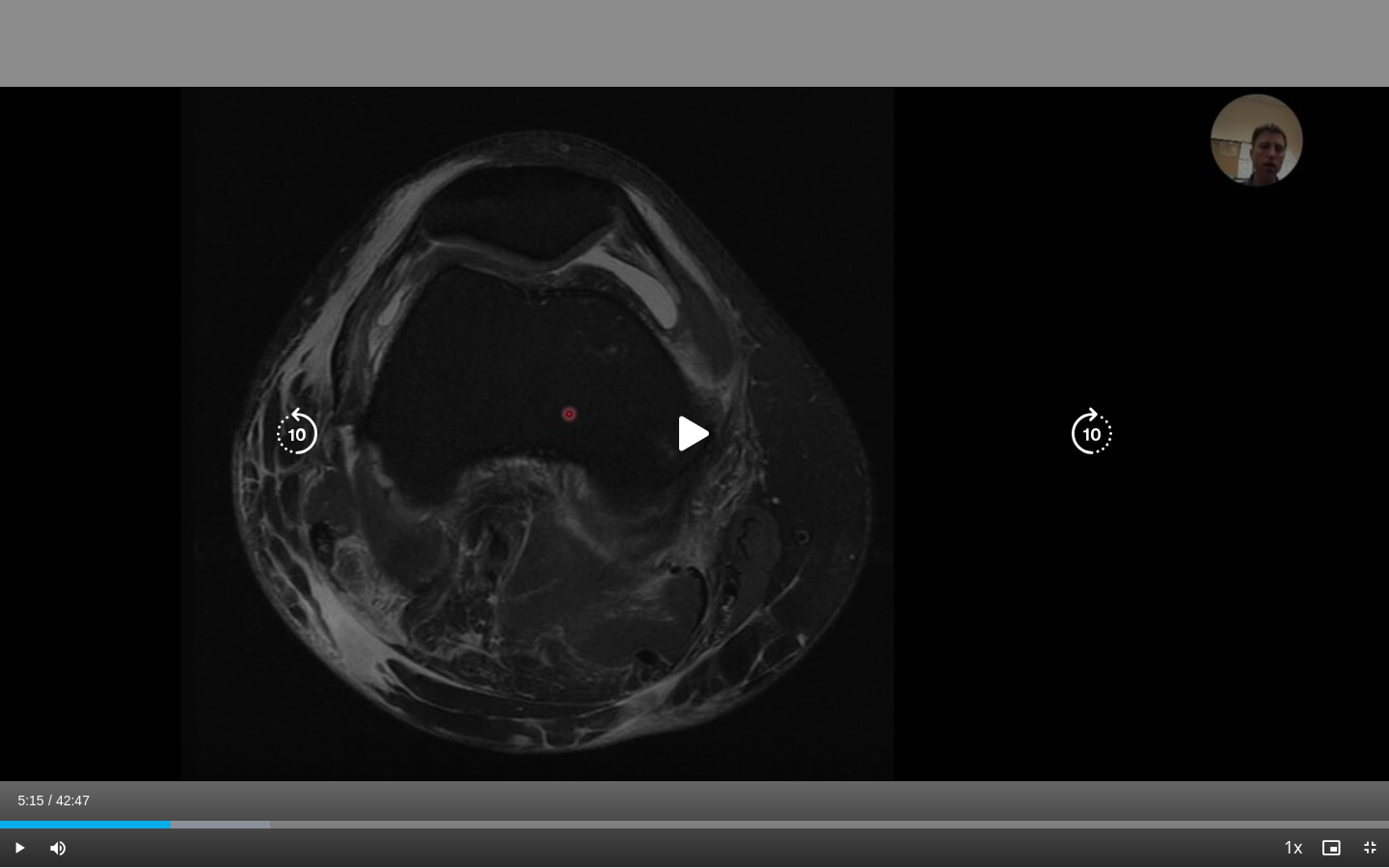 click at bounding box center [297, 434] 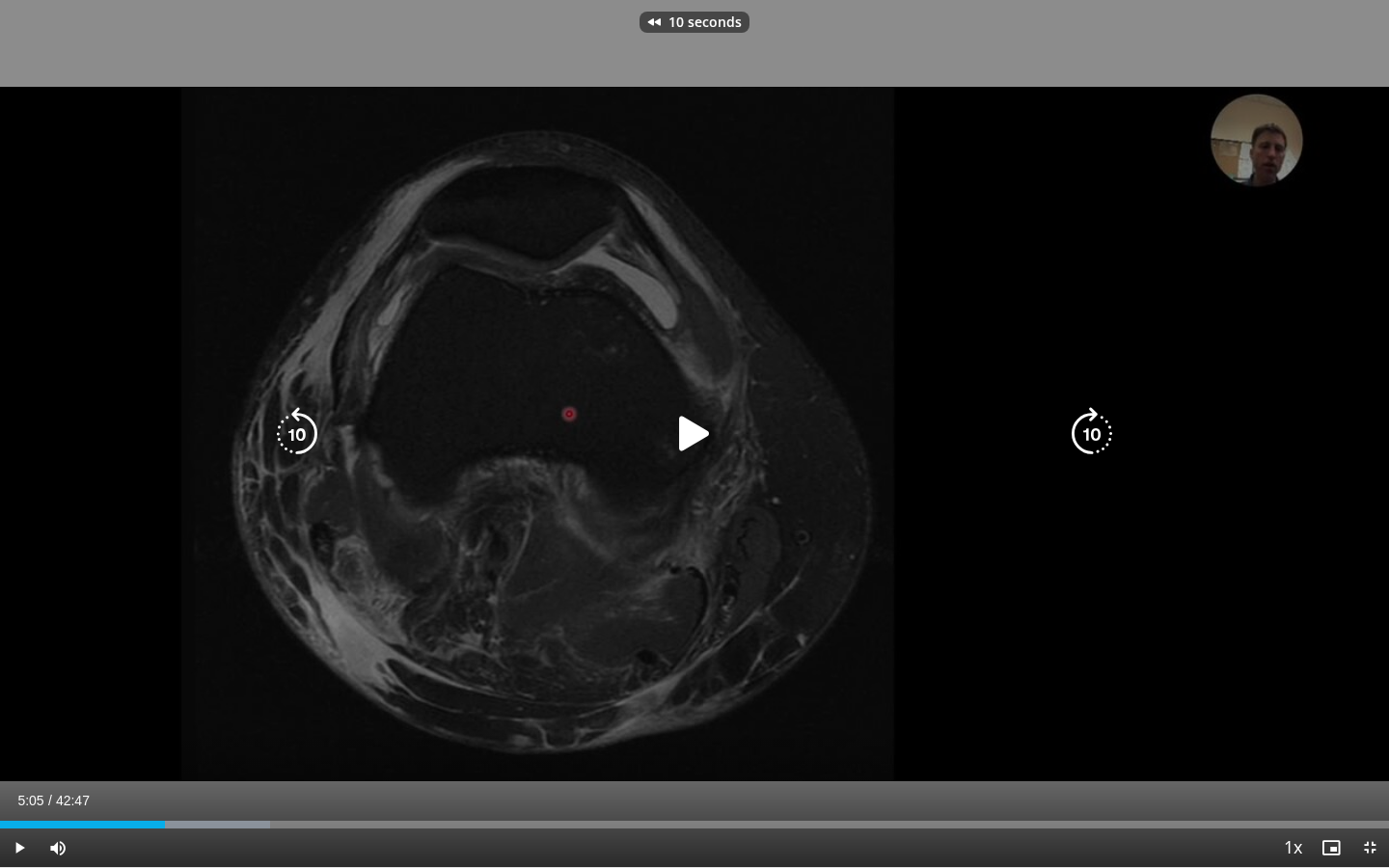 click on "10 seconds
Tap to unmute" at bounding box center [694, 433] 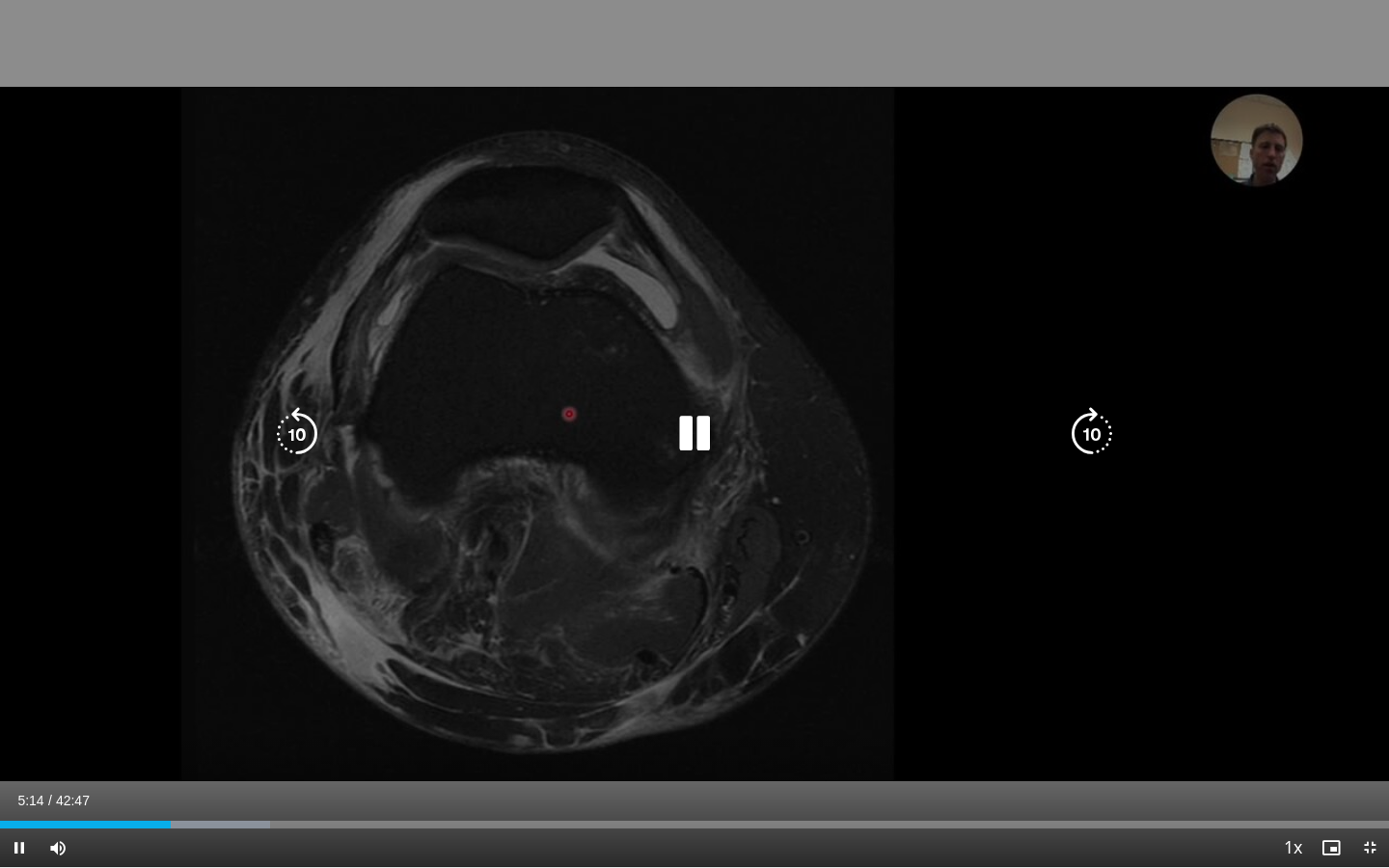 click on "10 seconds
Tap to unmute" at bounding box center [694, 433] 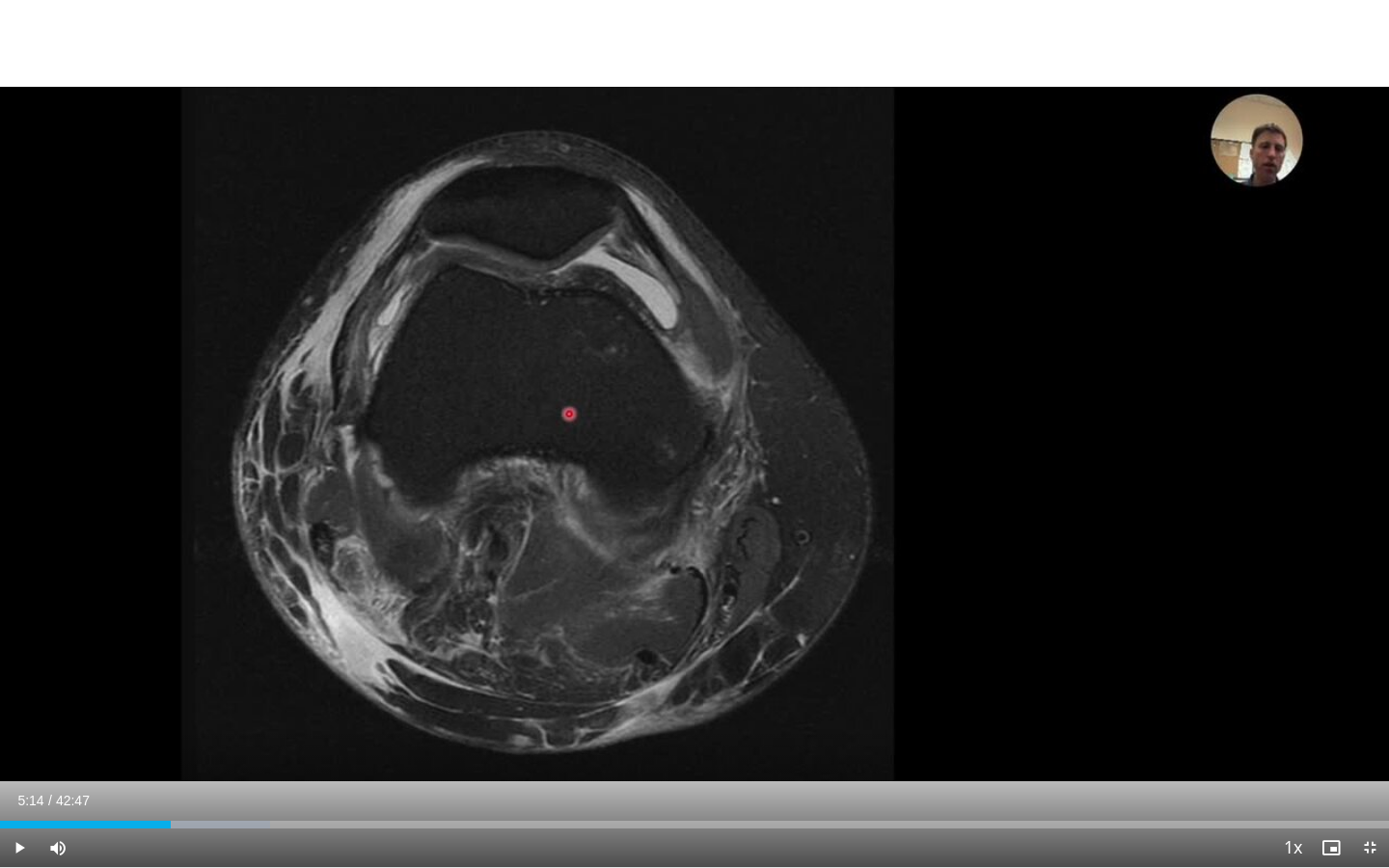 click on "10 seconds
Tap to unmute" at bounding box center (694, 433) 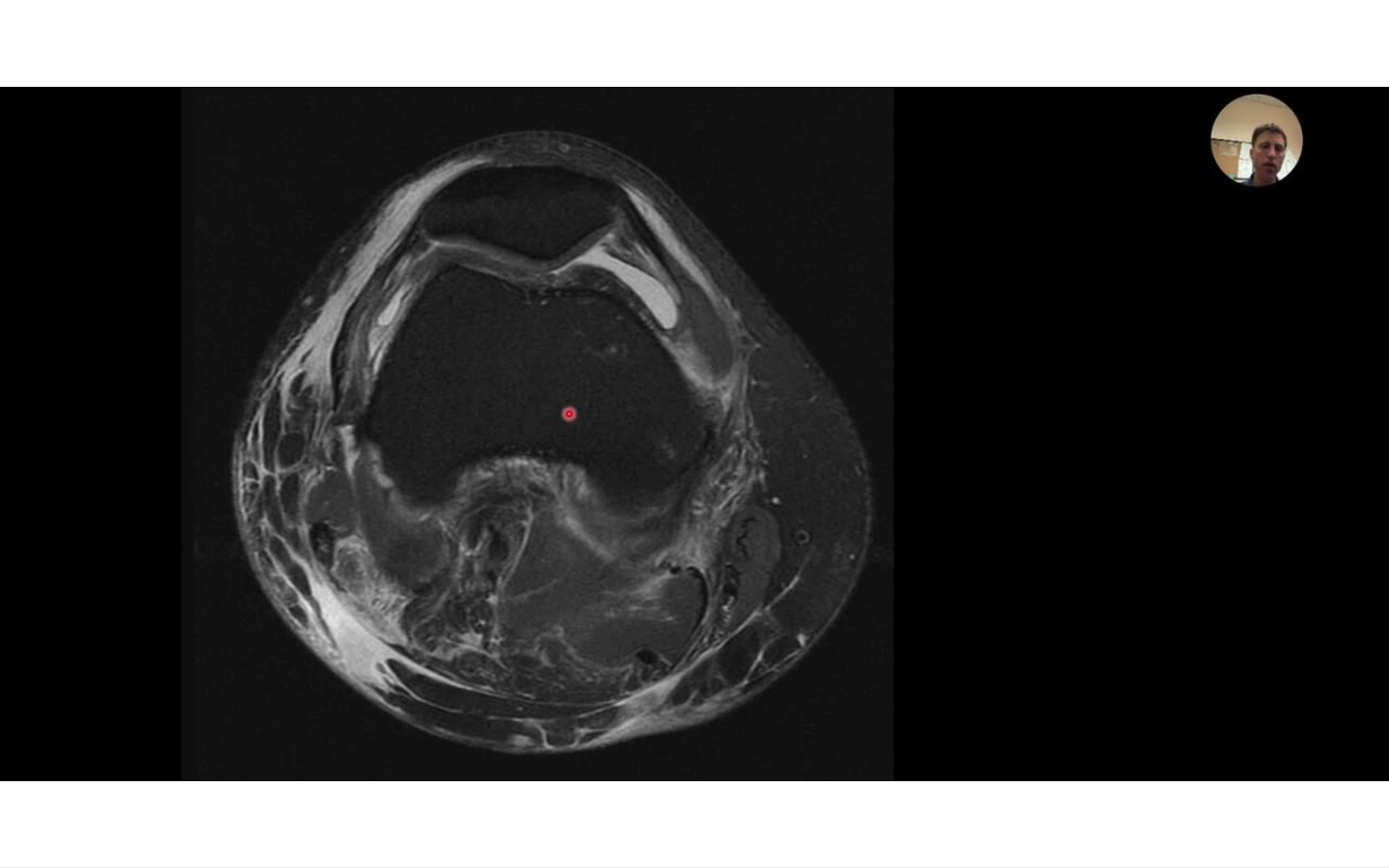 click on "10 seconds
Tap to unmute" at bounding box center (694, 433) 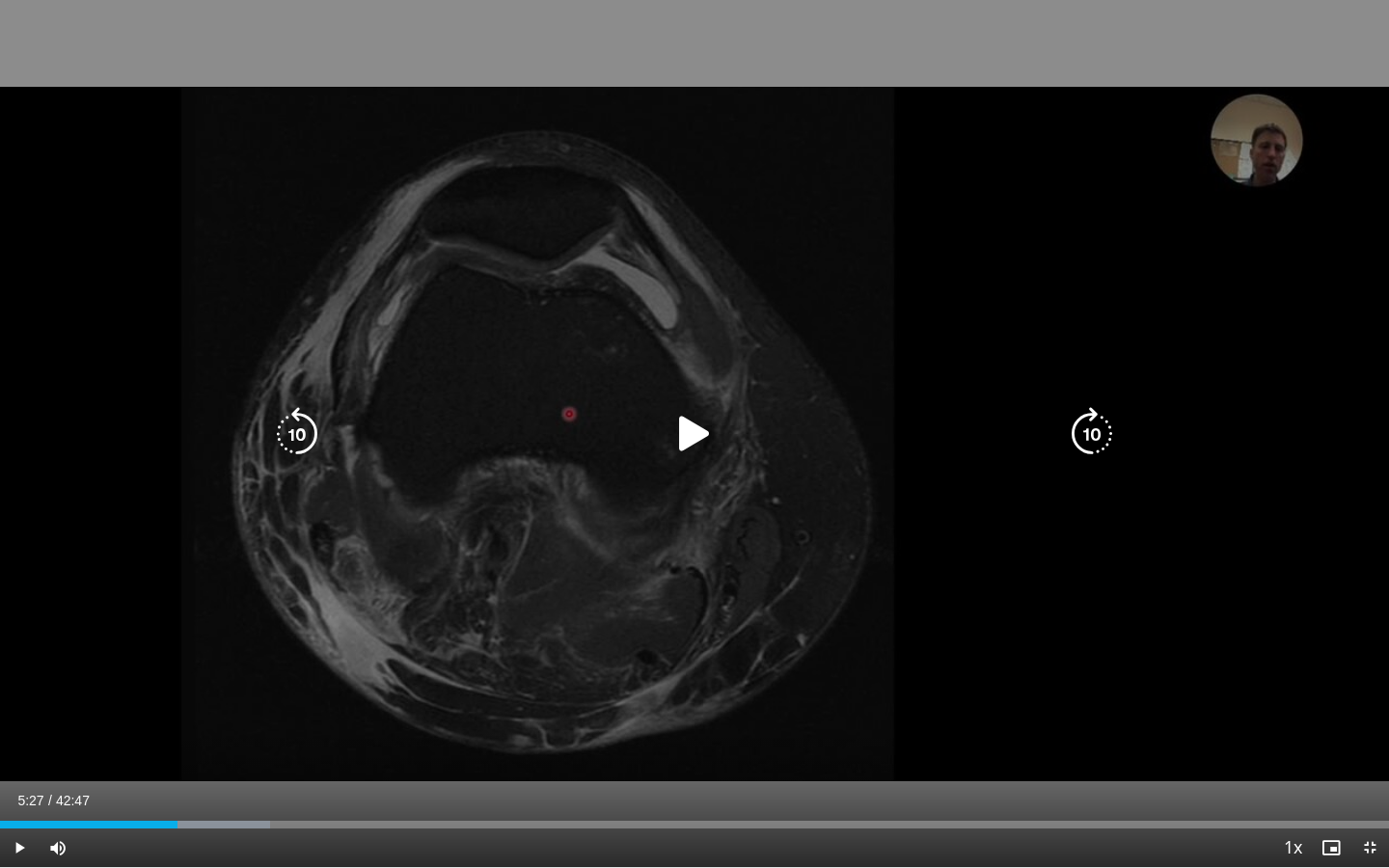 click at bounding box center (297, 434) 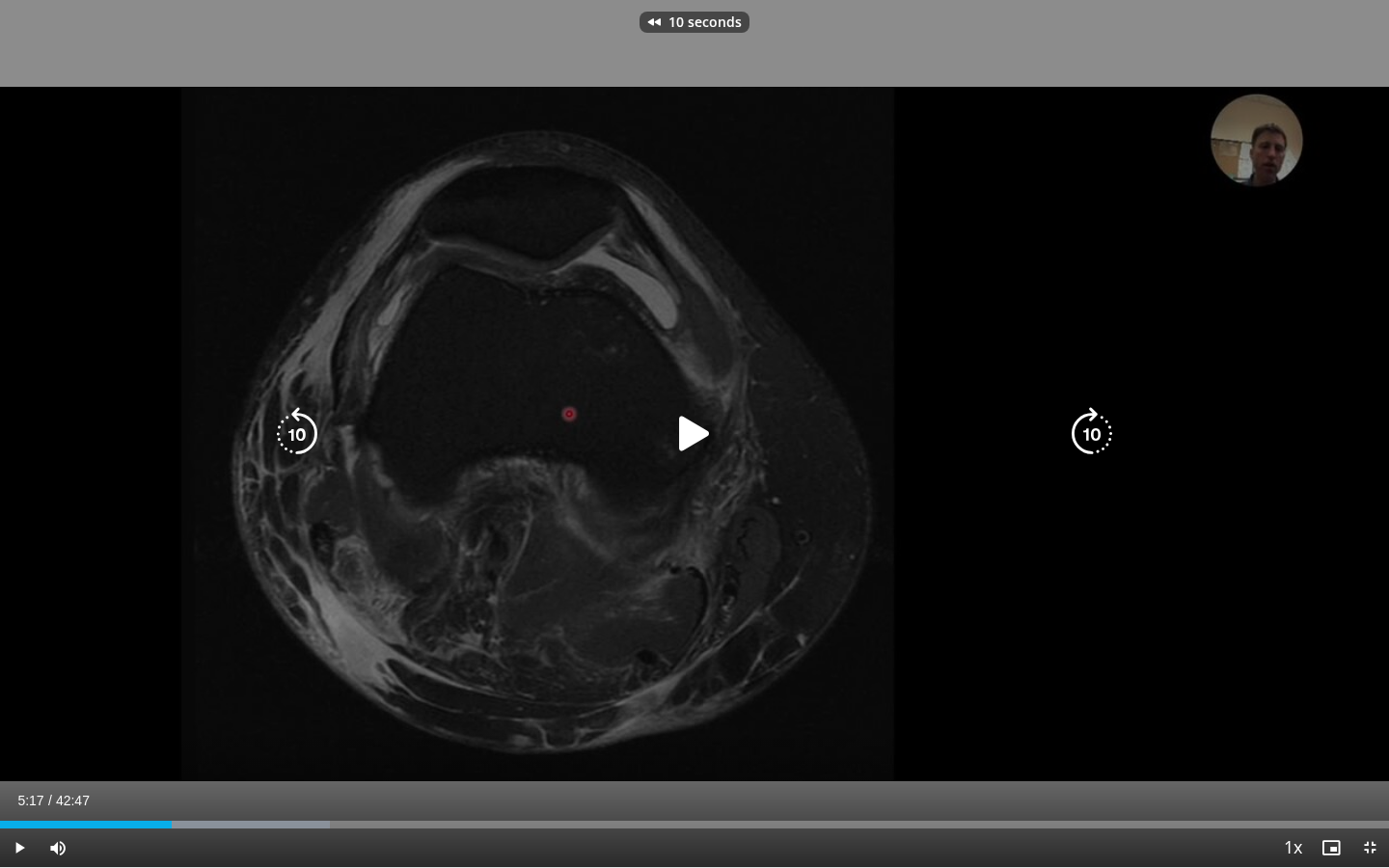 click at bounding box center [297, 434] 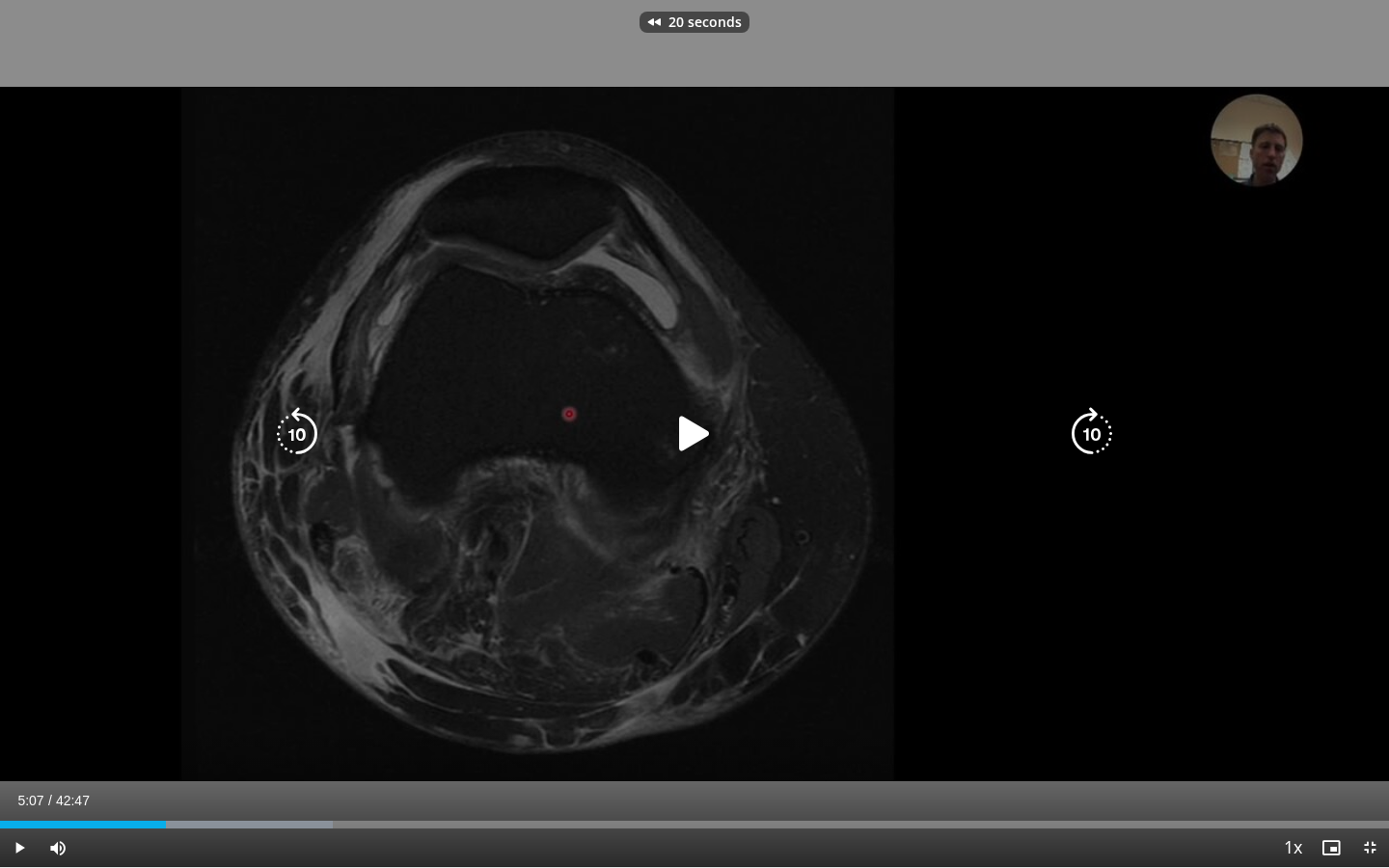 click on "20 seconds
Tap to unmute" at bounding box center [694, 433] 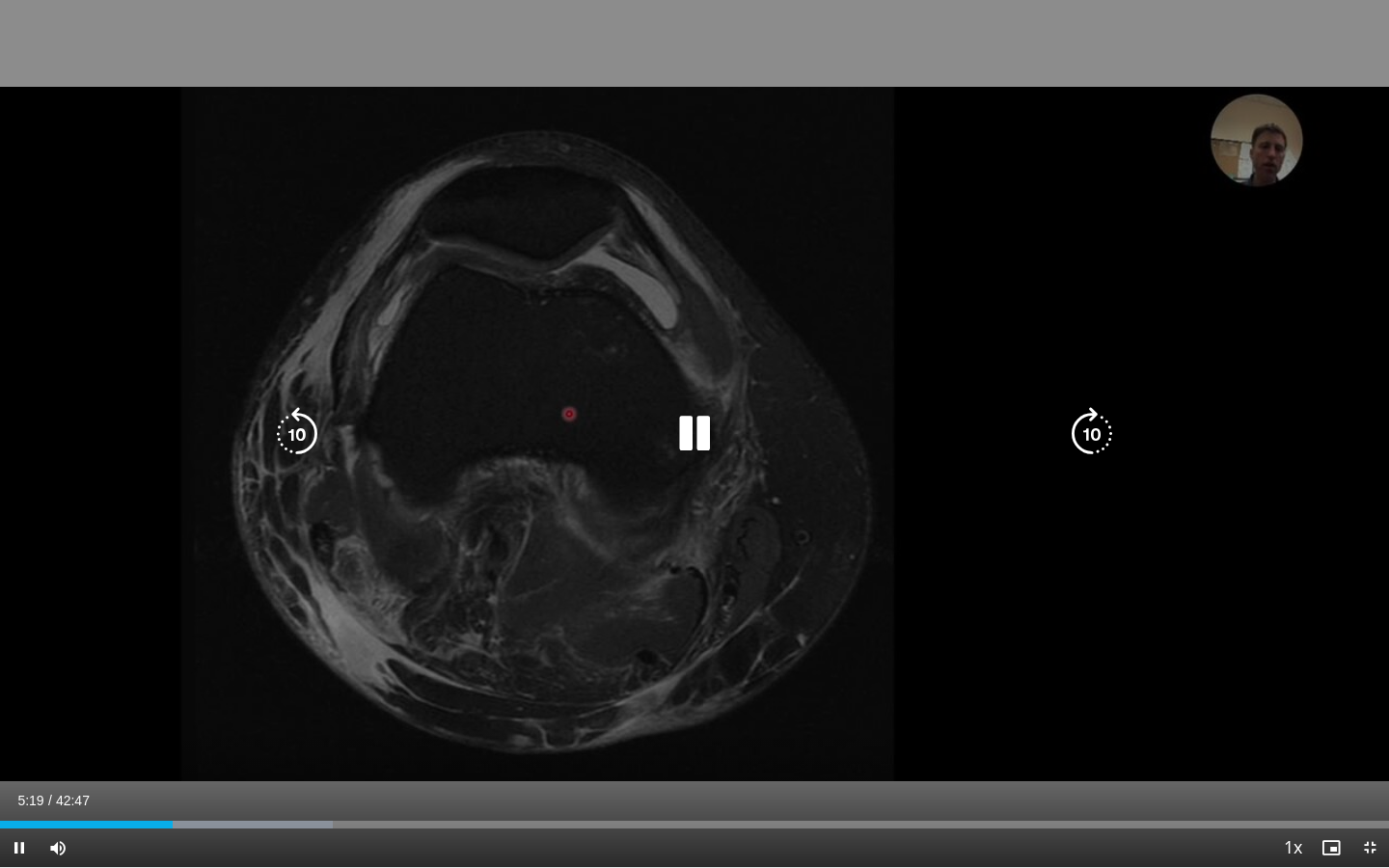 click on "20 seconds
Tap to unmute" at bounding box center [694, 433] 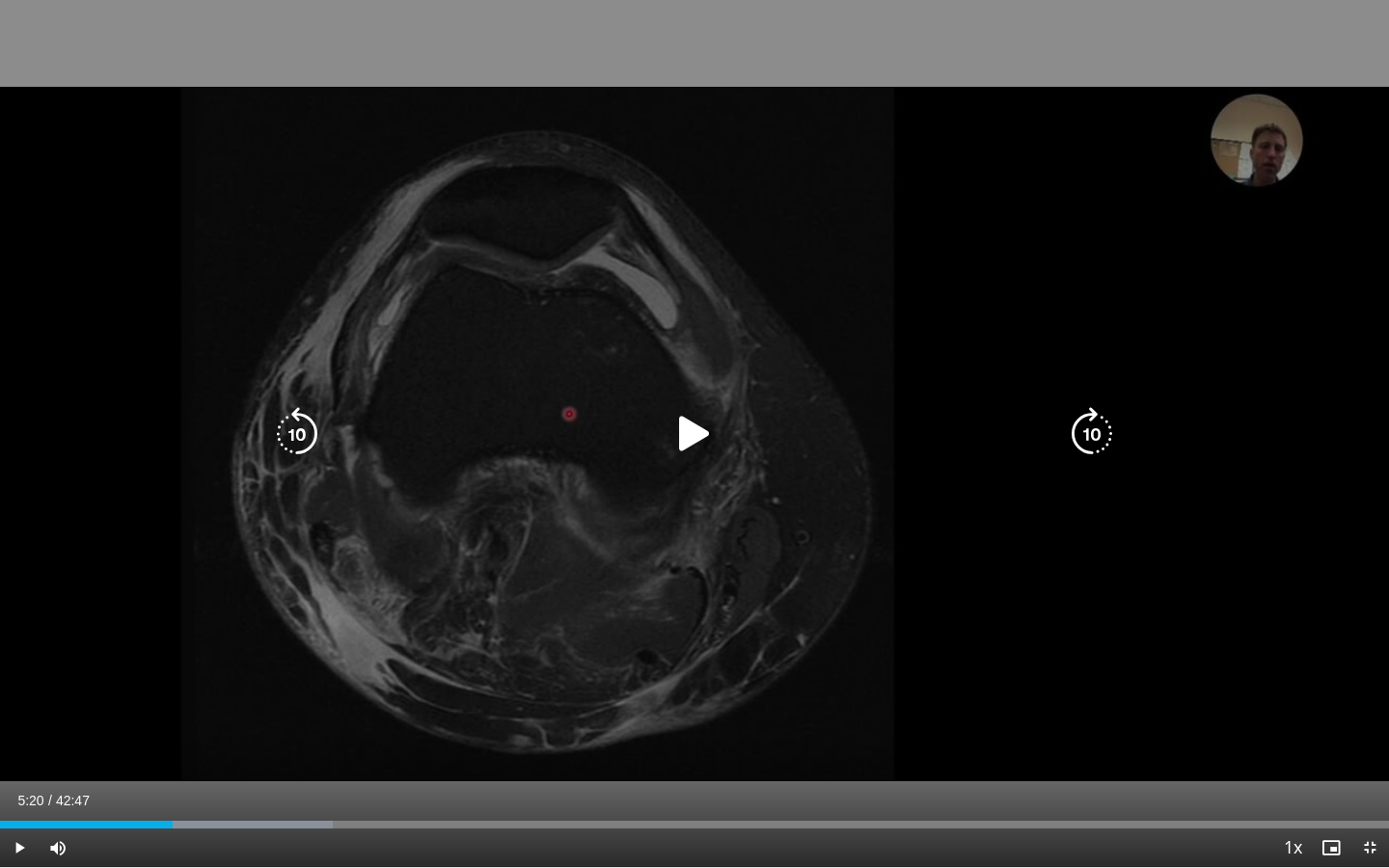 click at bounding box center [297, 434] 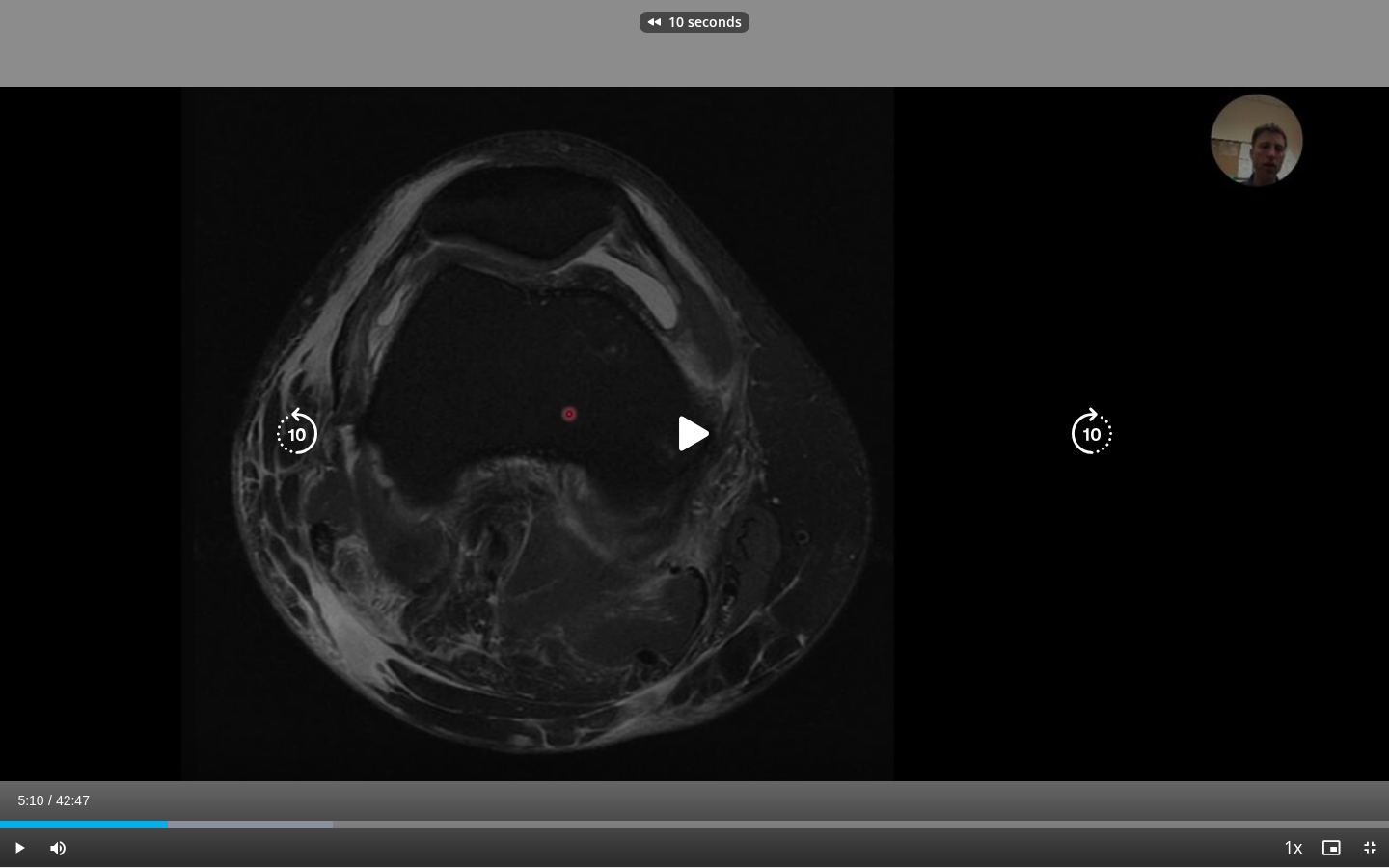 click on "10 seconds
Tap to unmute" at bounding box center (694, 433) 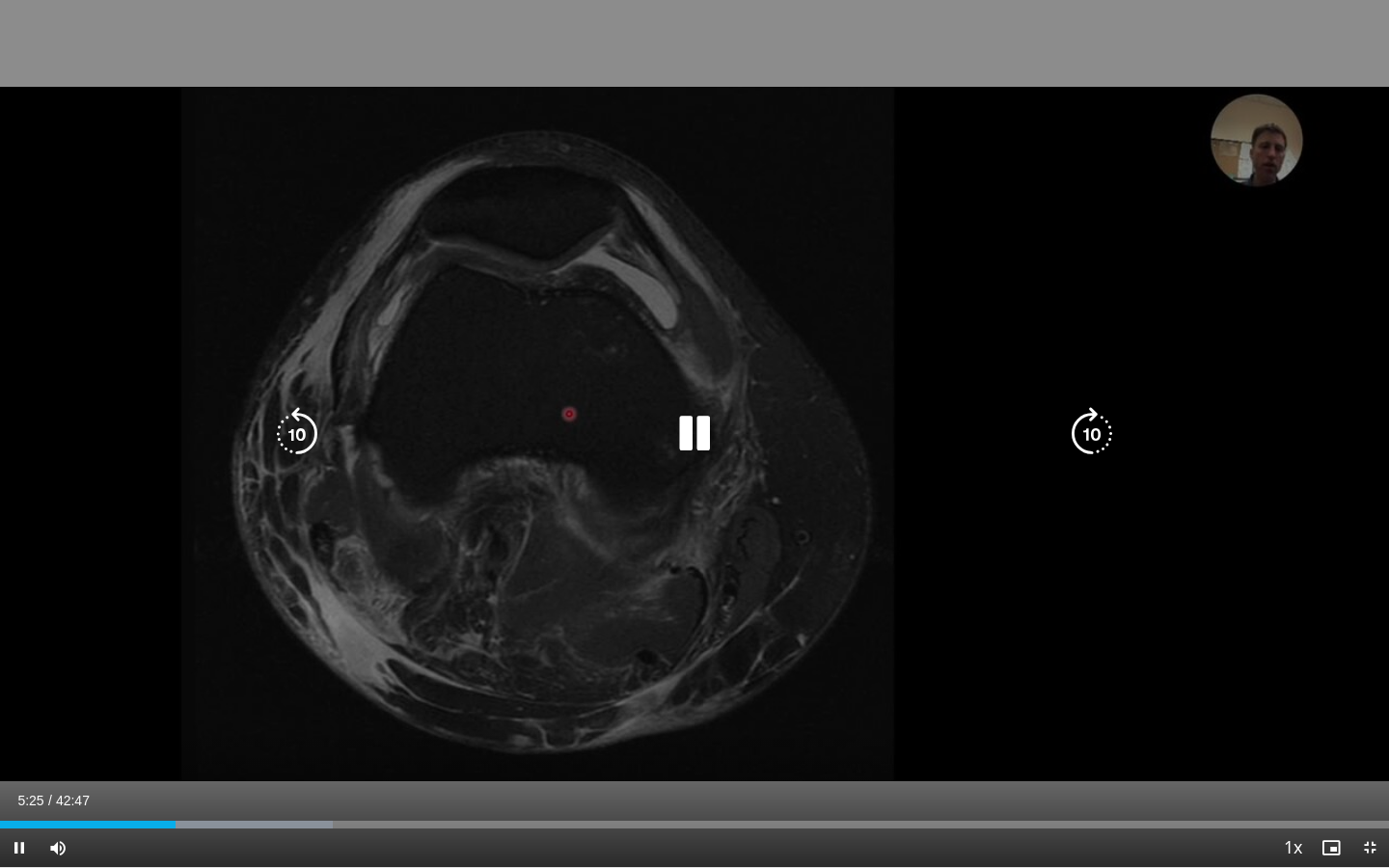 click on "10 seconds
Tap to unmute" at bounding box center (694, 433) 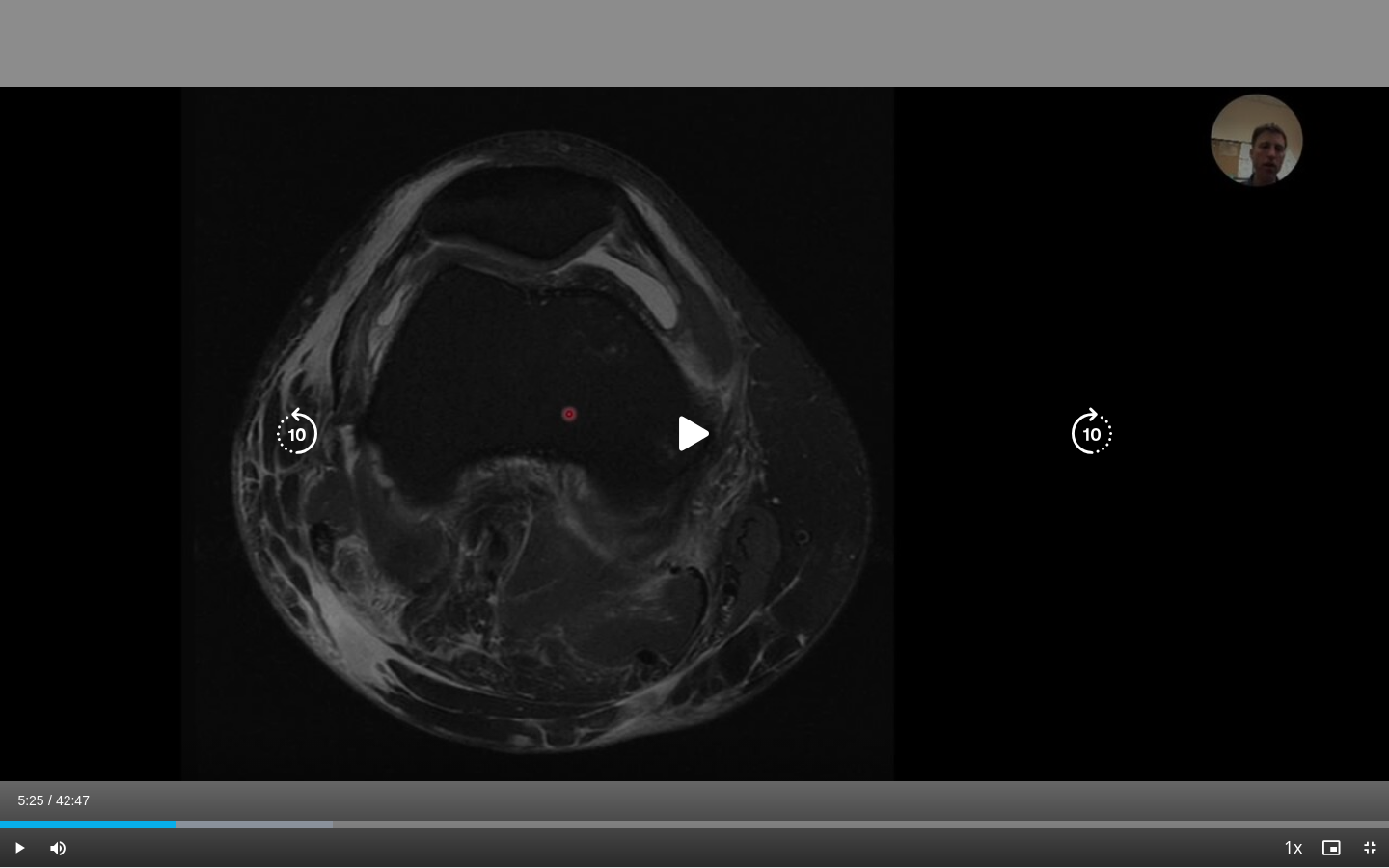 click at bounding box center (297, 434) 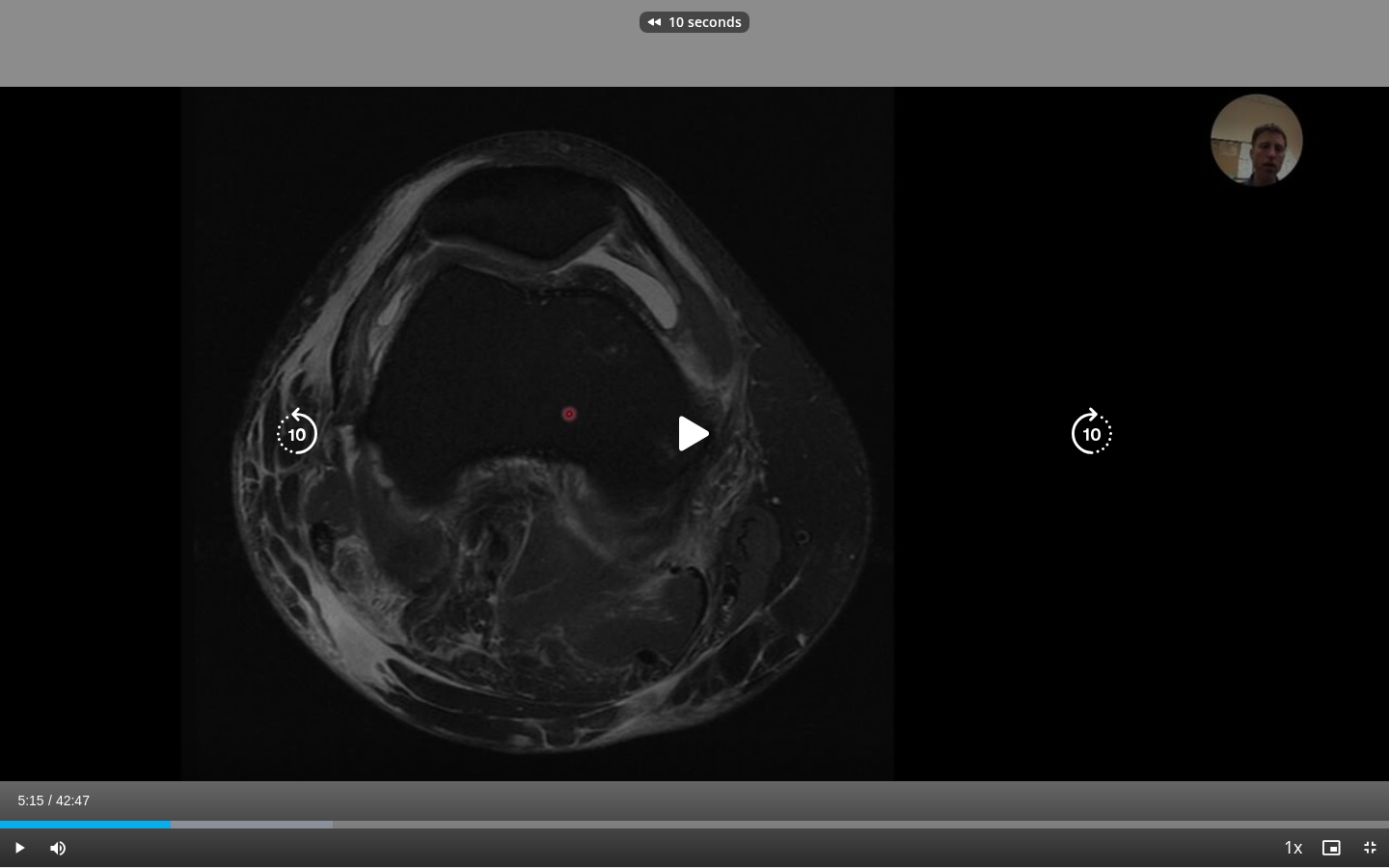 click on "10 seconds
Tap to unmute" at bounding box center [694, 433] 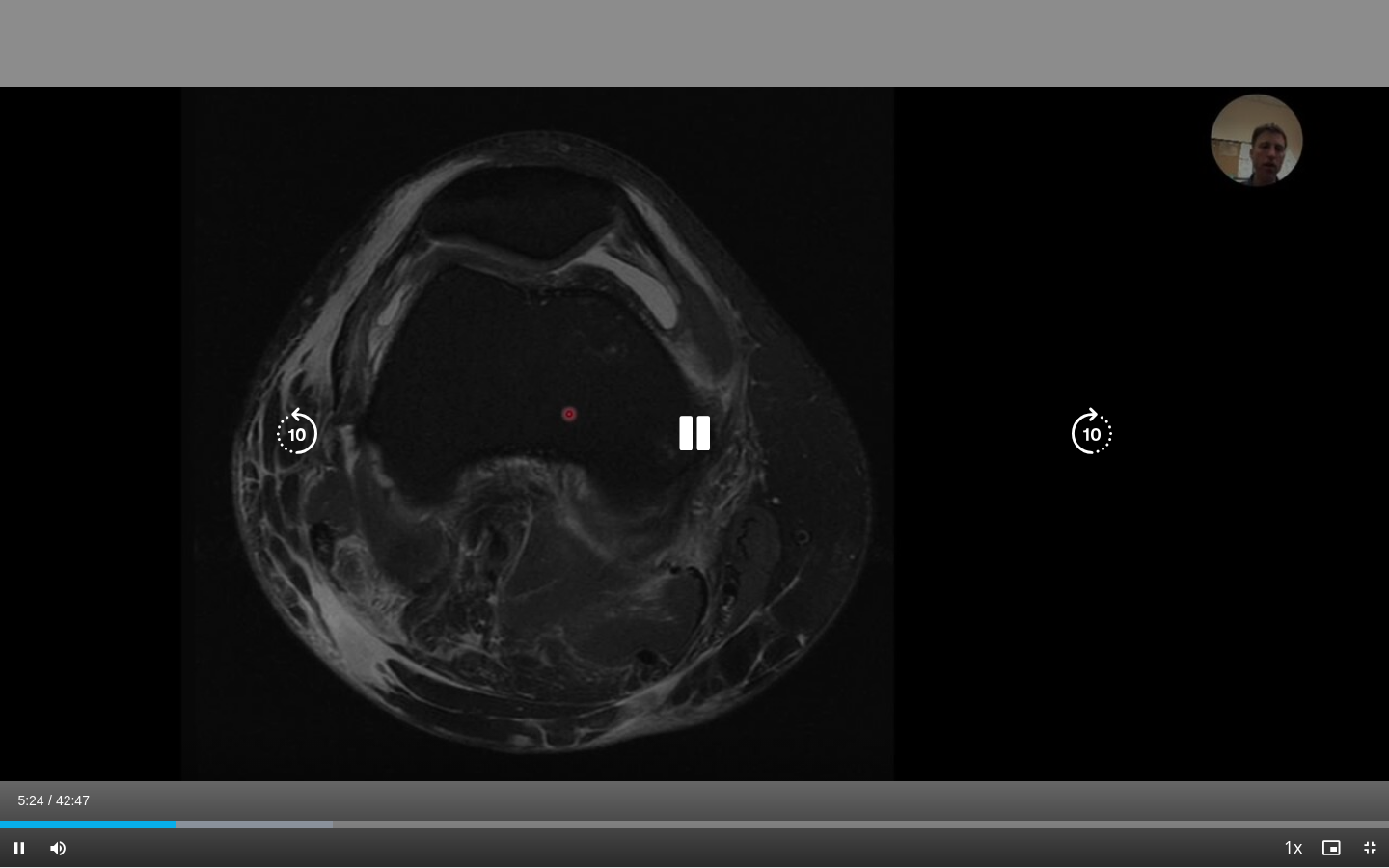 click on "10 seconds
Tap to unmute" at bounding box center [694, 433] 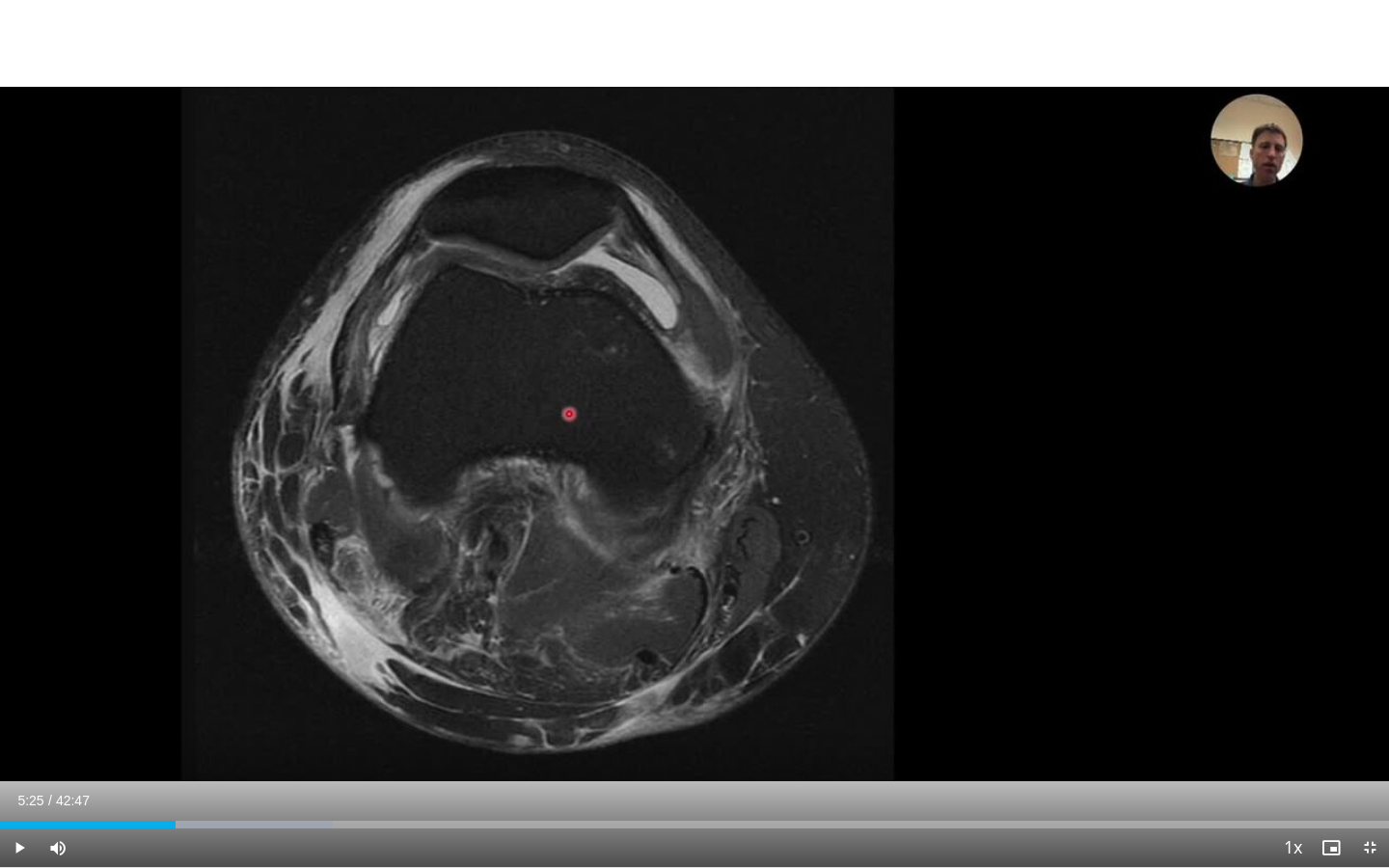 click on "**********" at bounding box center (694, 434) 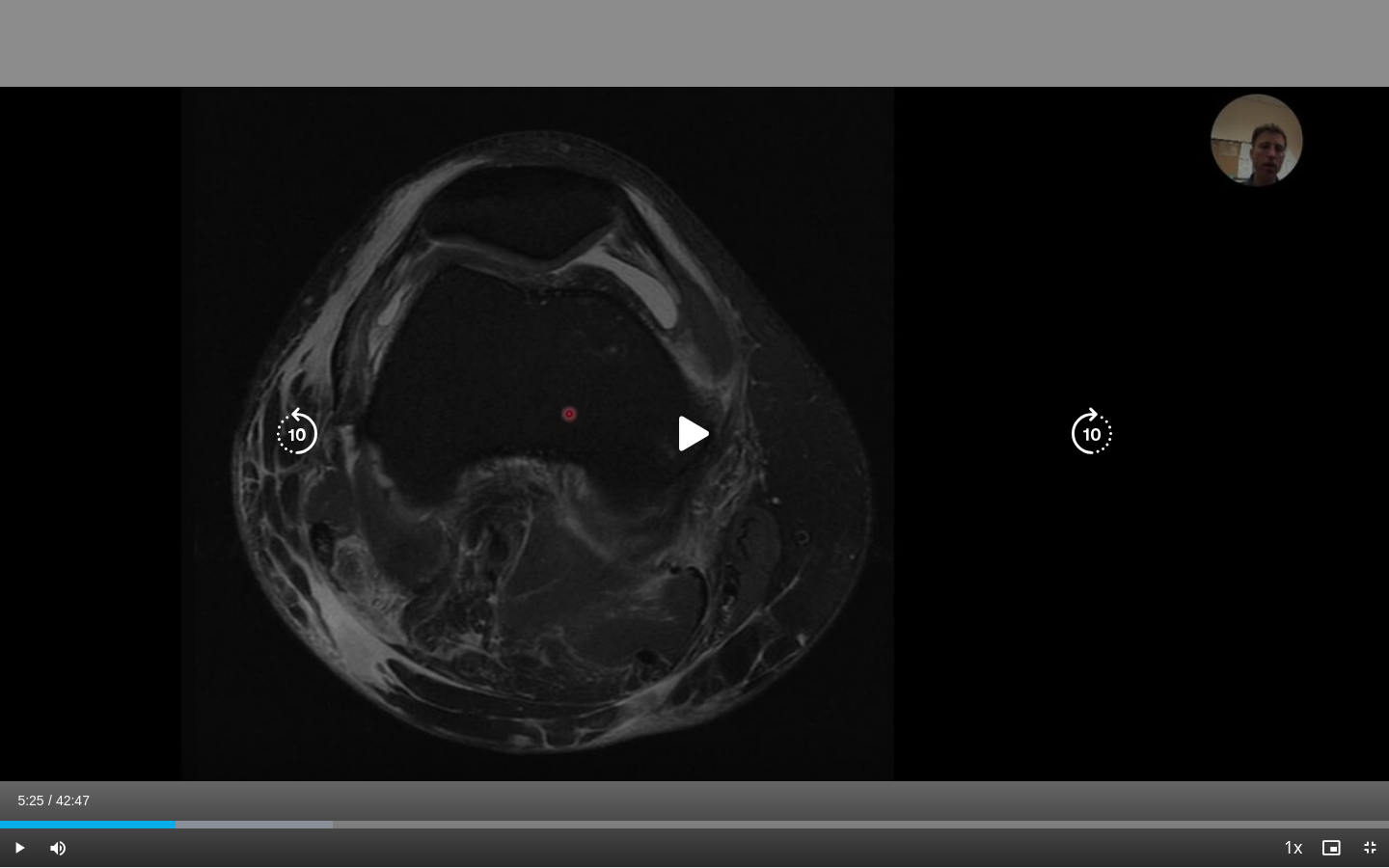 click on "10 seconds
Tap to unmute" at bounding box center (694, 433) 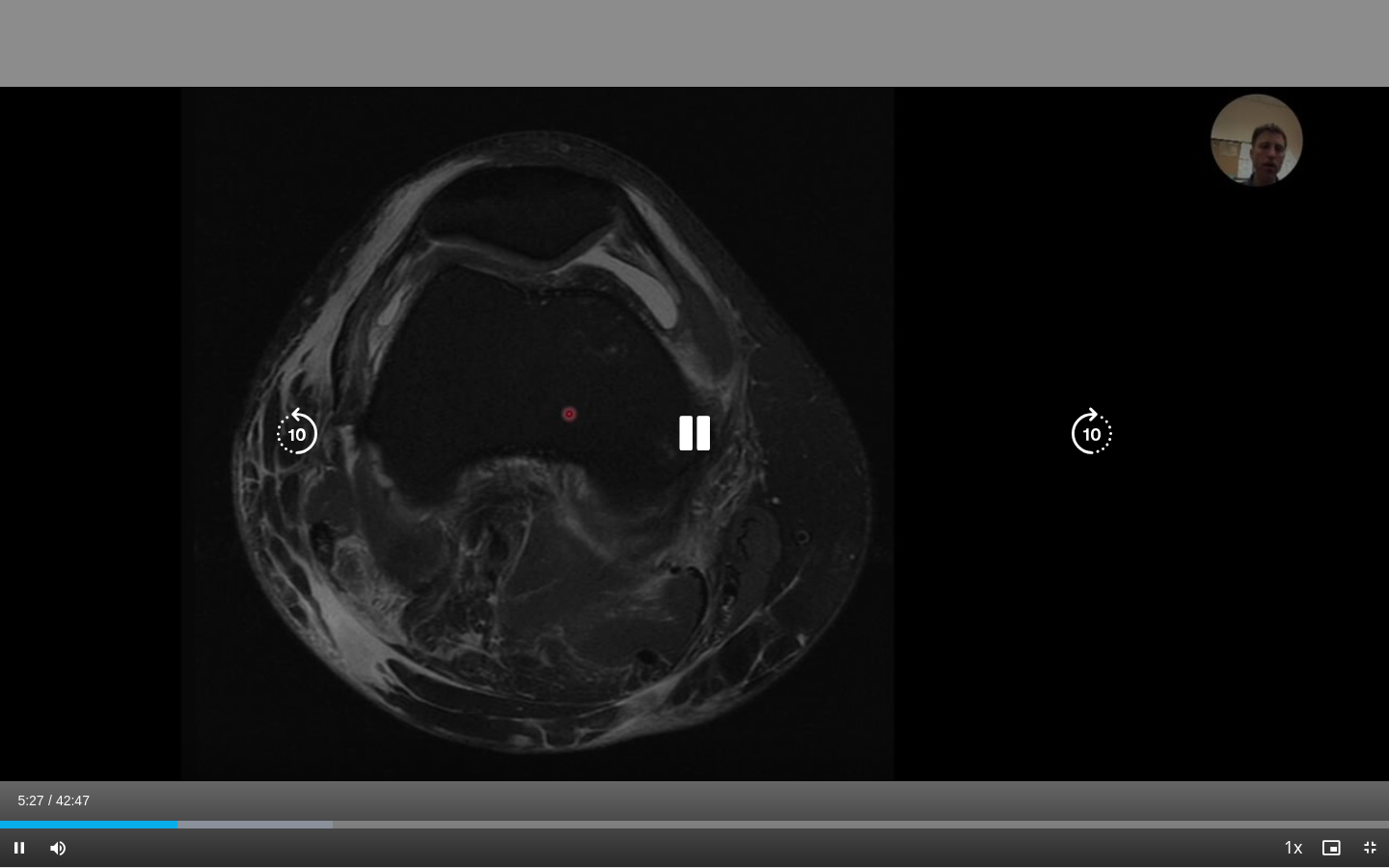click on "10 seconds
Tap to unmute" at bounding box center (694, 433) 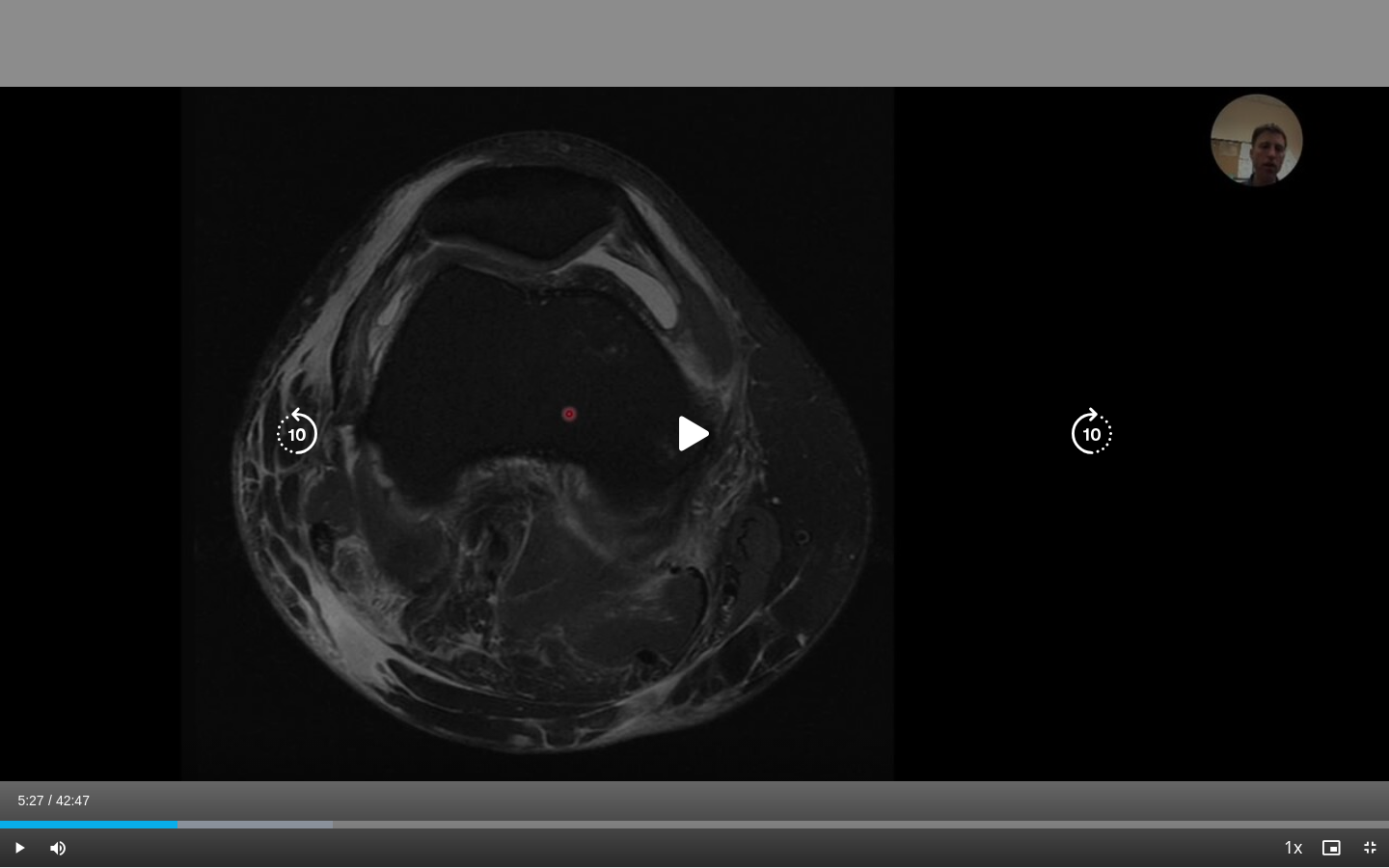 click on "10 seconds
Tap to unmute" at bounding box center (694, 433) 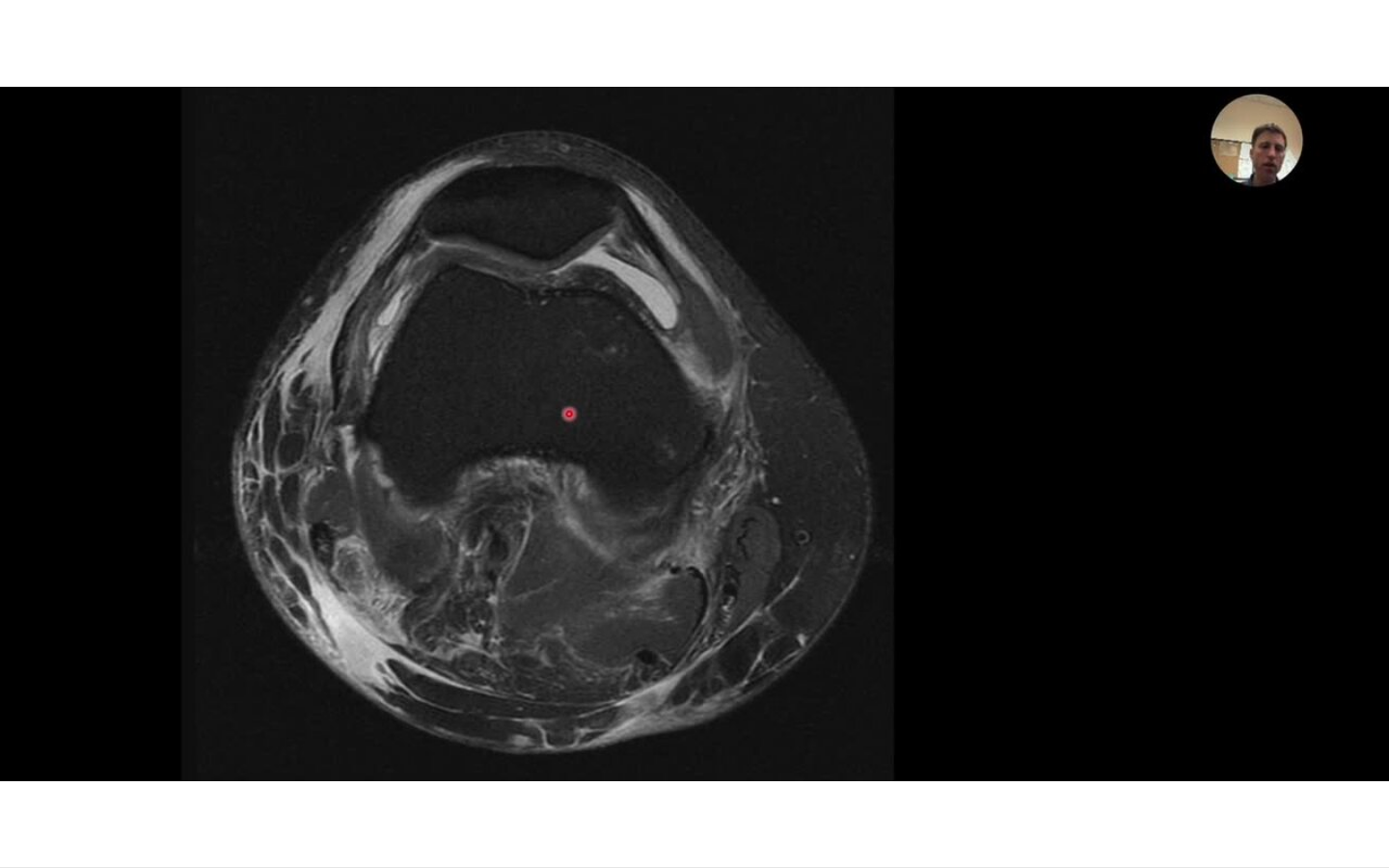 click on "10 seconds
Tap to unmute" at bounding box center [694, 433] 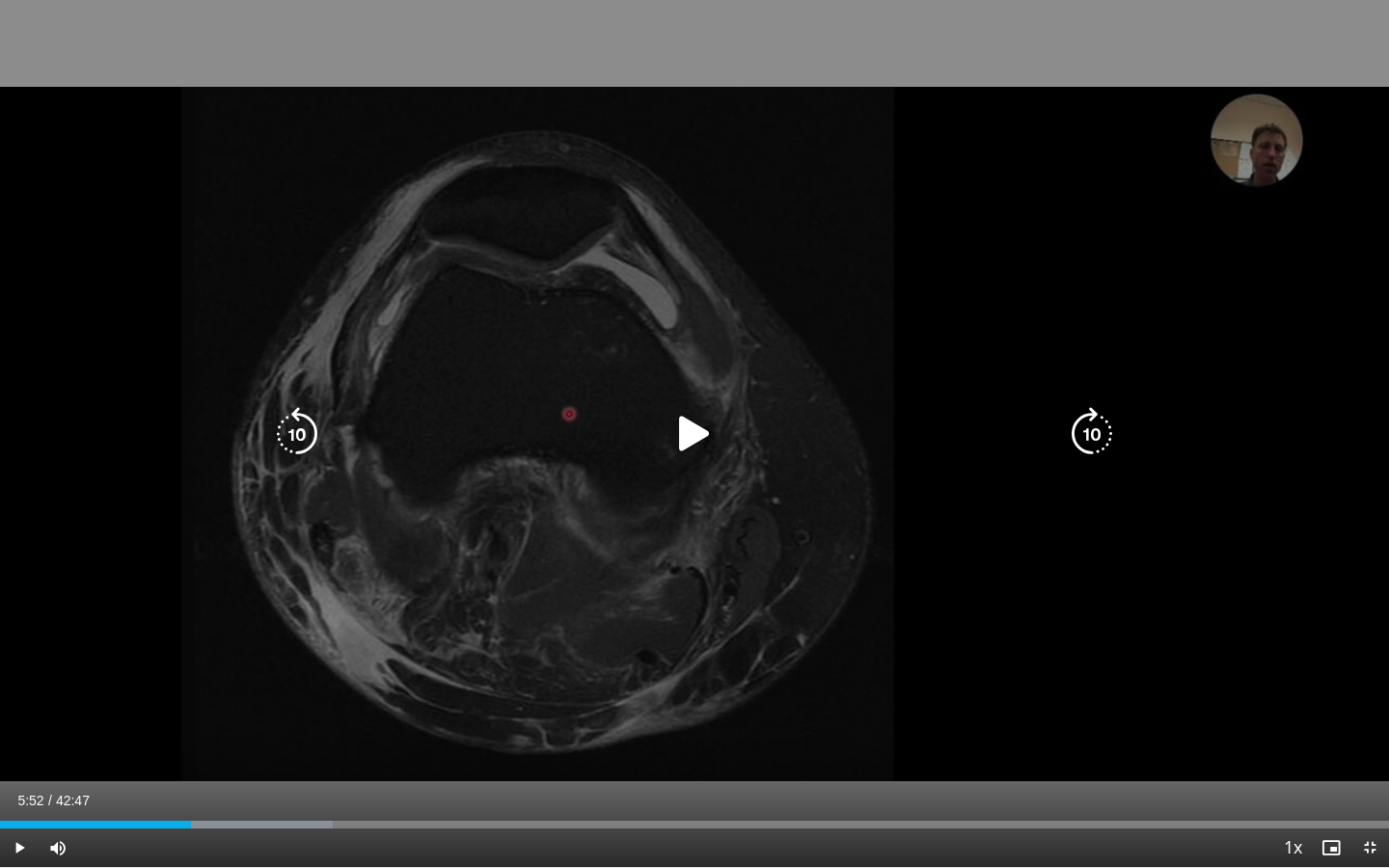 click at bounding box center (297, 434) 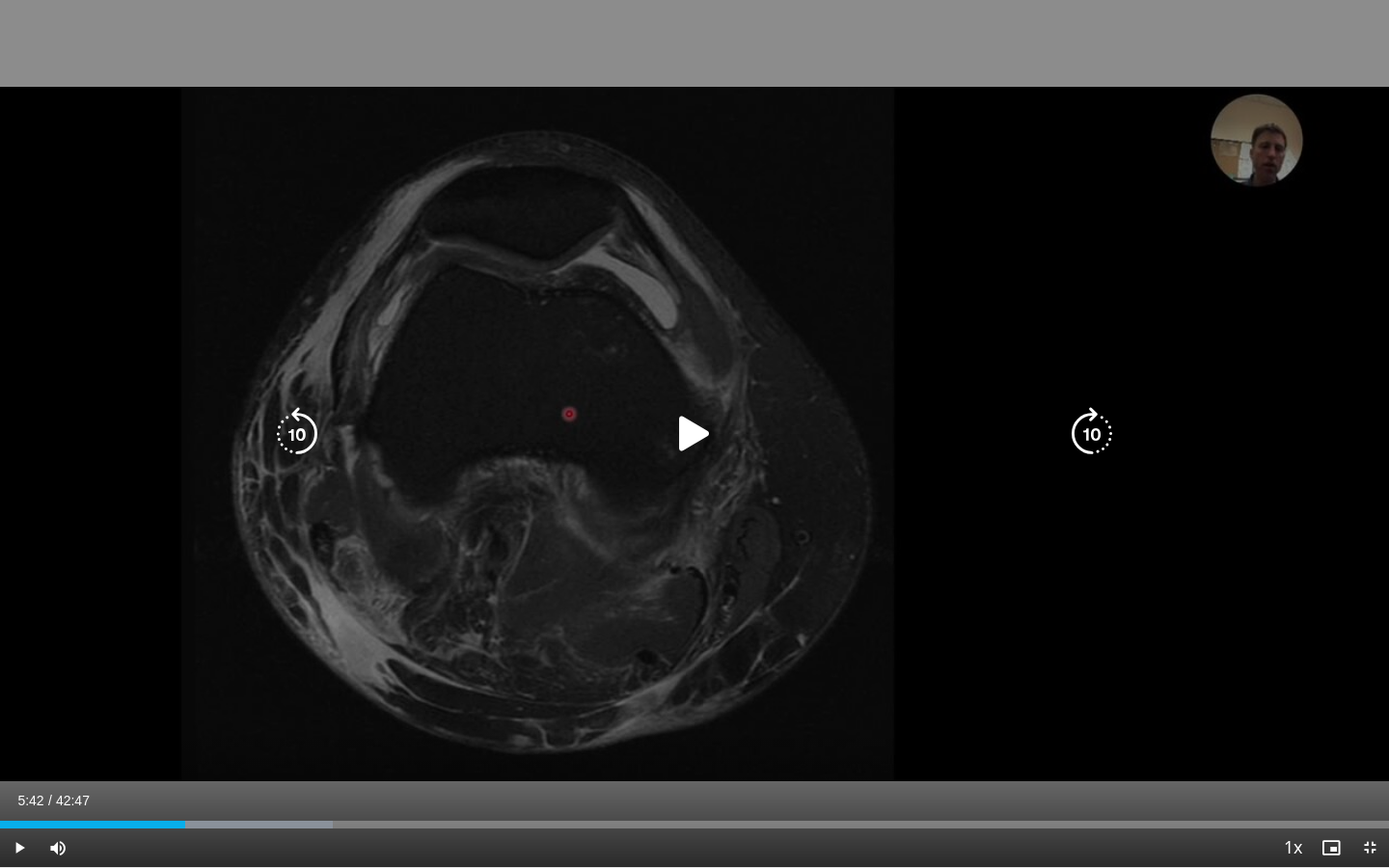 click at bounding box center (297, 434) 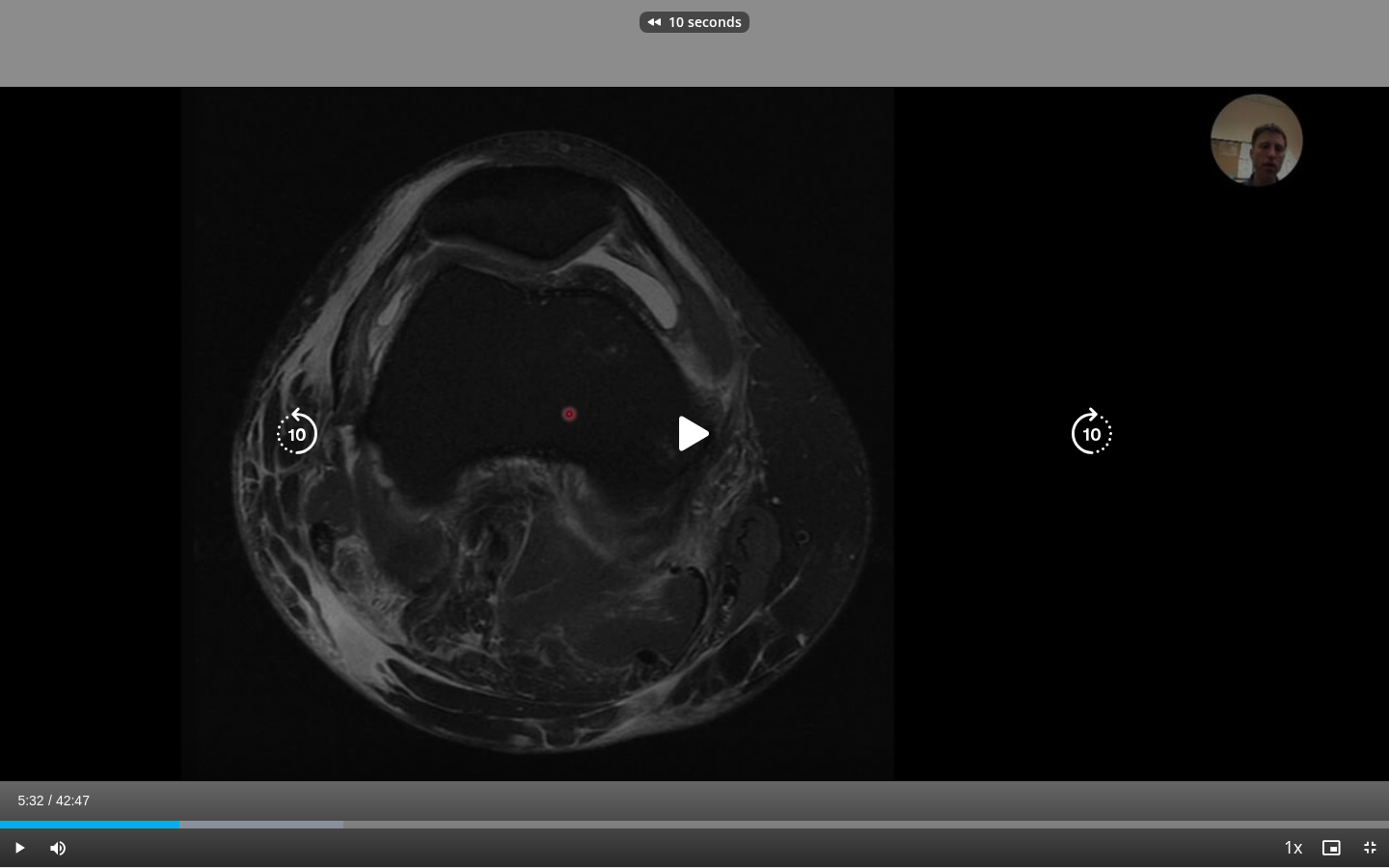 click on "10 seconds
Tap to unmute" at bounding box center (694, 433) 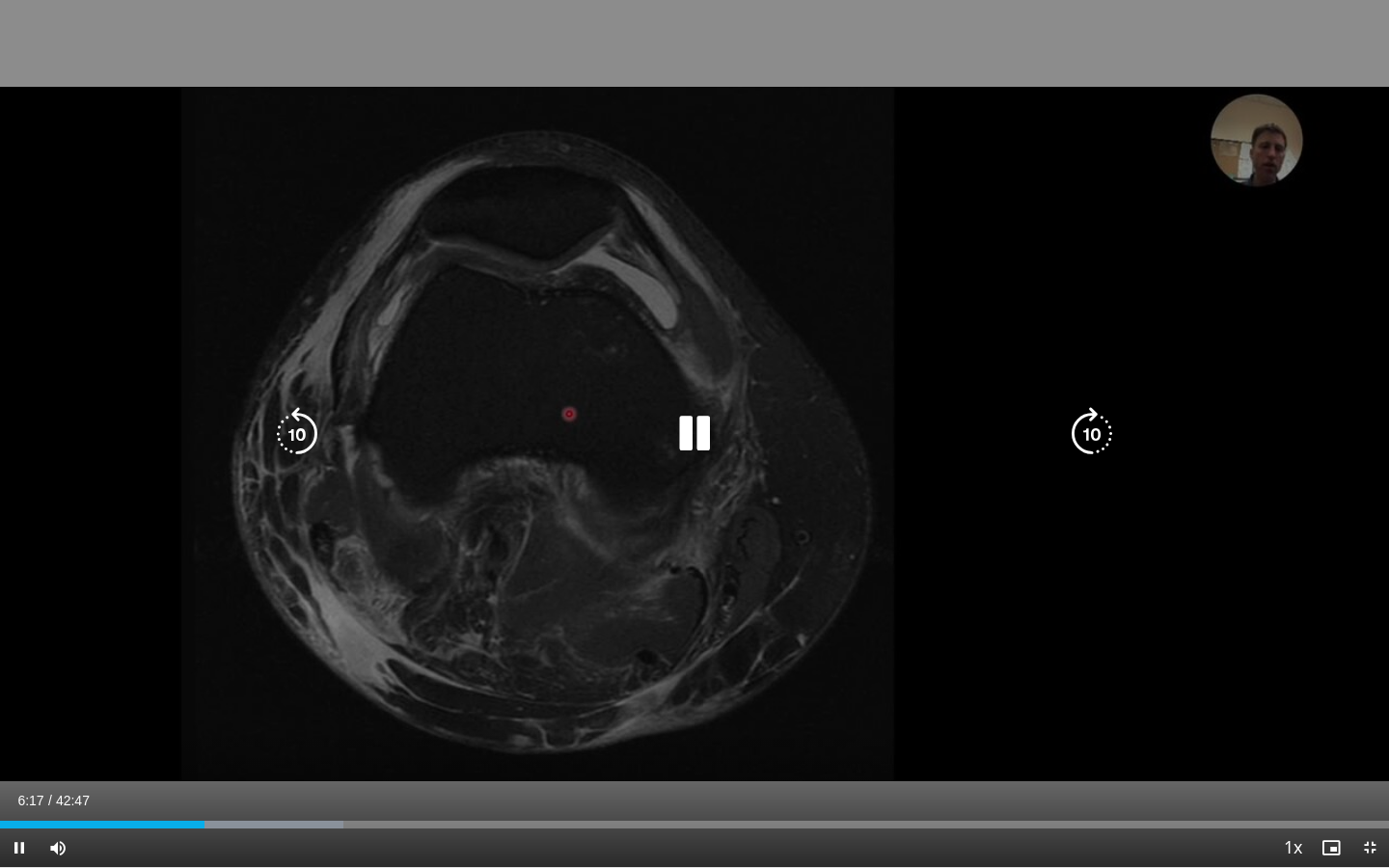 click at bounding box center [694, 434] 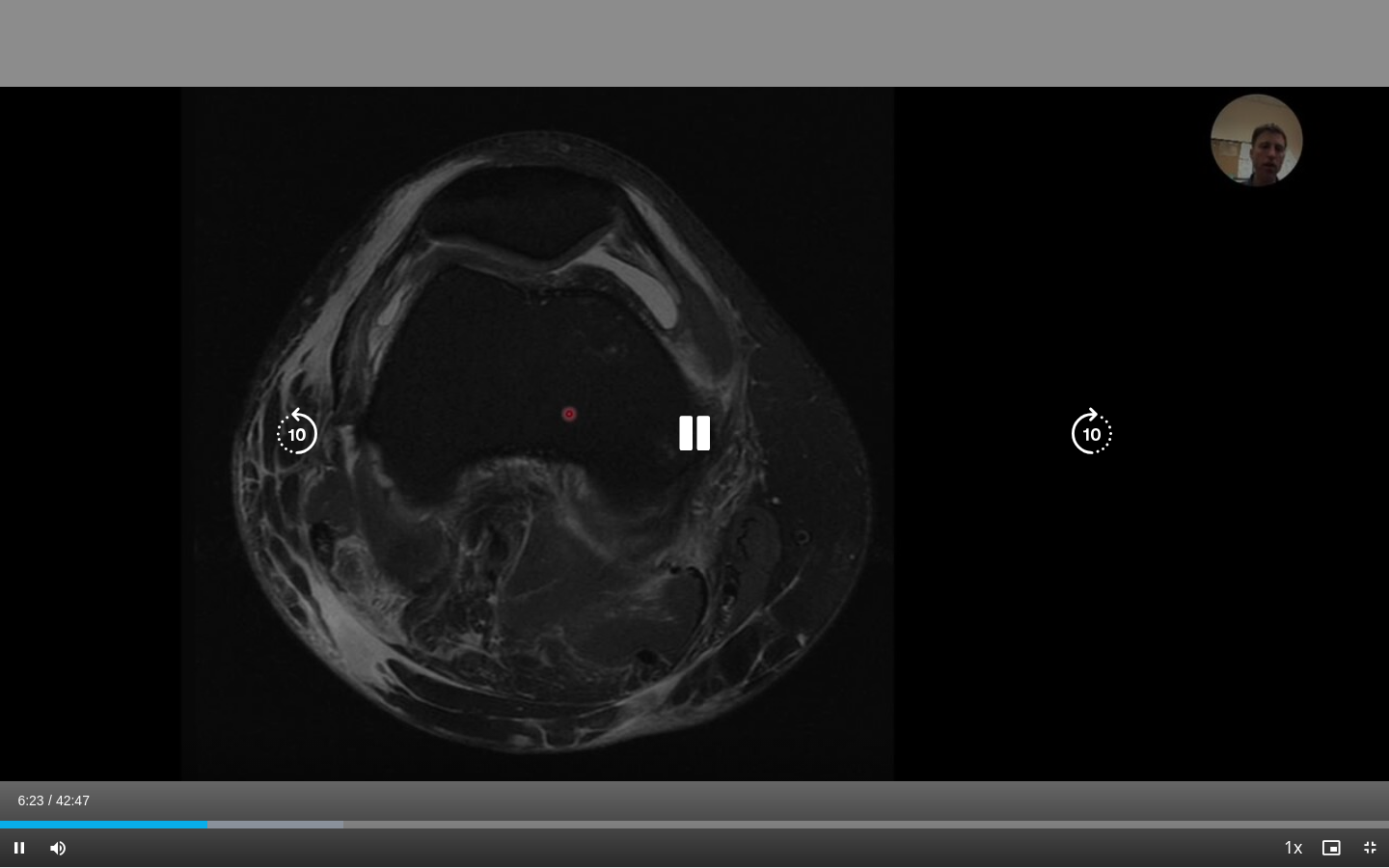 click at bounding box center (297, 434) 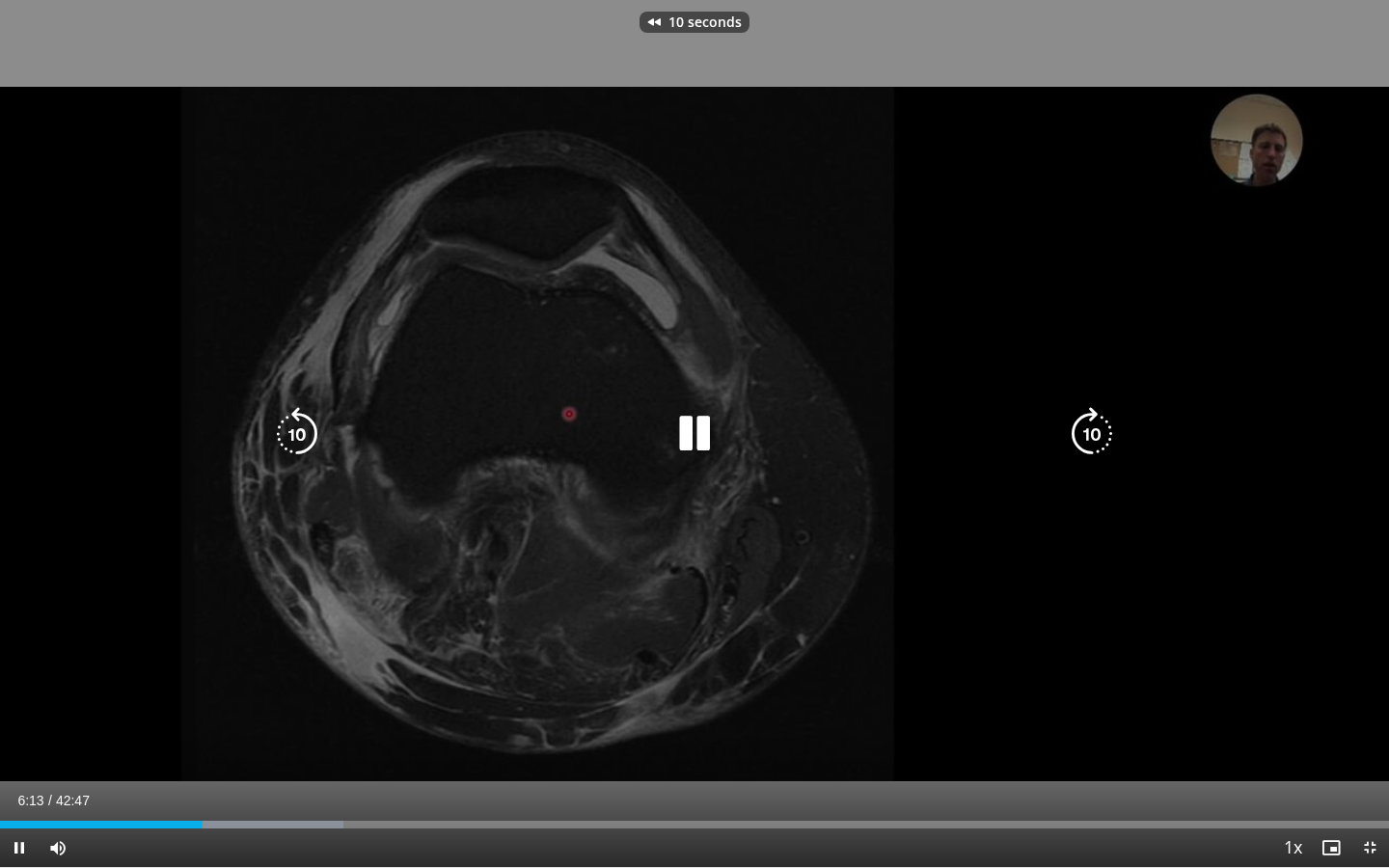 click at bounding box center (297, 434) 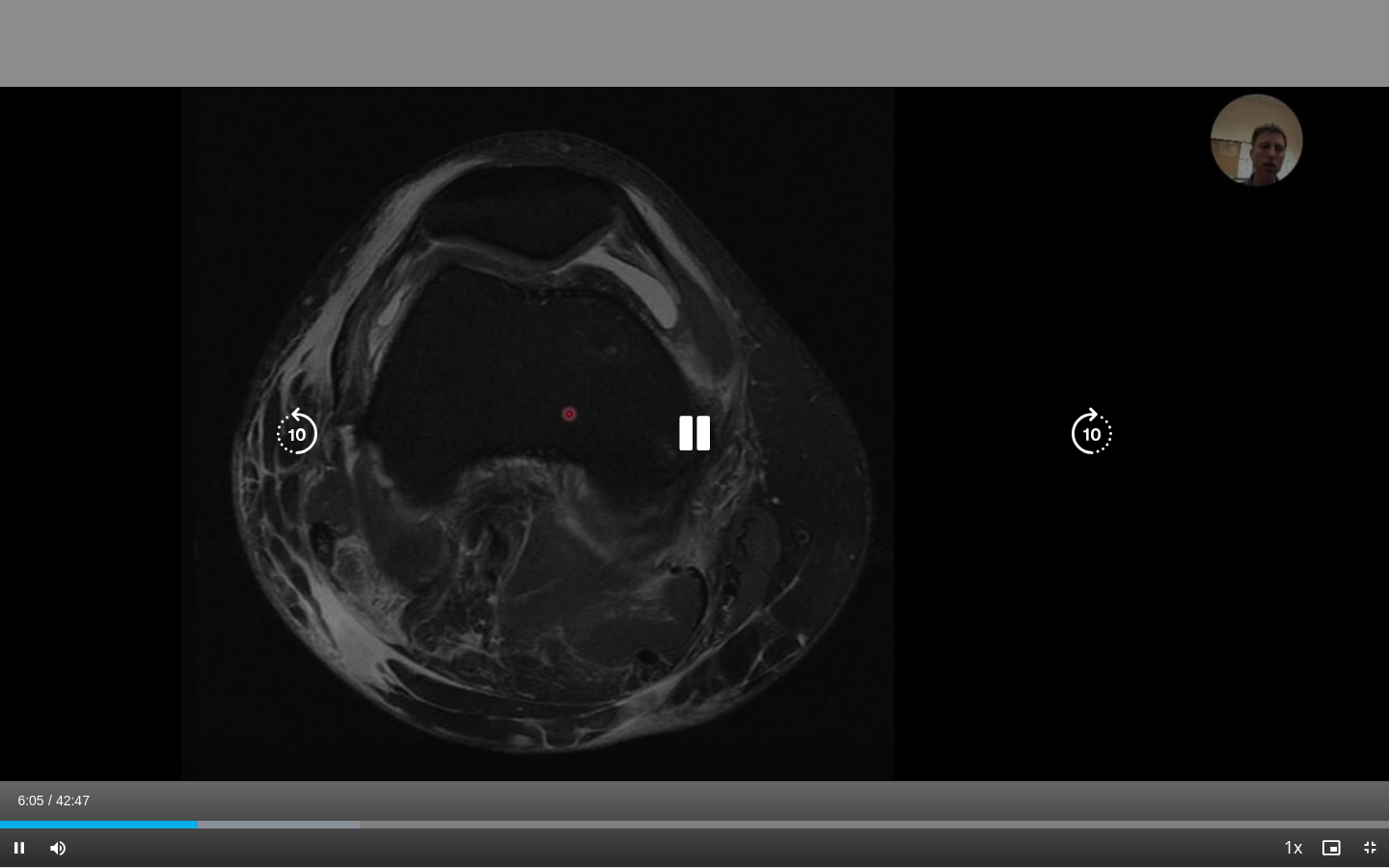 click at bounding box center [297, 434] 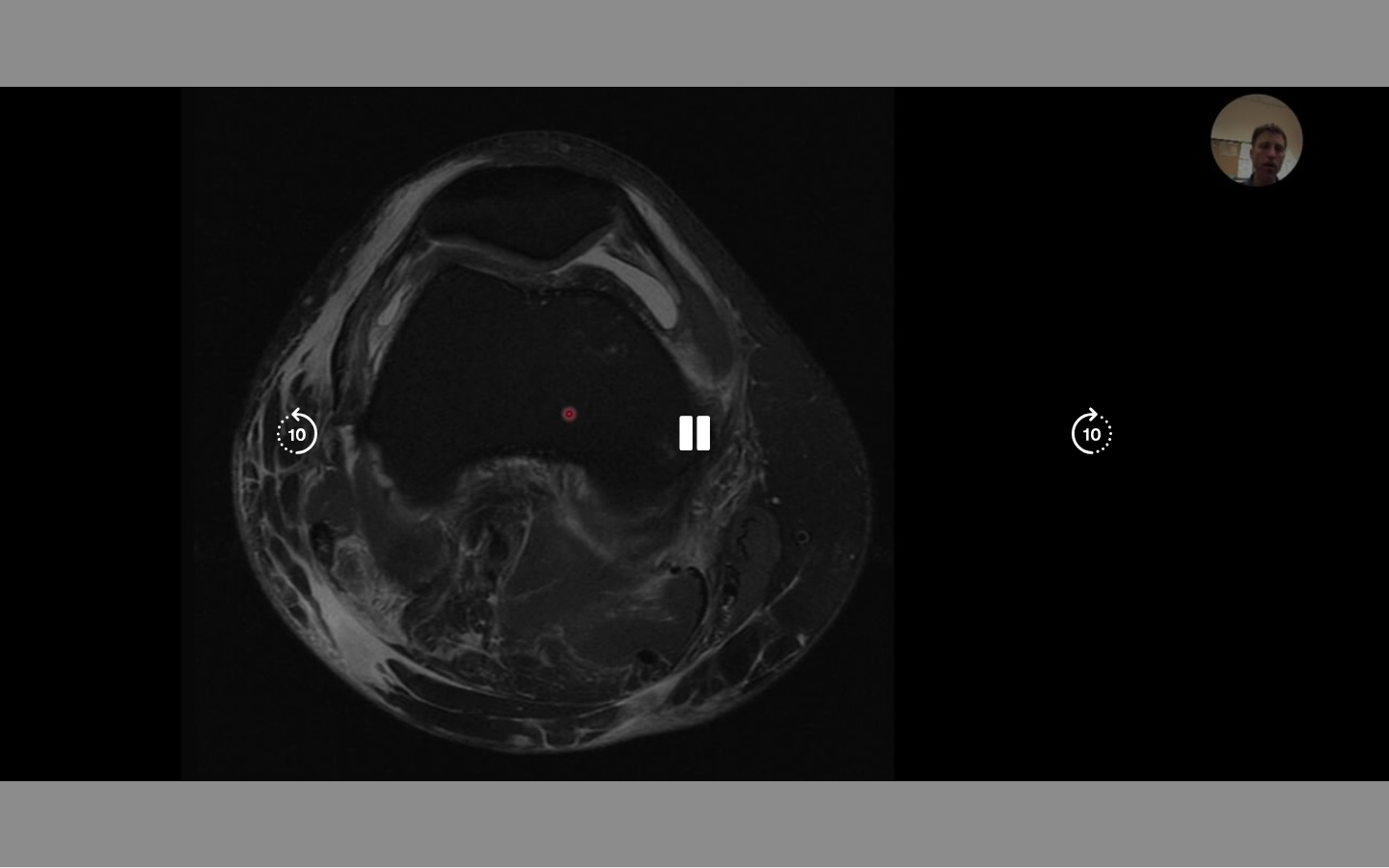 click on "10 seconds
Tap to unmute" at bounding box center [694, 433] 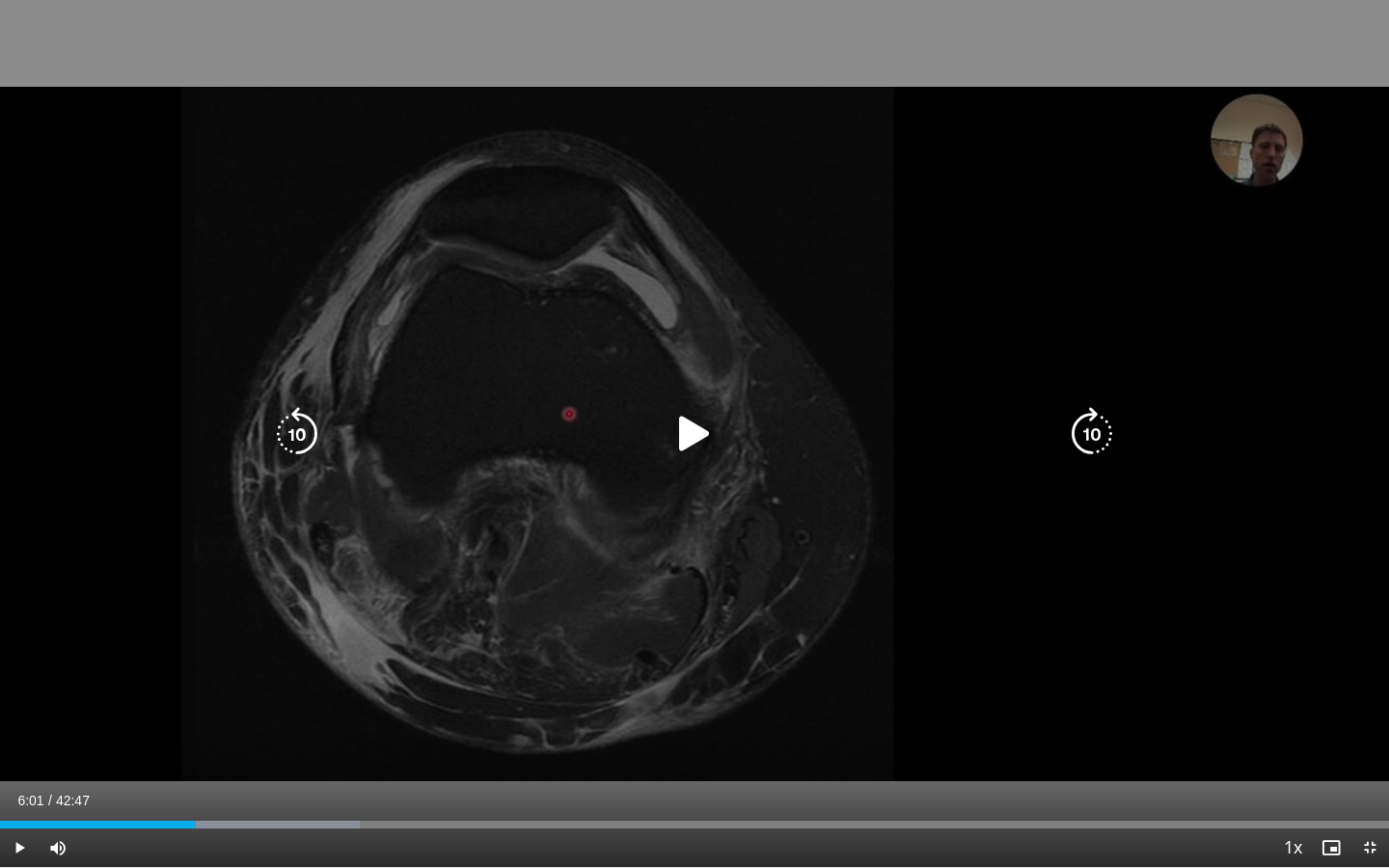 click on "10 seconds
Tap to unmute" at bounding box center [694, 433] 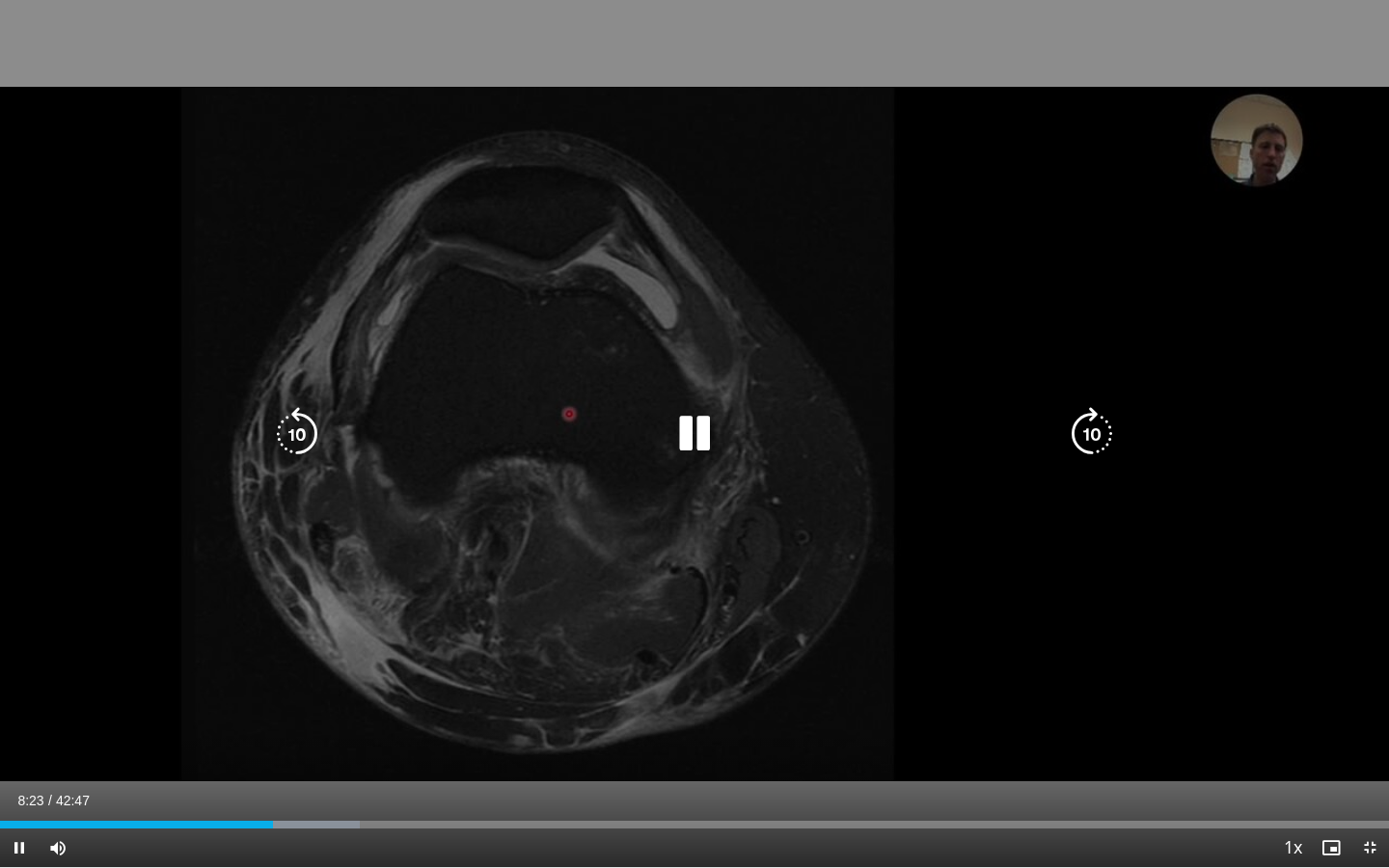 click on "10 seconds
Tap to unmute" at bounding box center [694, 433] 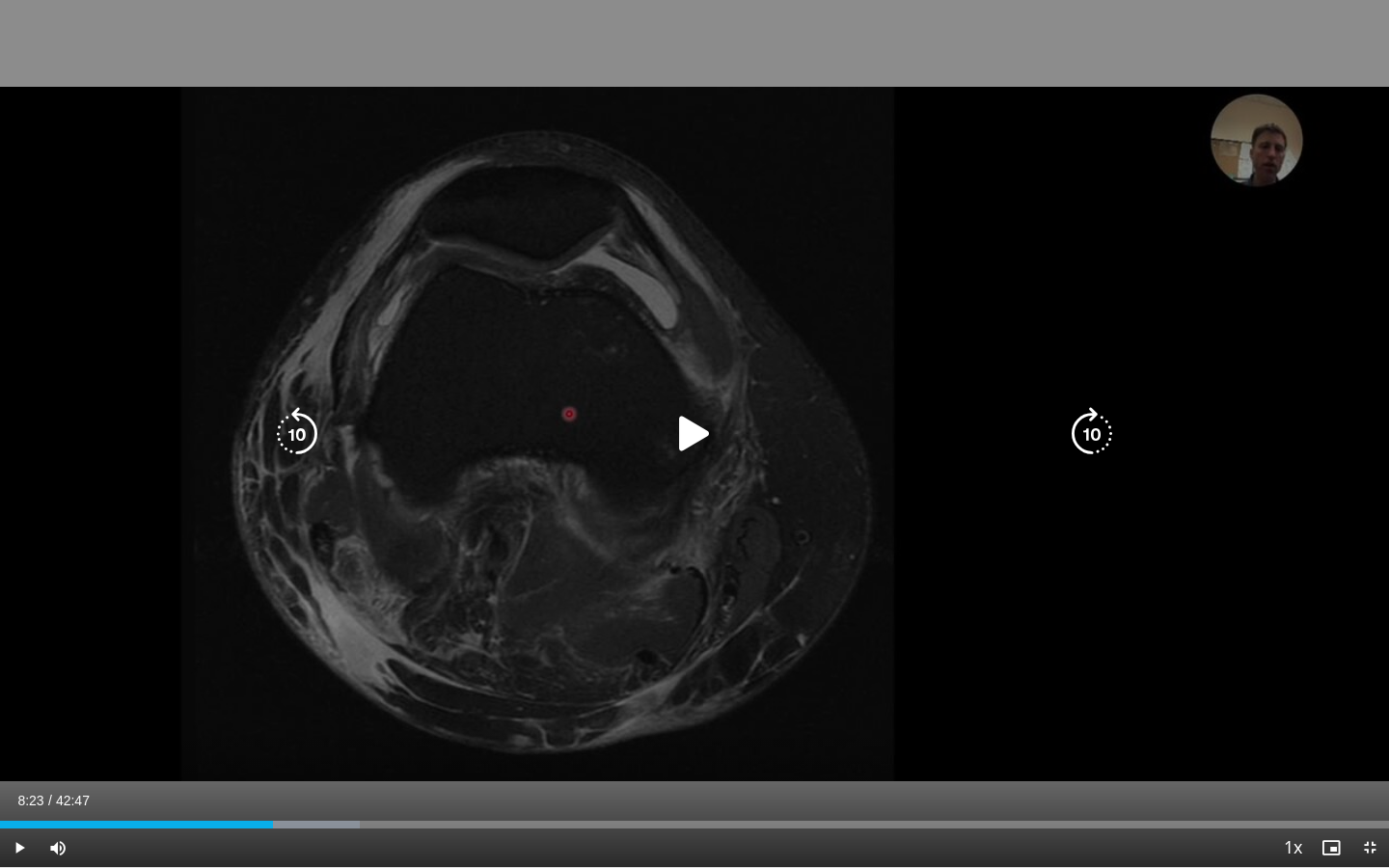 click at bounding box center (297, 434) 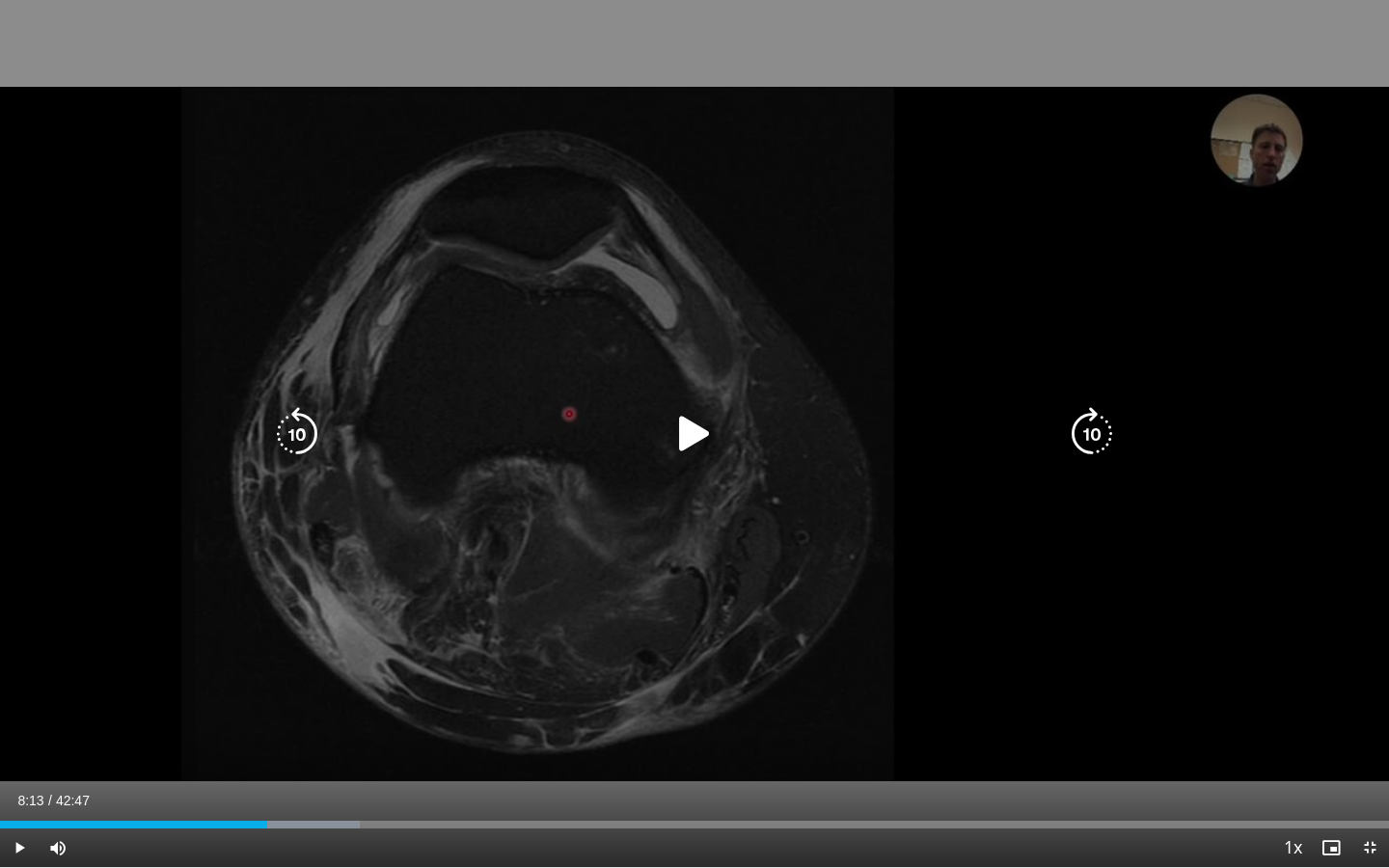 click on "10 seconds
Tap to unmute" at bounding box center [694, 433] 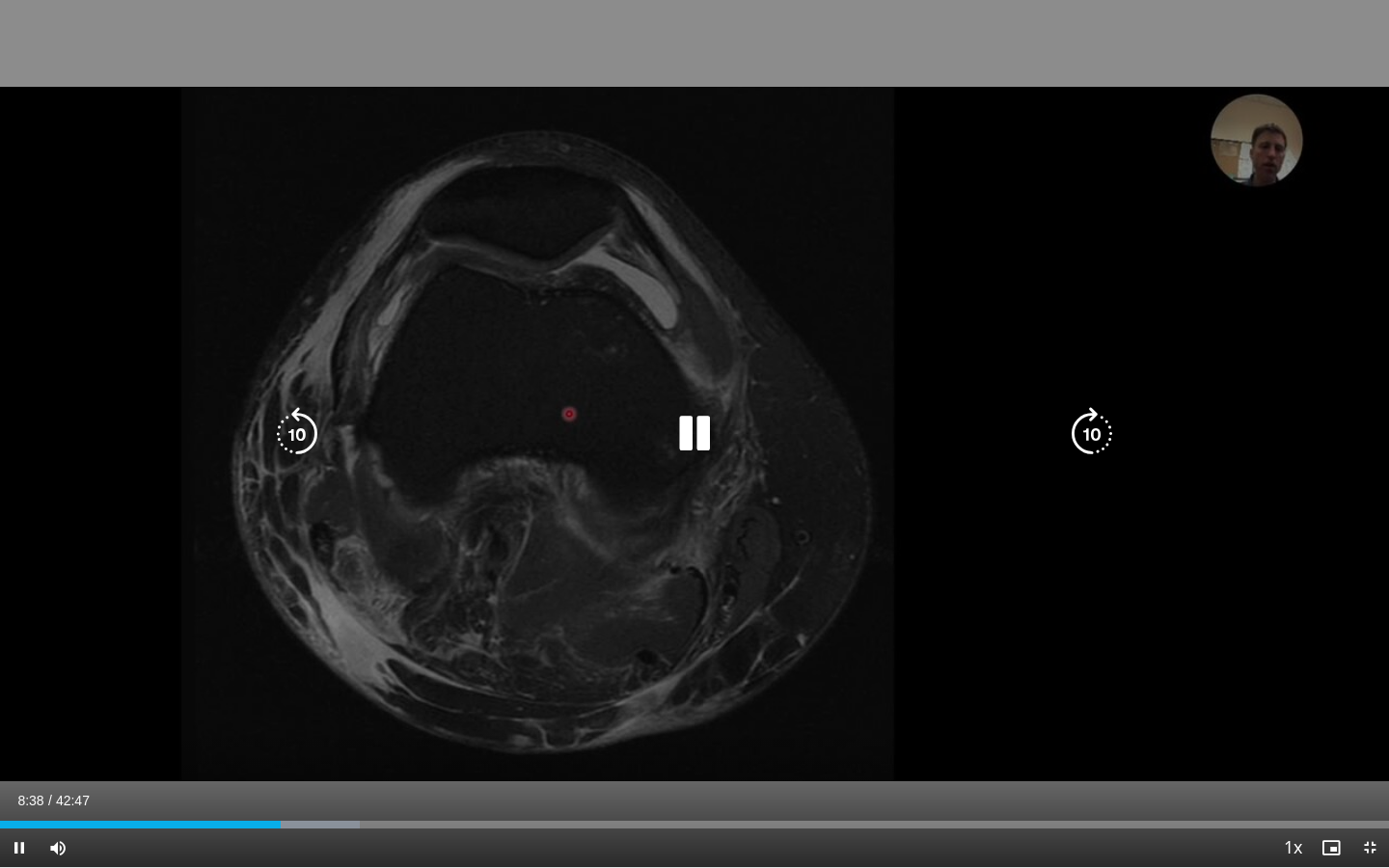 click on "10 seconds
Tap to unmute" at bounding box center (694, 433) 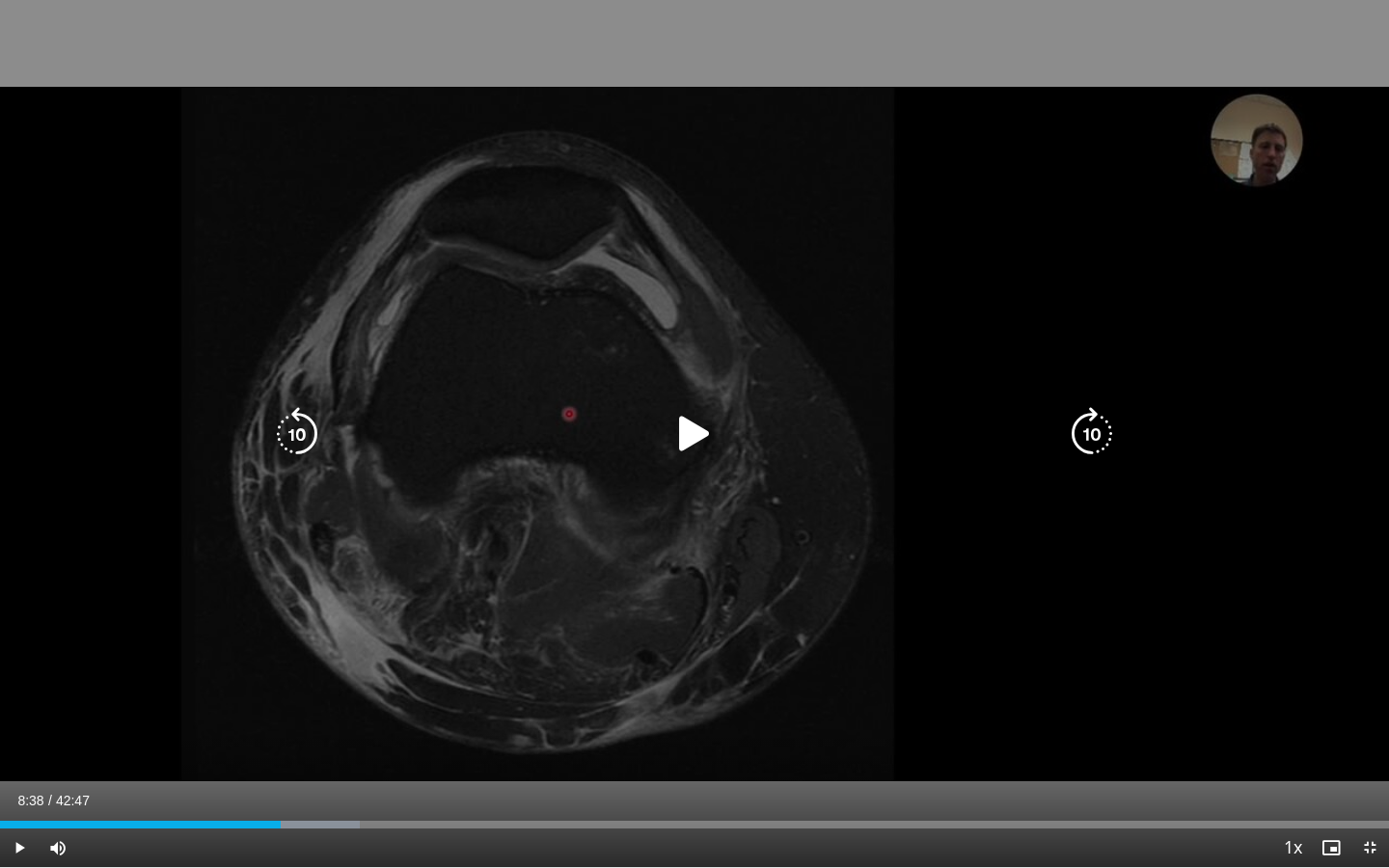 click at bounding box center (297, 434) 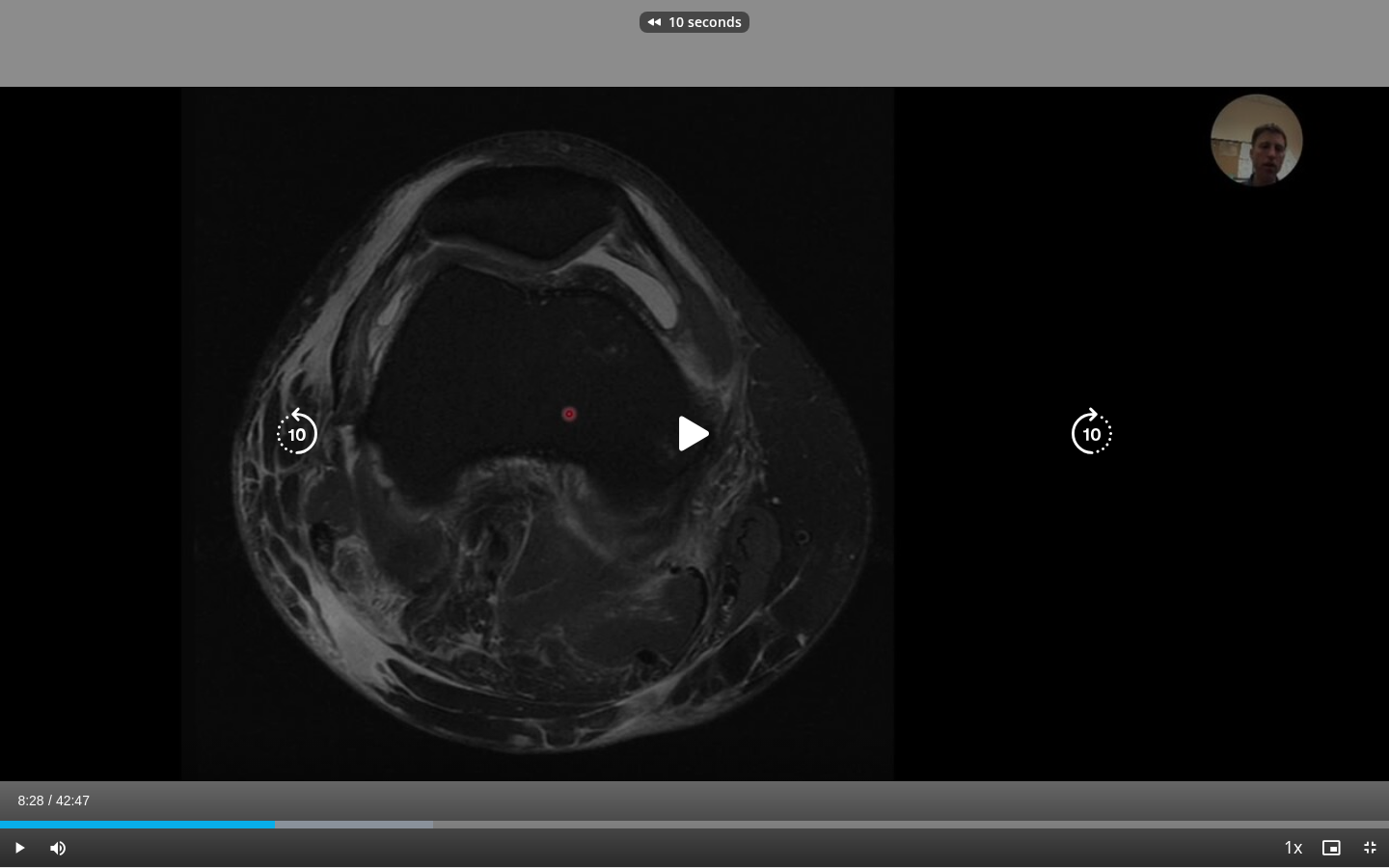 click on "10 seconds
Tap to unmute" at bounding box center (694, 433) 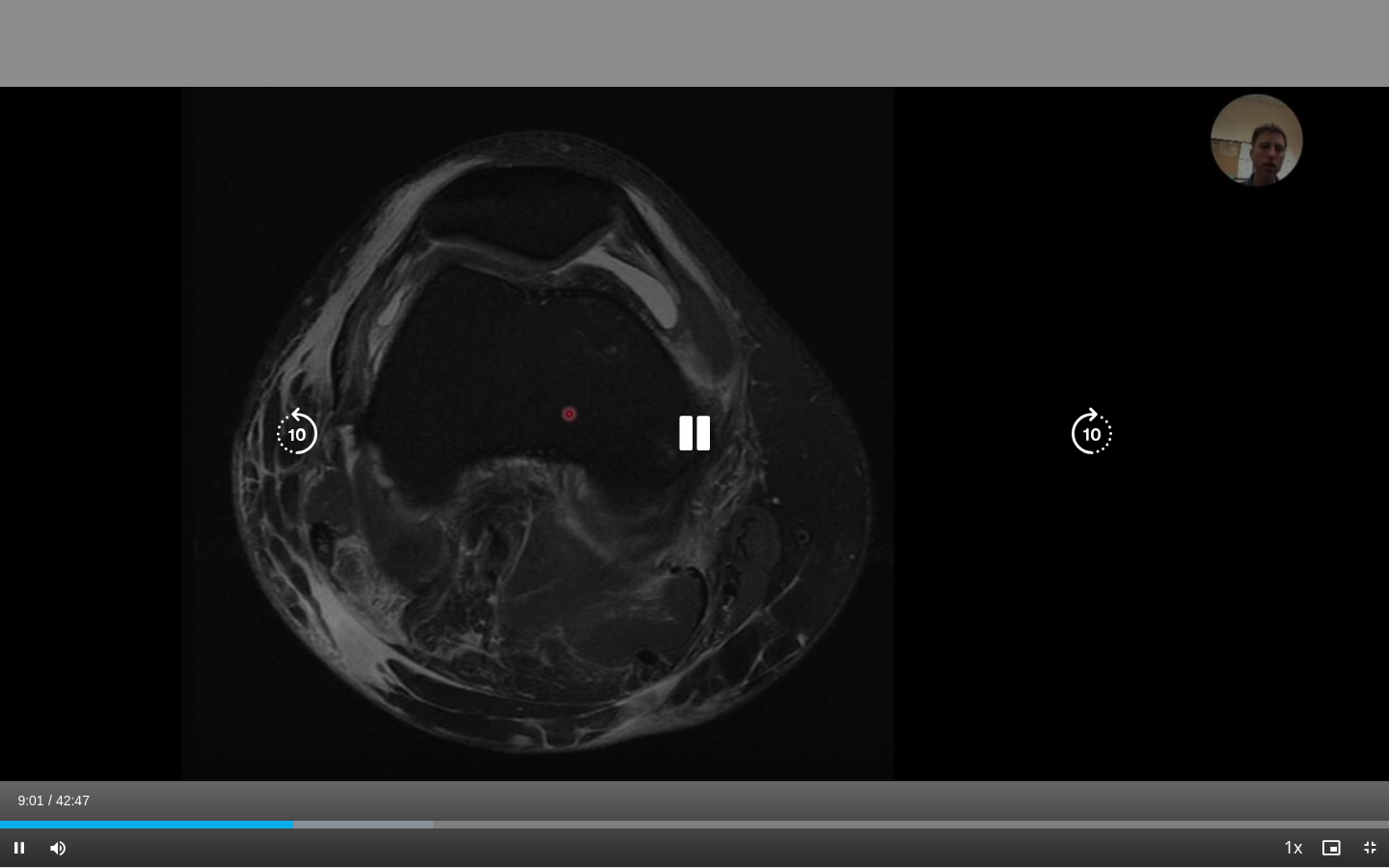 click at bounding box center (297, 434) 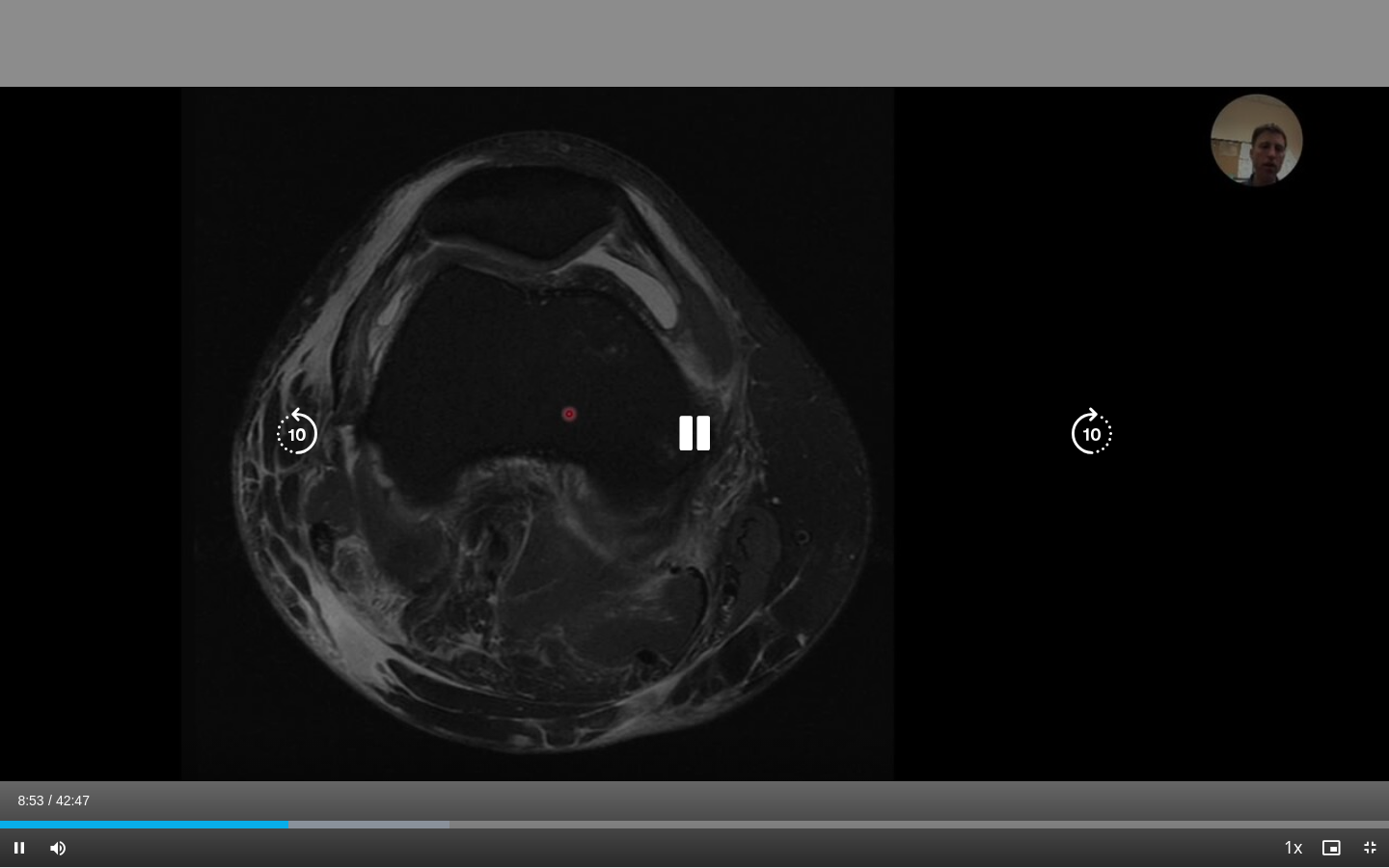 click on "10 seconds
Tap to unmute" at bounding box center [694, 433] 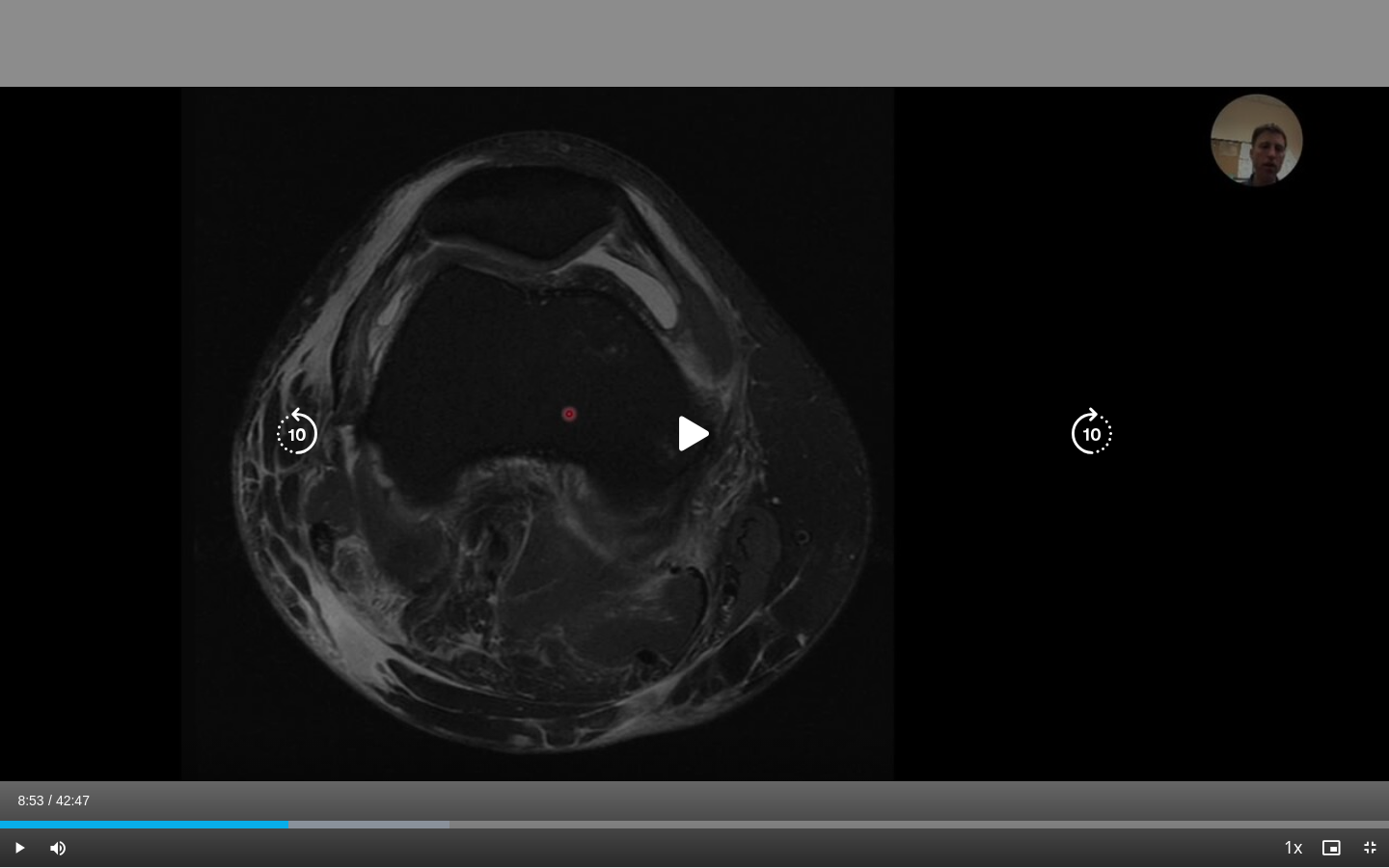 click on "10 seconds
Tap to unmute" at bounding box center (694, 433) 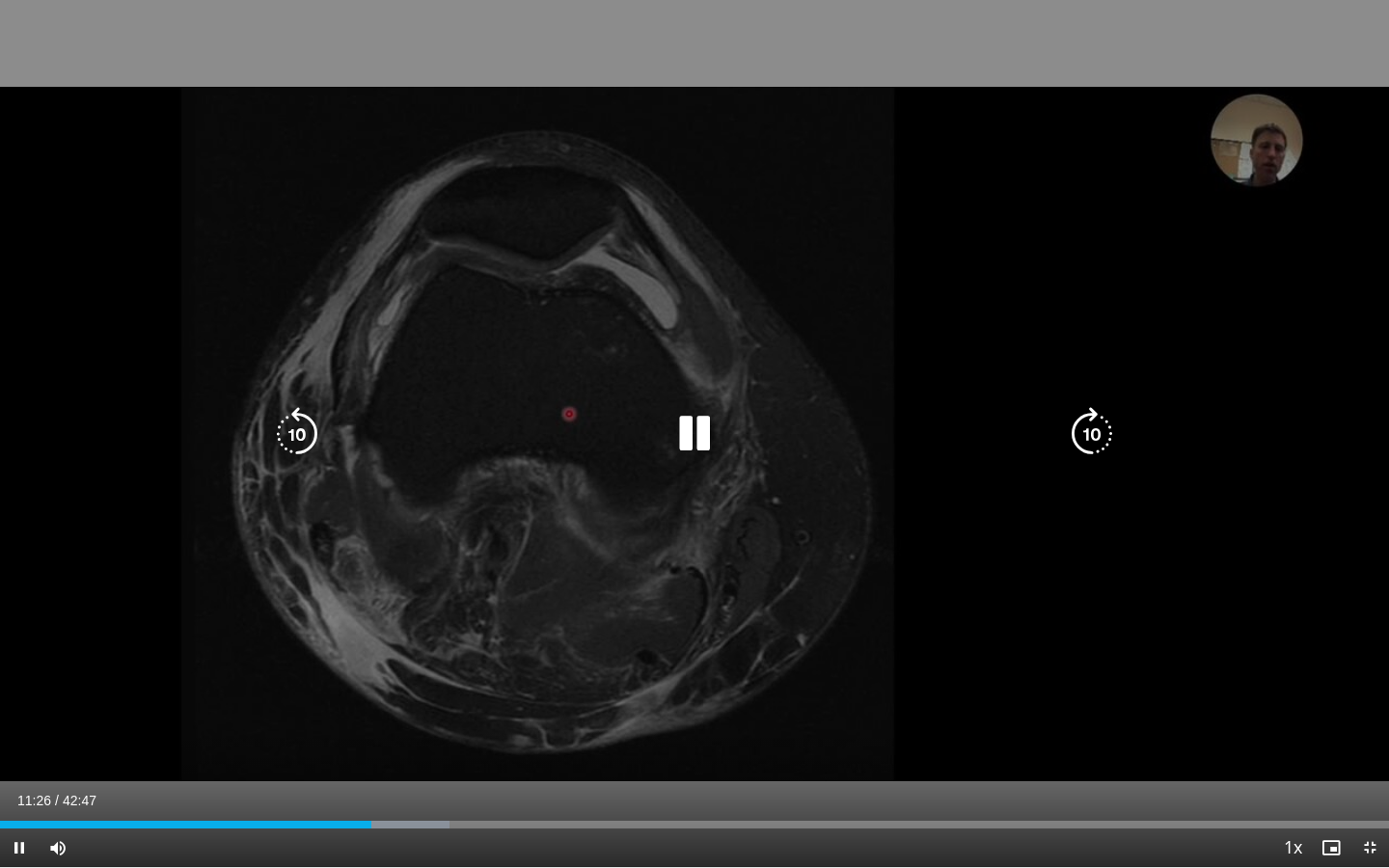 click on "10 seconds
Tap to unmute" at bounding box center [694, 433] 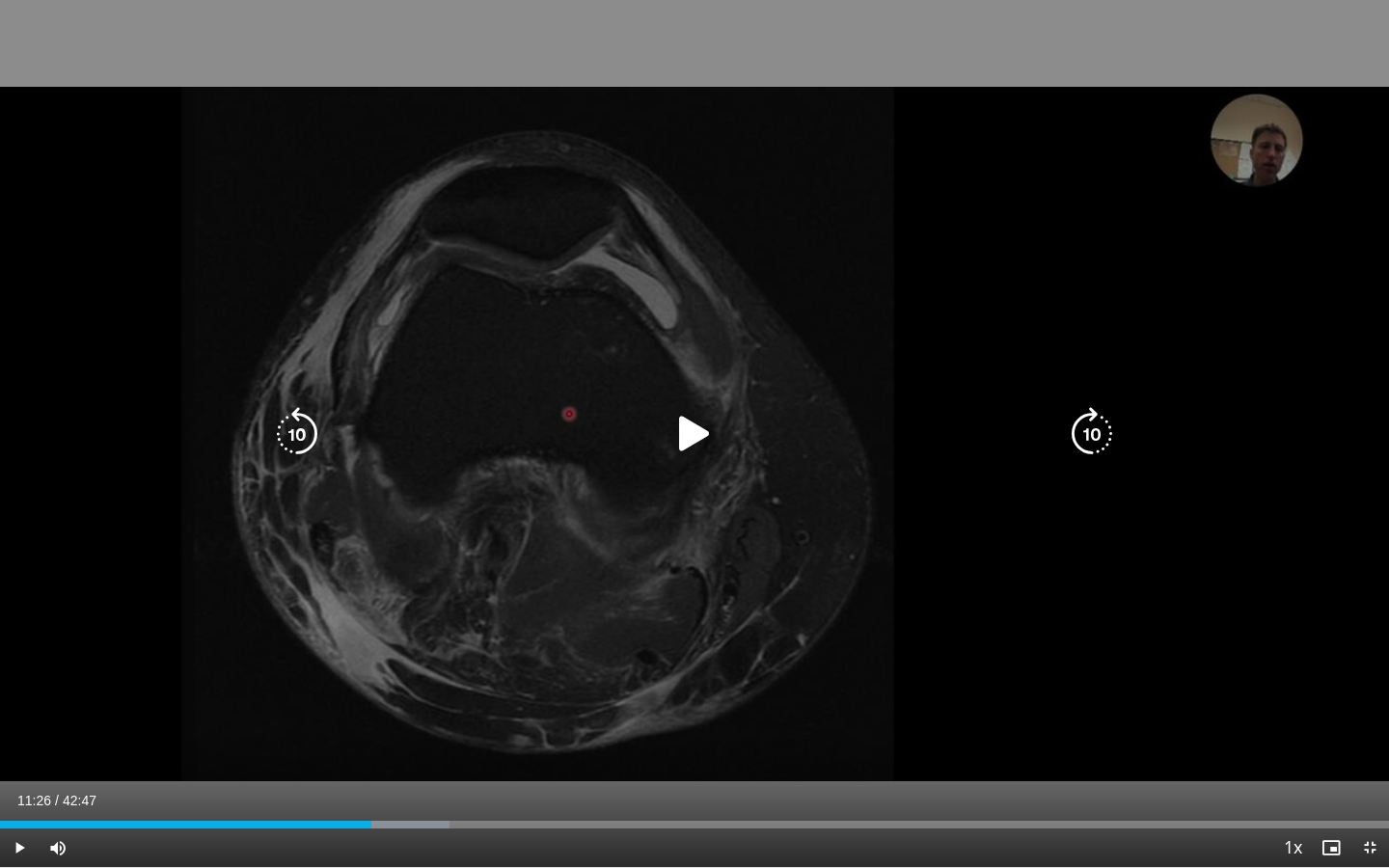 click on "10 seconds
Tap to unmute" at bounding box center [694, 433] 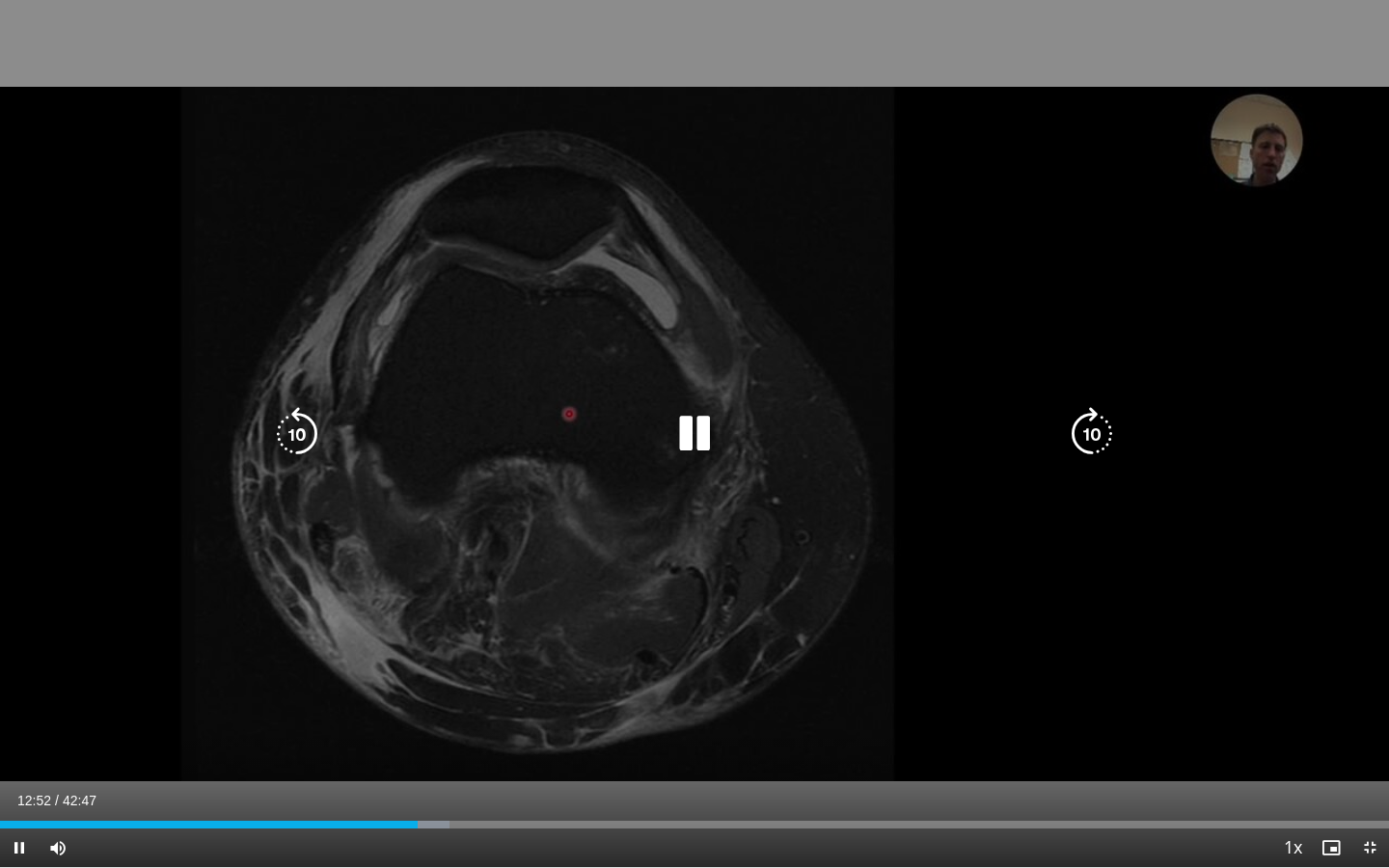 click on "10 seconds
Tap to unmute" at bounding box center (694, 433) 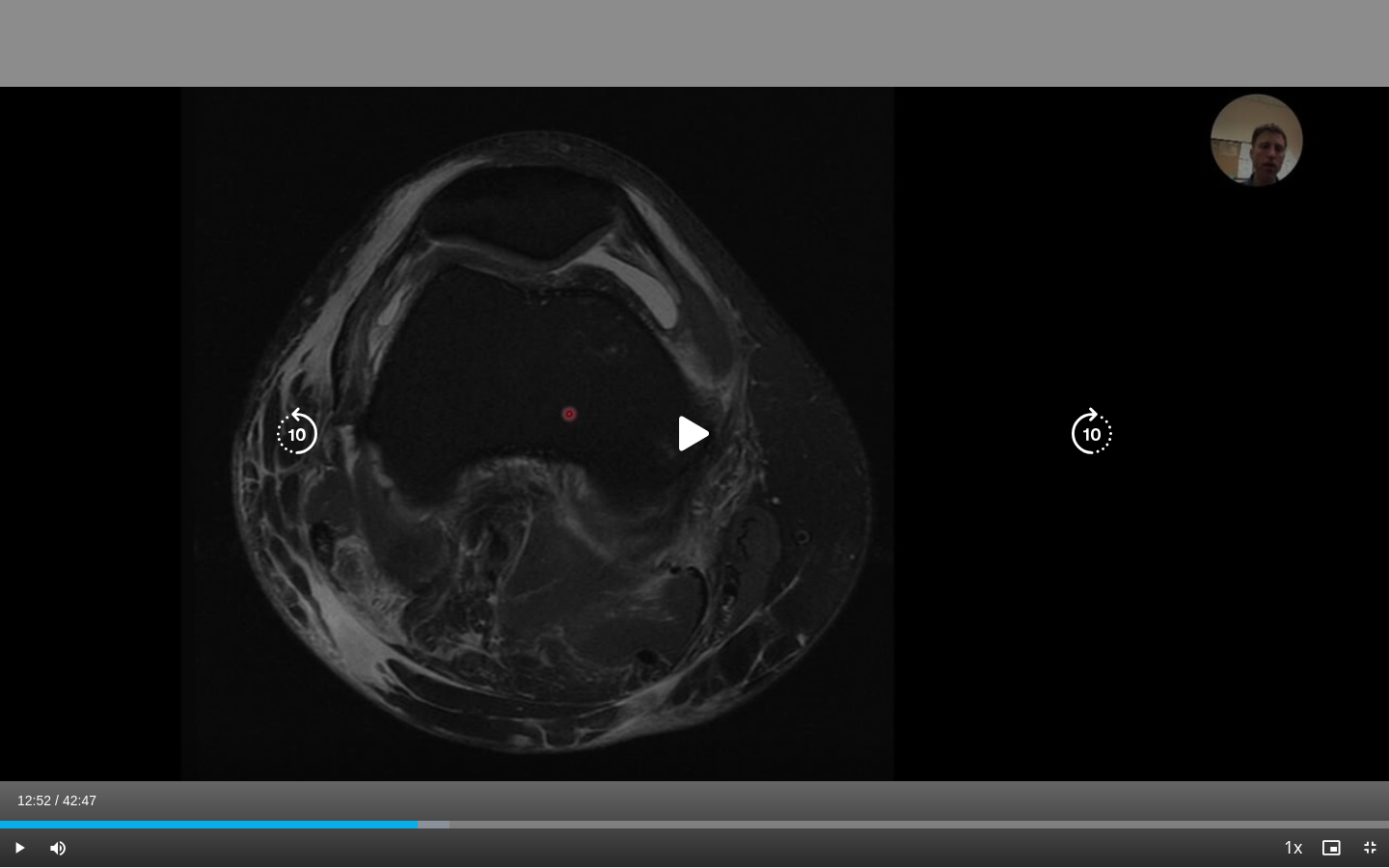 click on "10 seconds
Tap to unmute" at bounding box center (694, 433) 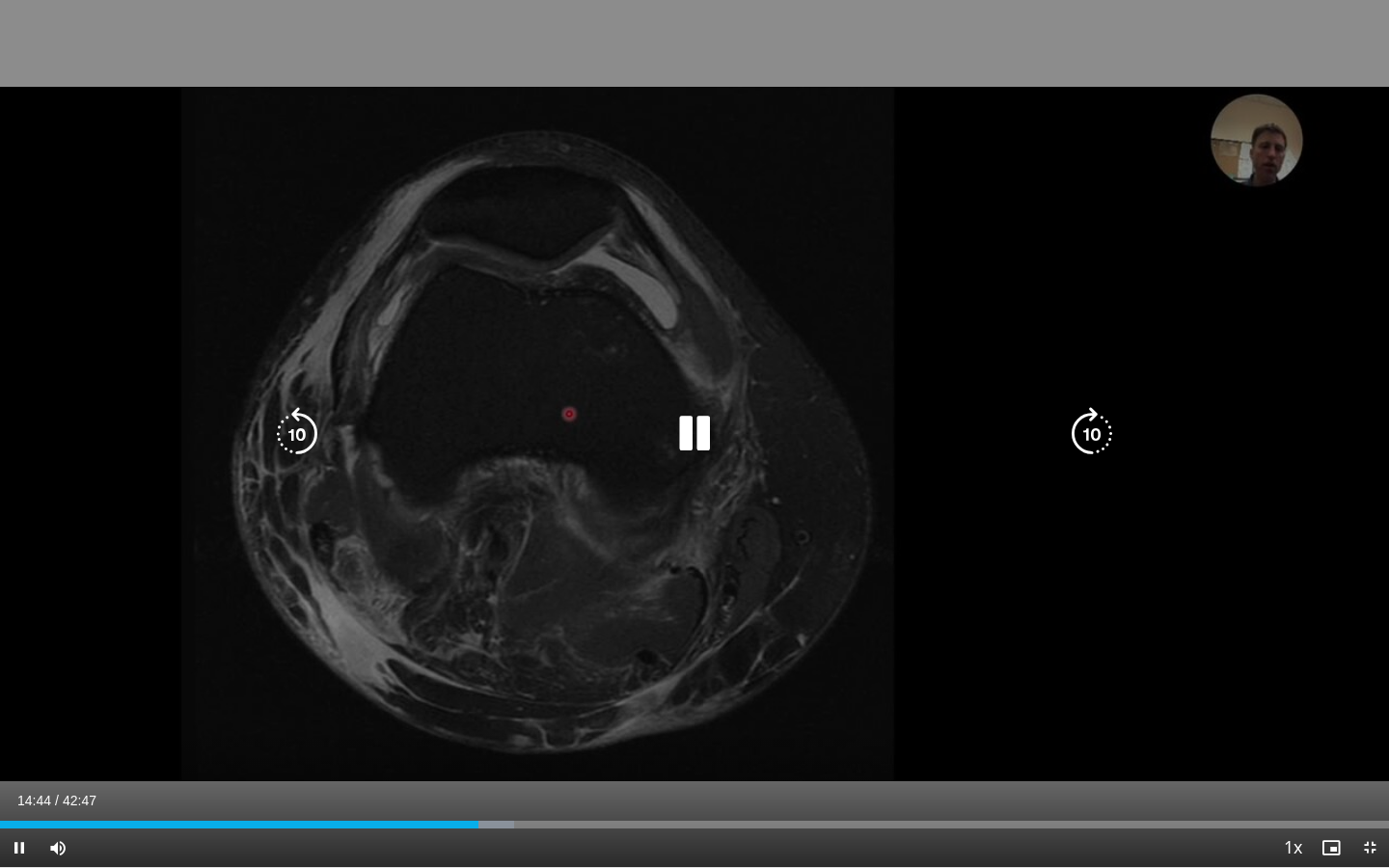 click at bounding box center (297, 434) 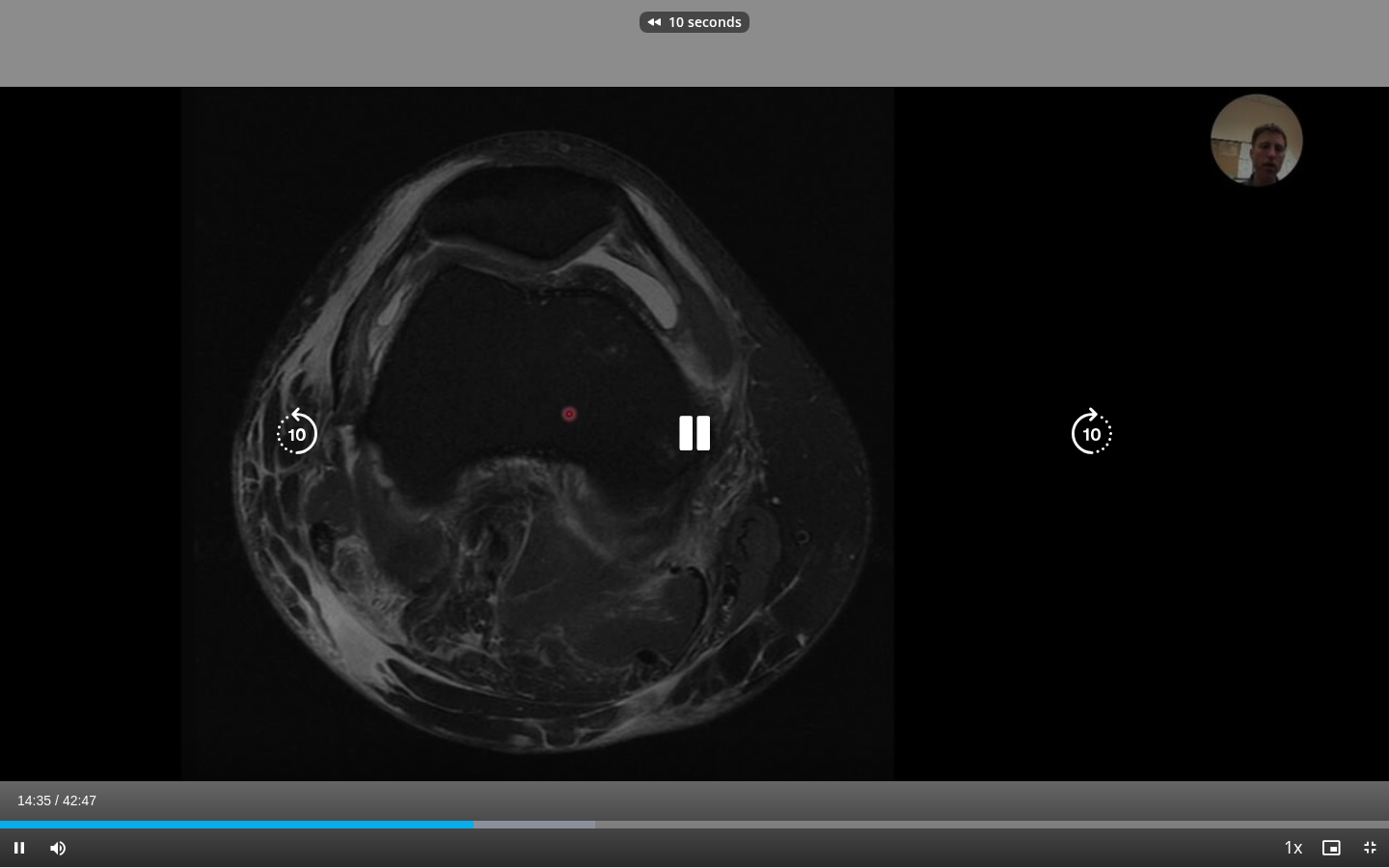 click on "10 seconds
Tap to unmute" at bounding box center [694, 433] 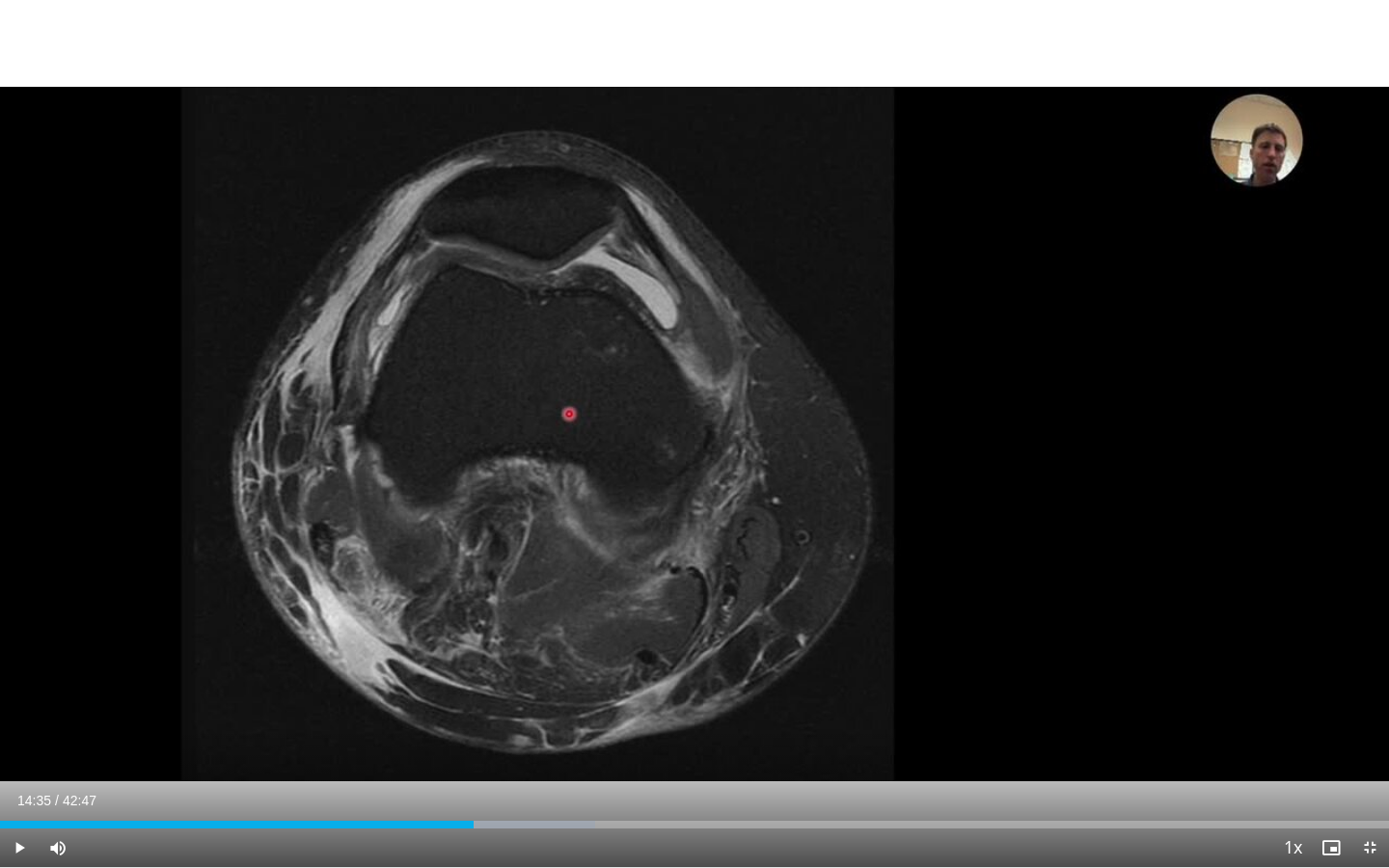 click on "10 seconds
Tap to unmute" at bounding box center [694, 433] 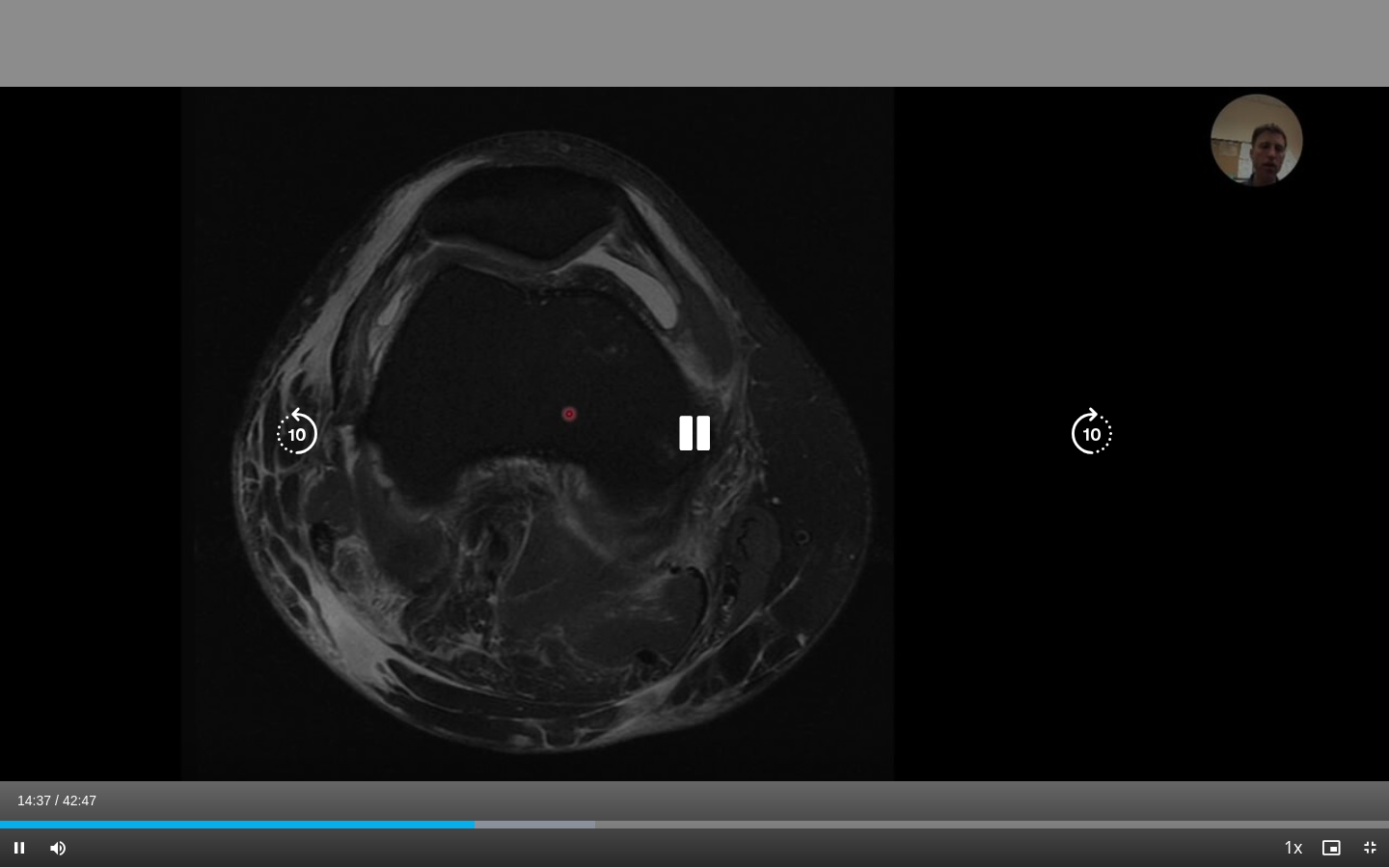 click on "10 seconds
Tap to unmute" at bounding box center [694, 433] 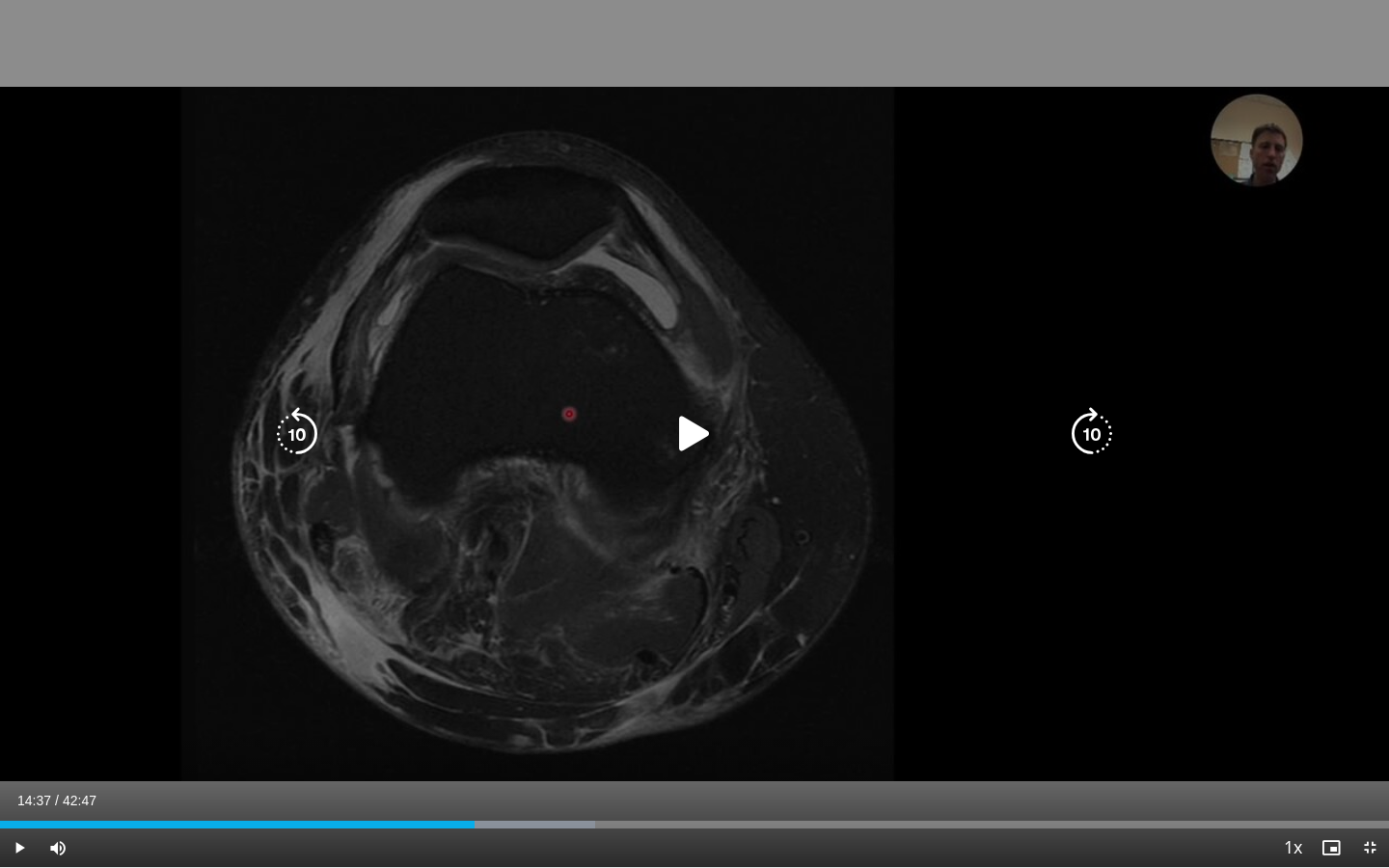 click on "10 seconds
Tap to unmute" at bounding box center [694, 433] 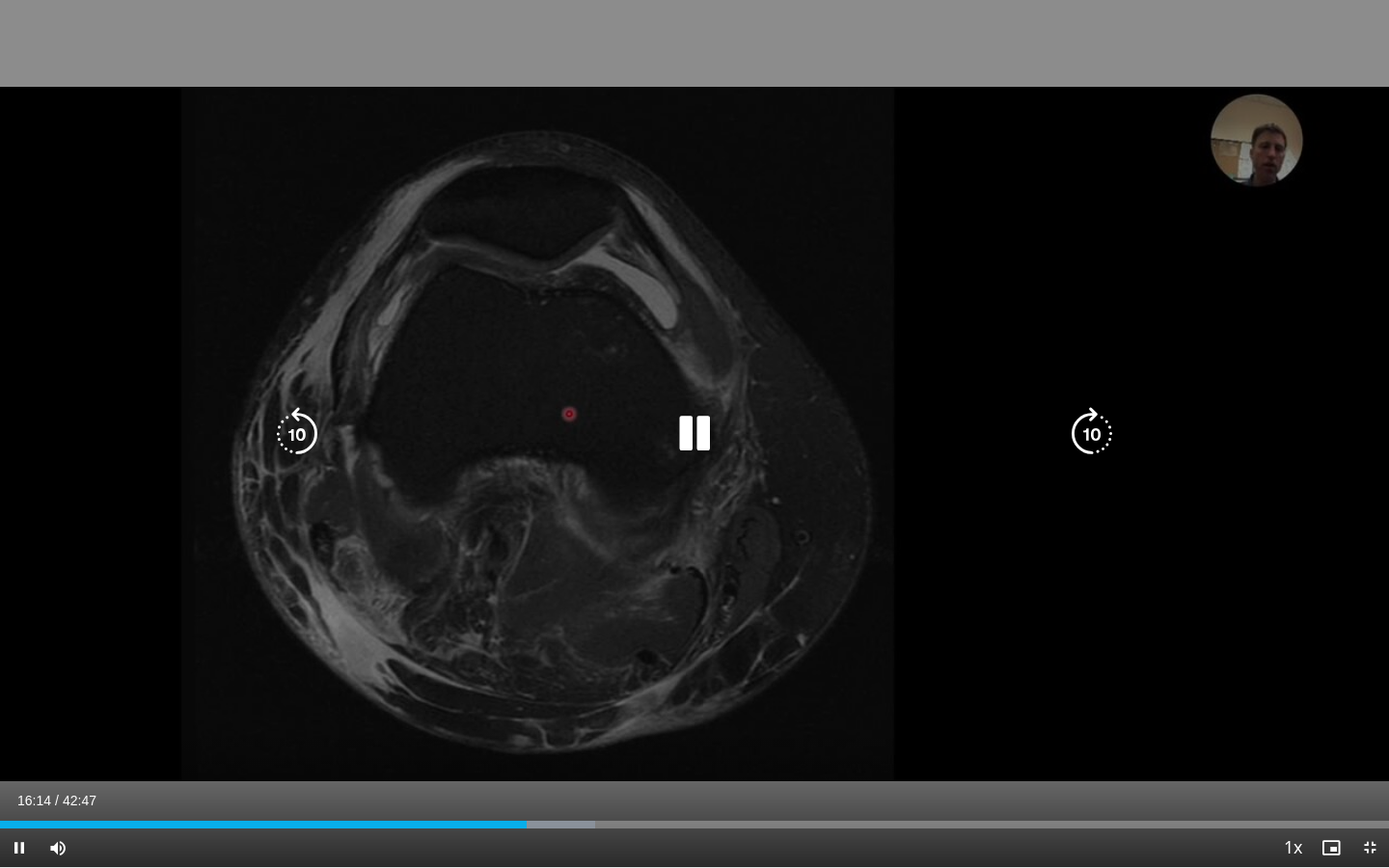 click on "10 seconds
Tap to unmute" at bounding box center [694, 433] 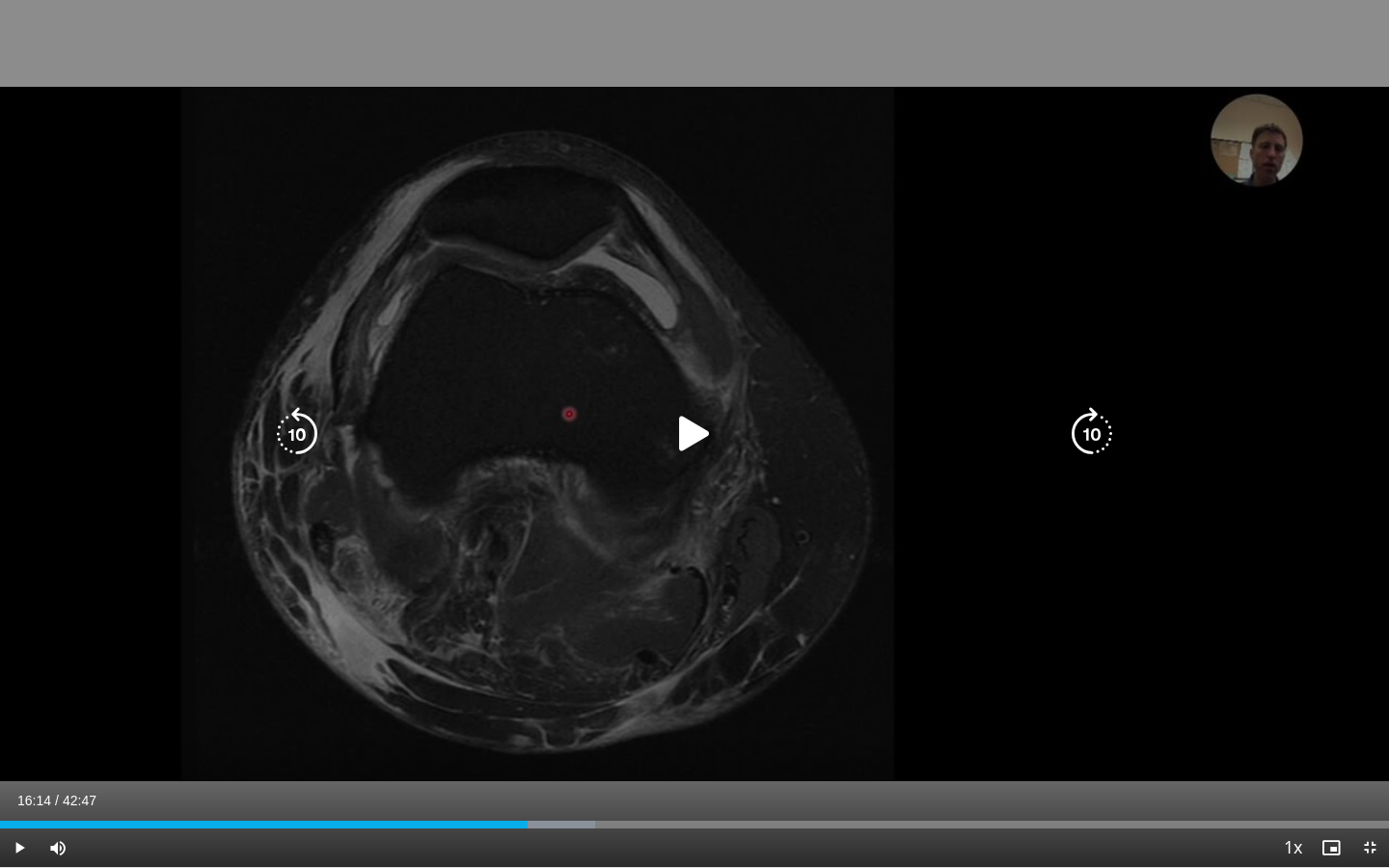 click at bounding box center [297, 434] 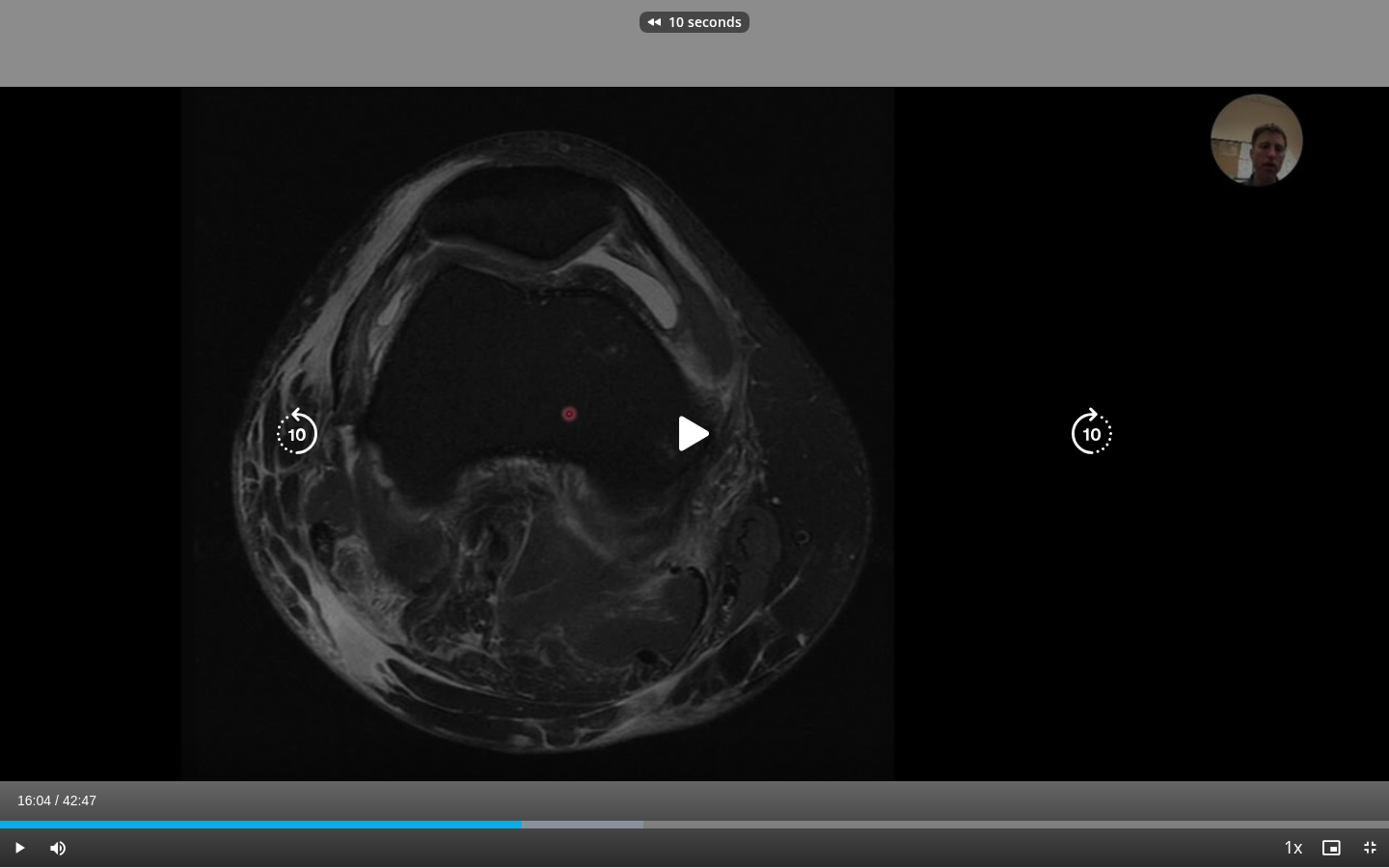 click on "10 seconds
Tap to unmute" at bounding box center [694, 433] 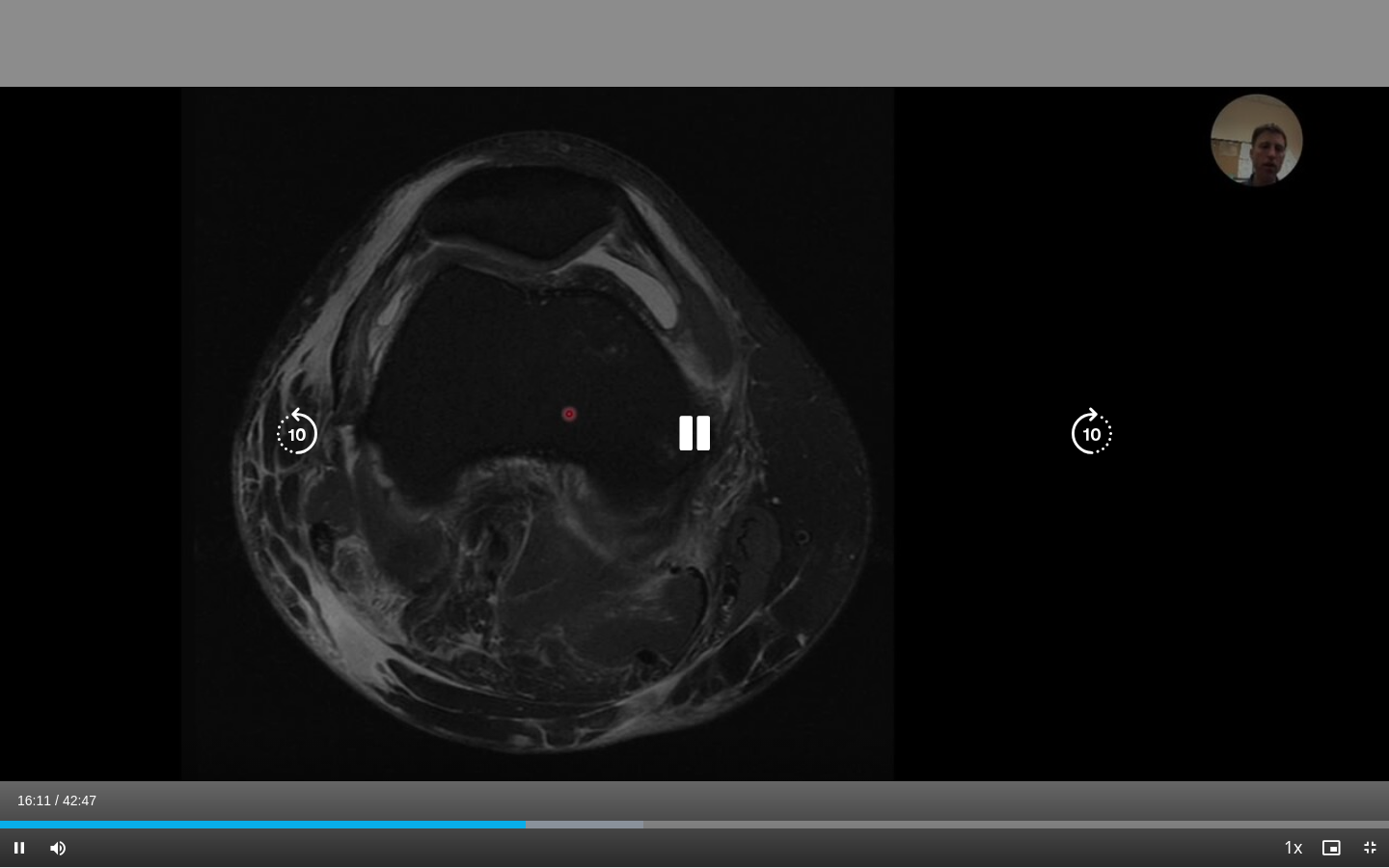 click on "10 seconds
Tap to unmute" at bounding box center [694, 433] 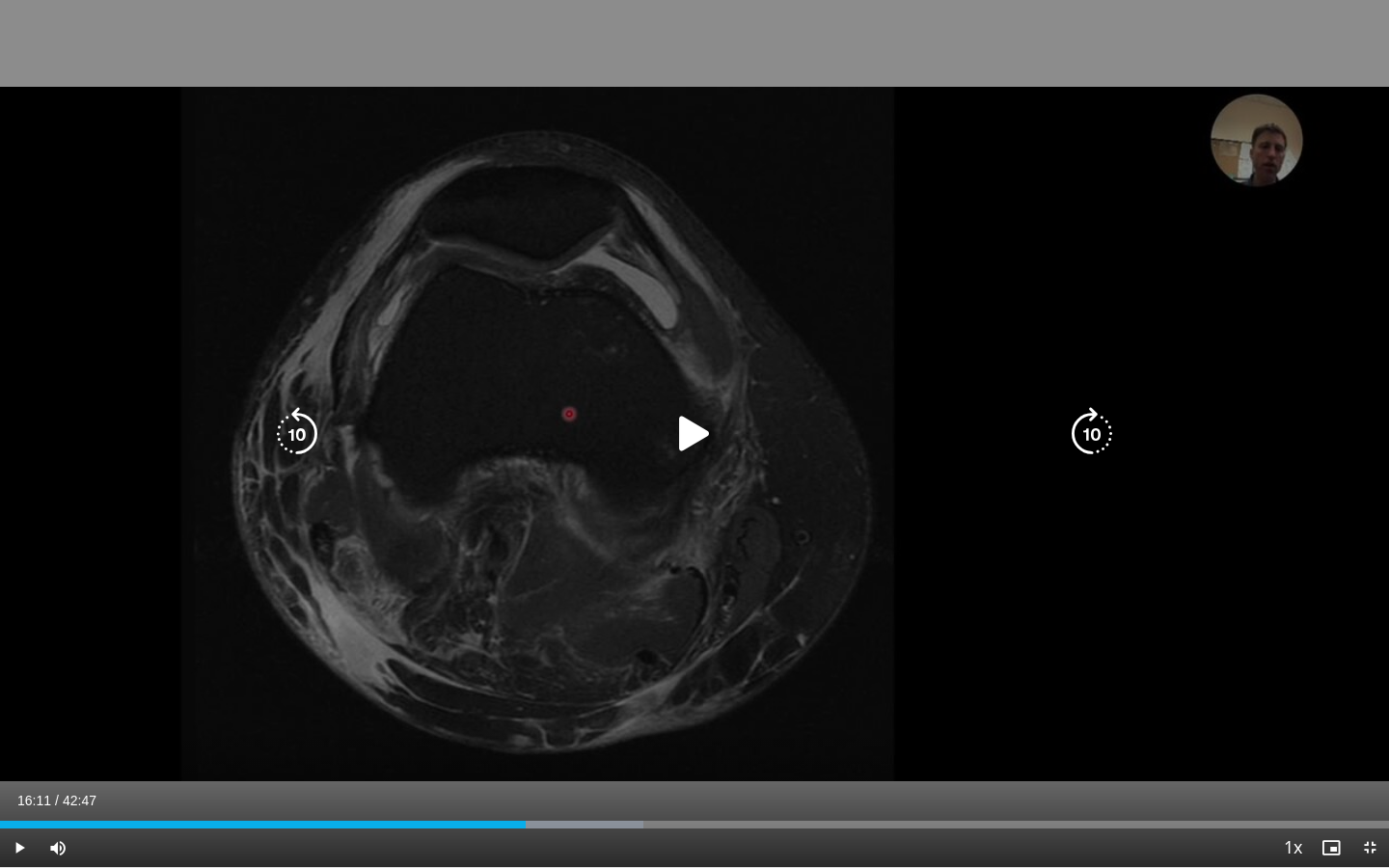 click on "10 seconds
Tap to unmute" at bounding box center [694, 433] 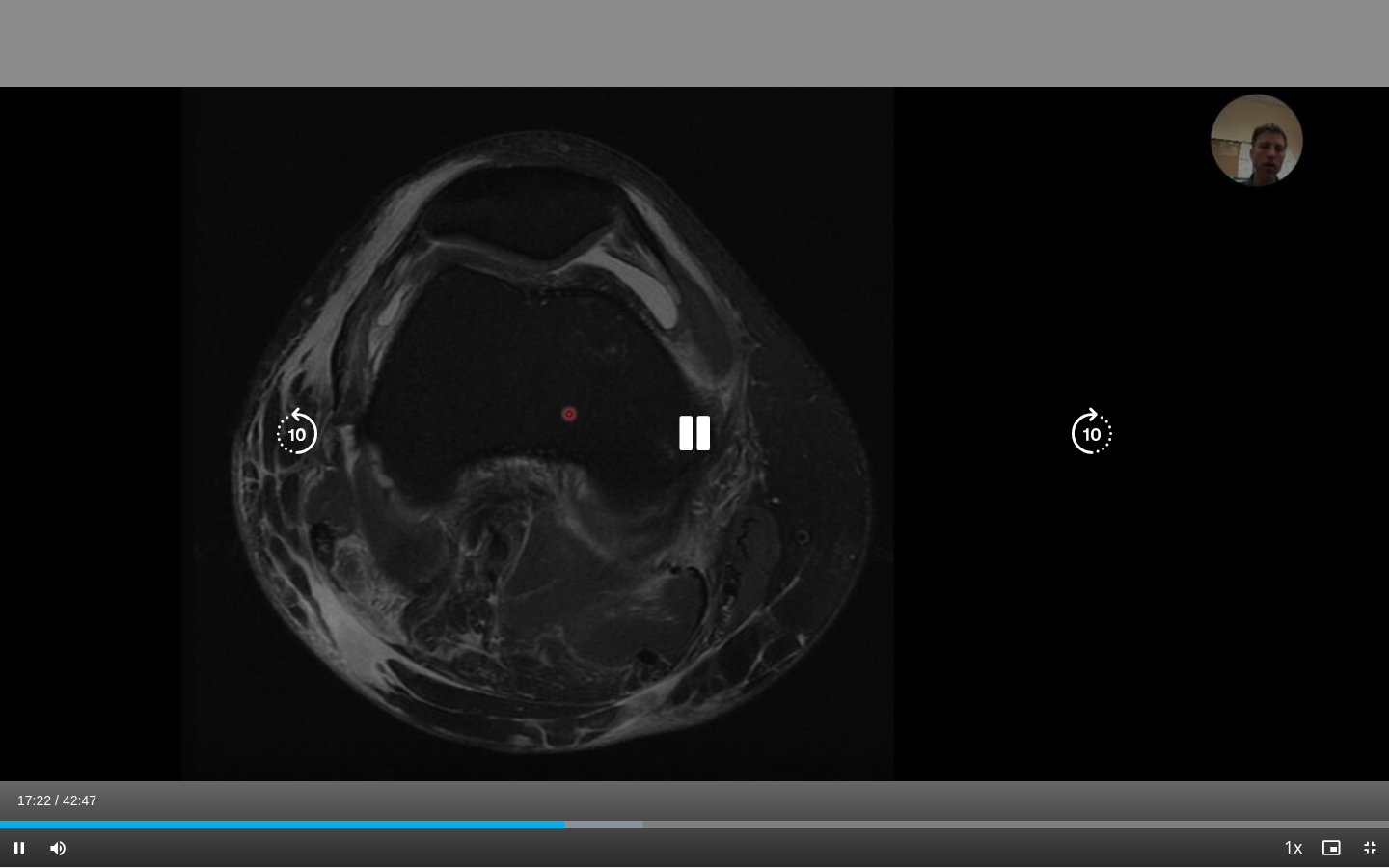 click on "10 seconds
Tap to unmute" at bounding box center (694, 433) 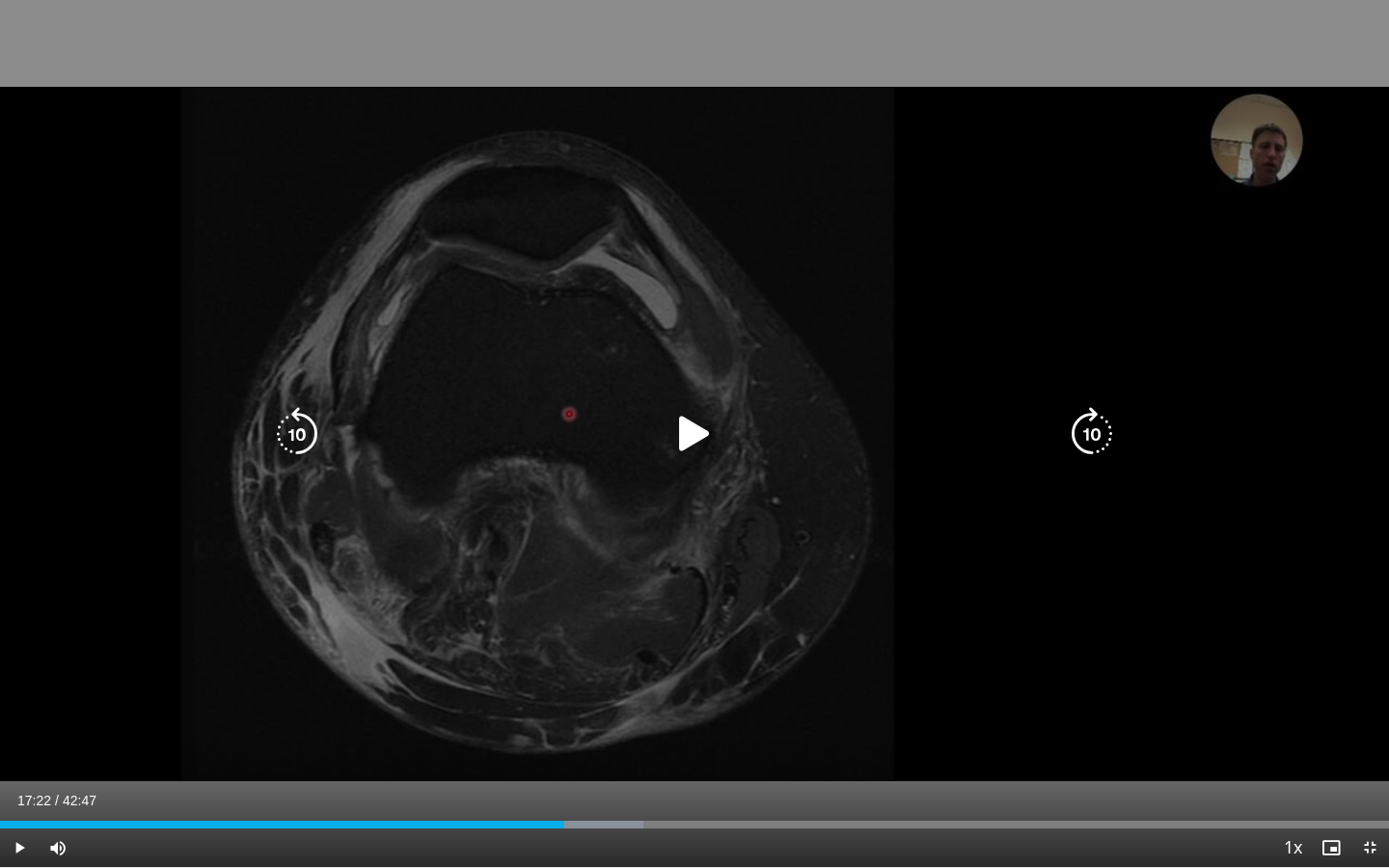 click on "10 seconds
Tap to unmute" at bounding box center (694, 433) 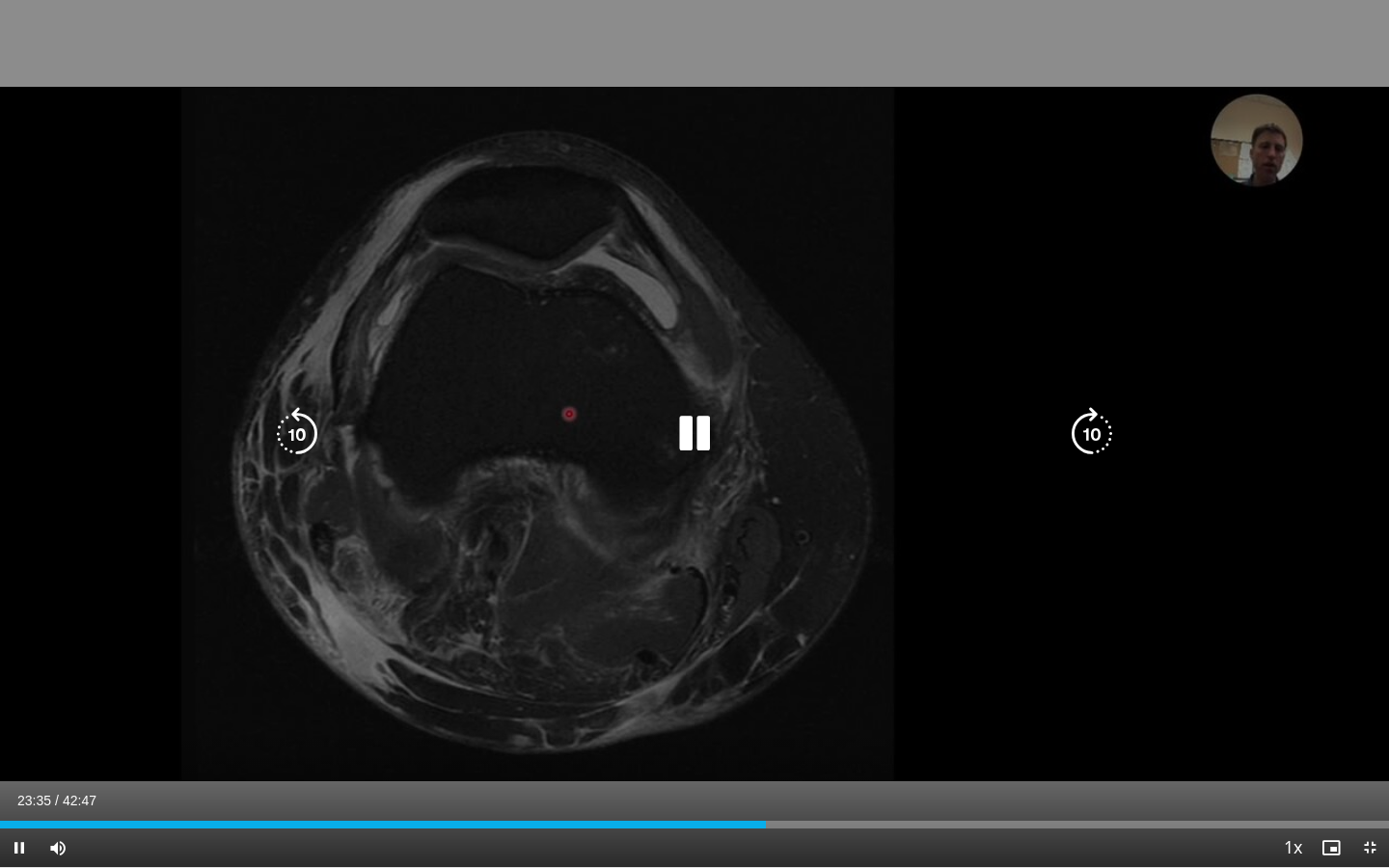 click on "10 seconds
Tap to unmute" at bounding box center [694, 433] 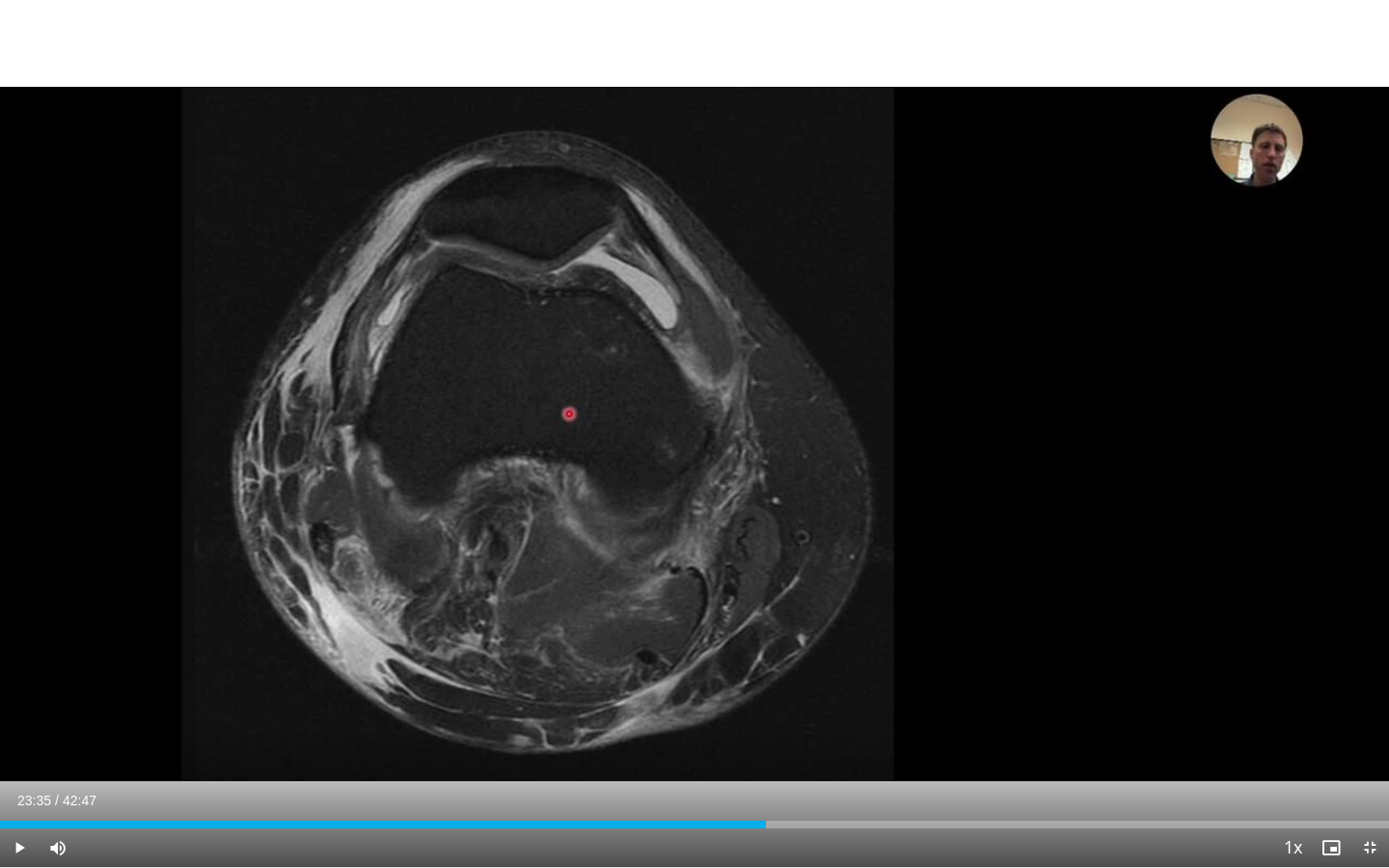 click on "10 seconds
Tap to unmute" at bounding box center [694, 433] 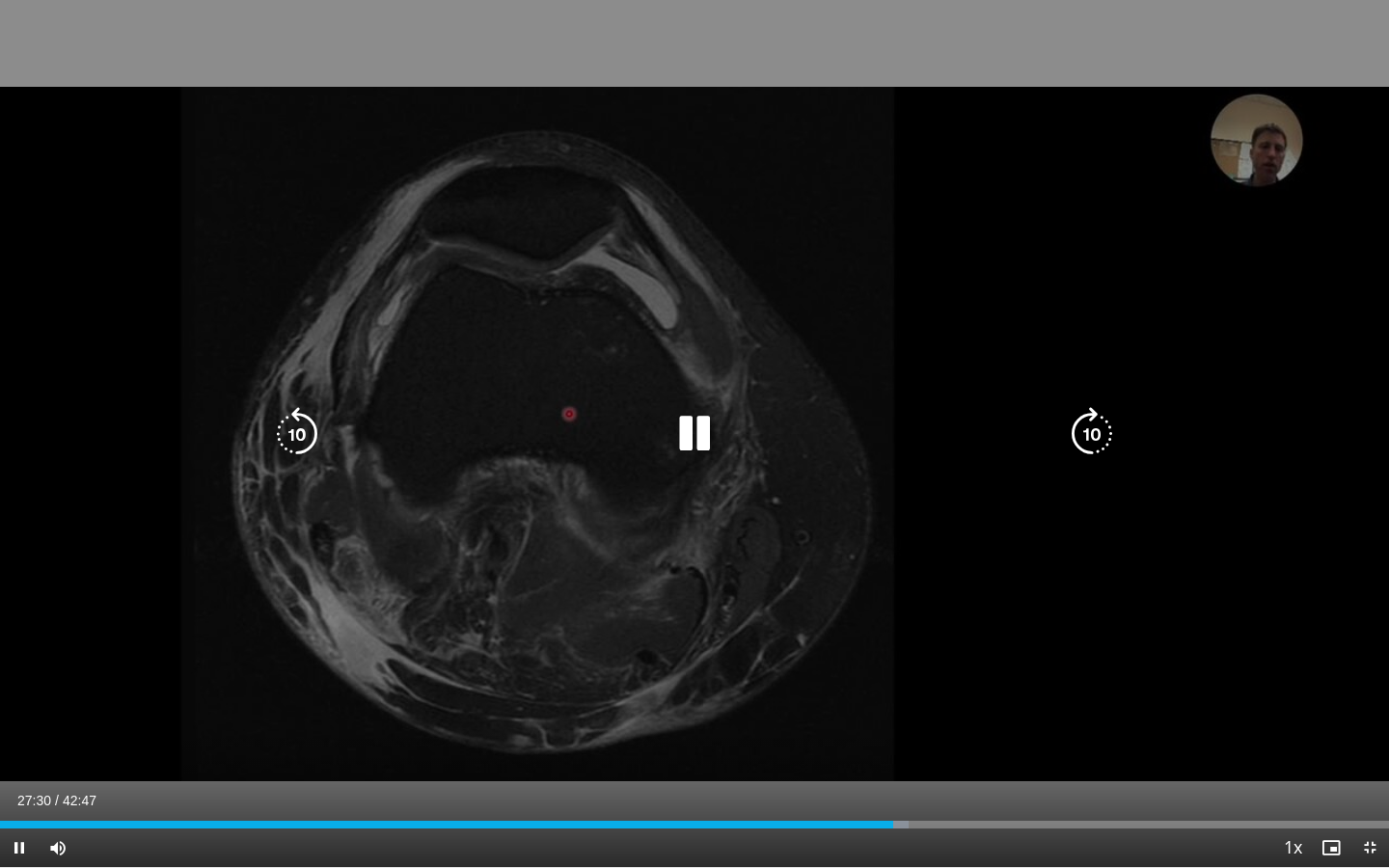 click at bounding box center (297, 434) 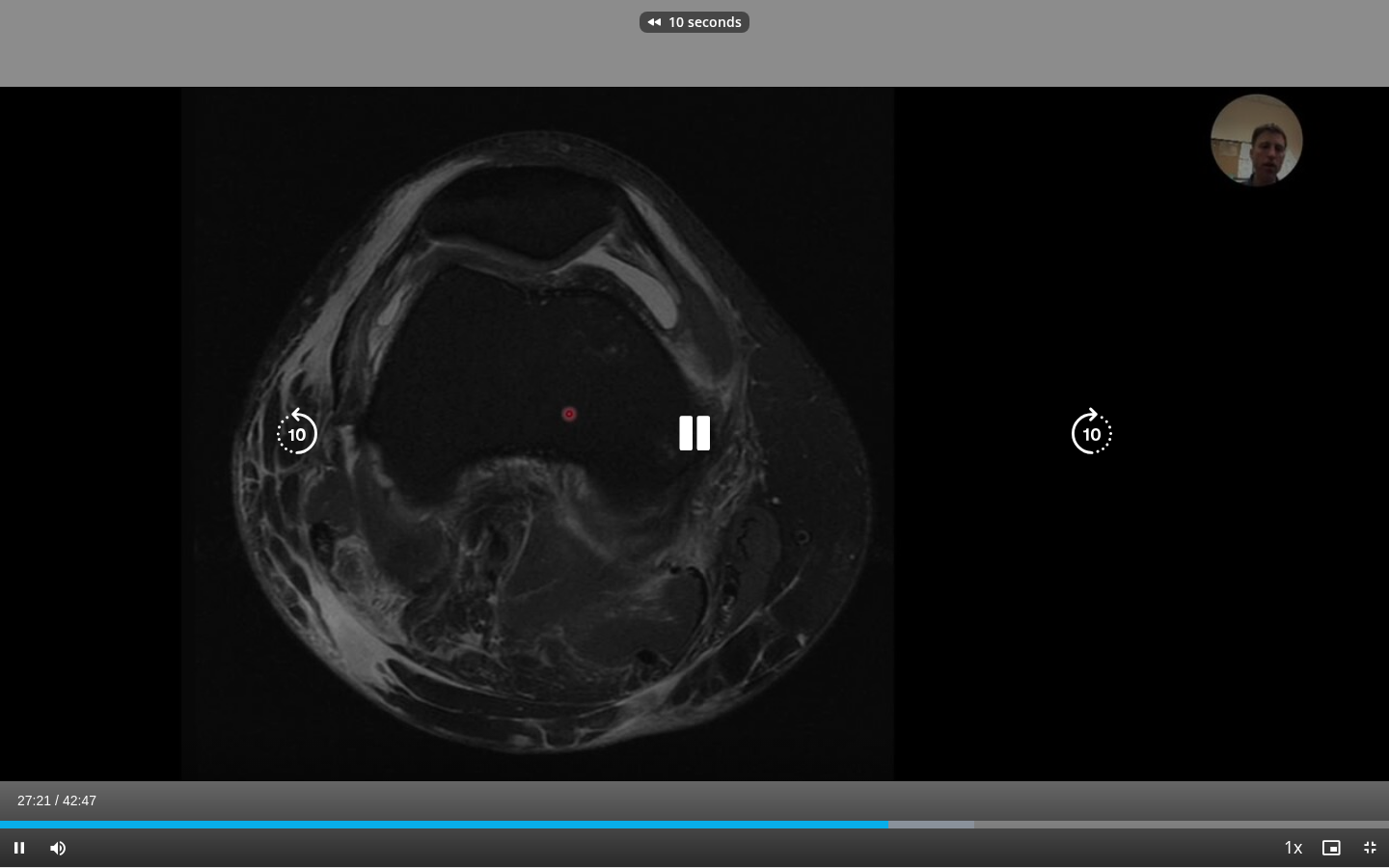 click at bounding box center (297, 434) 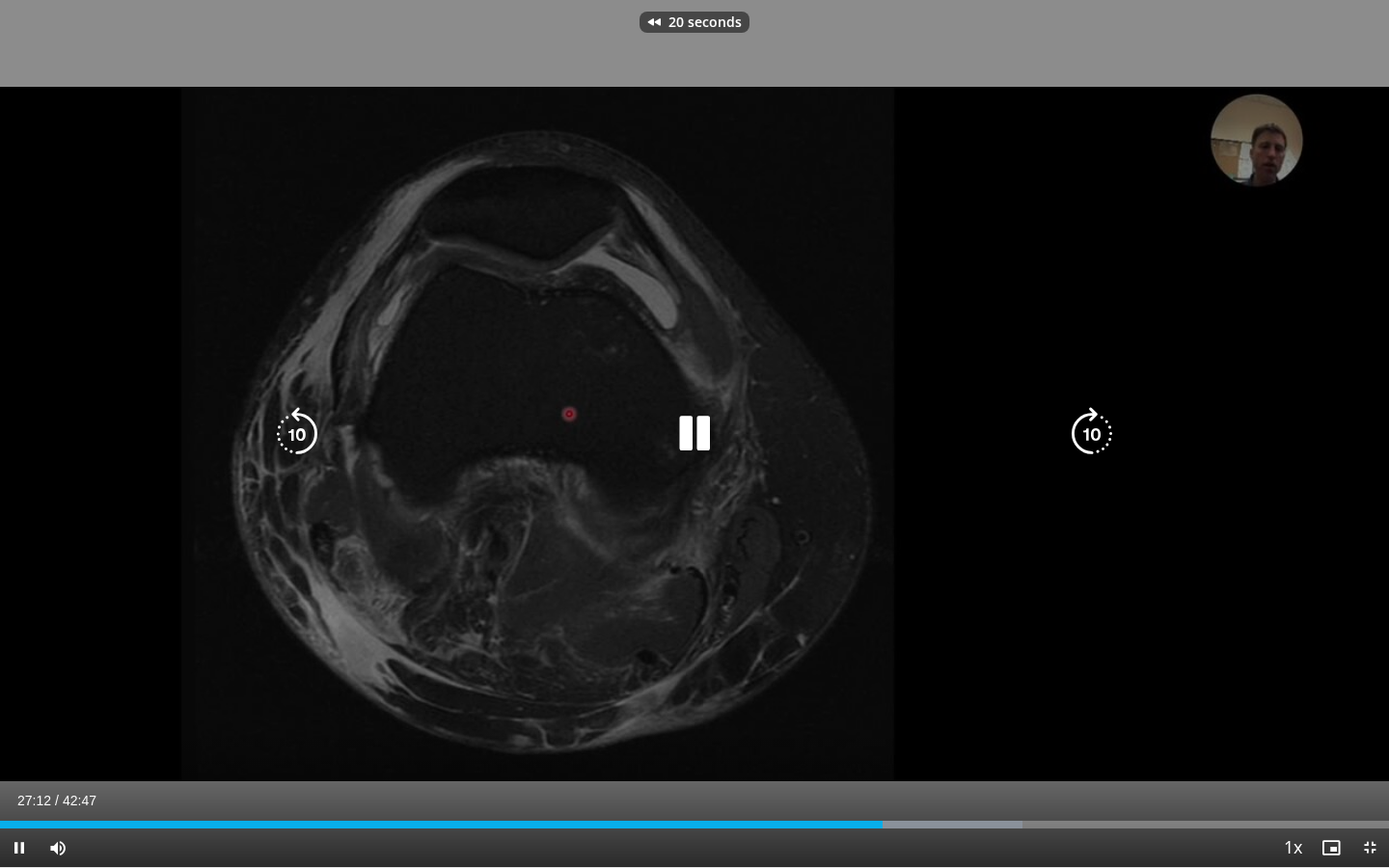 click at bounding box center (297, 434) 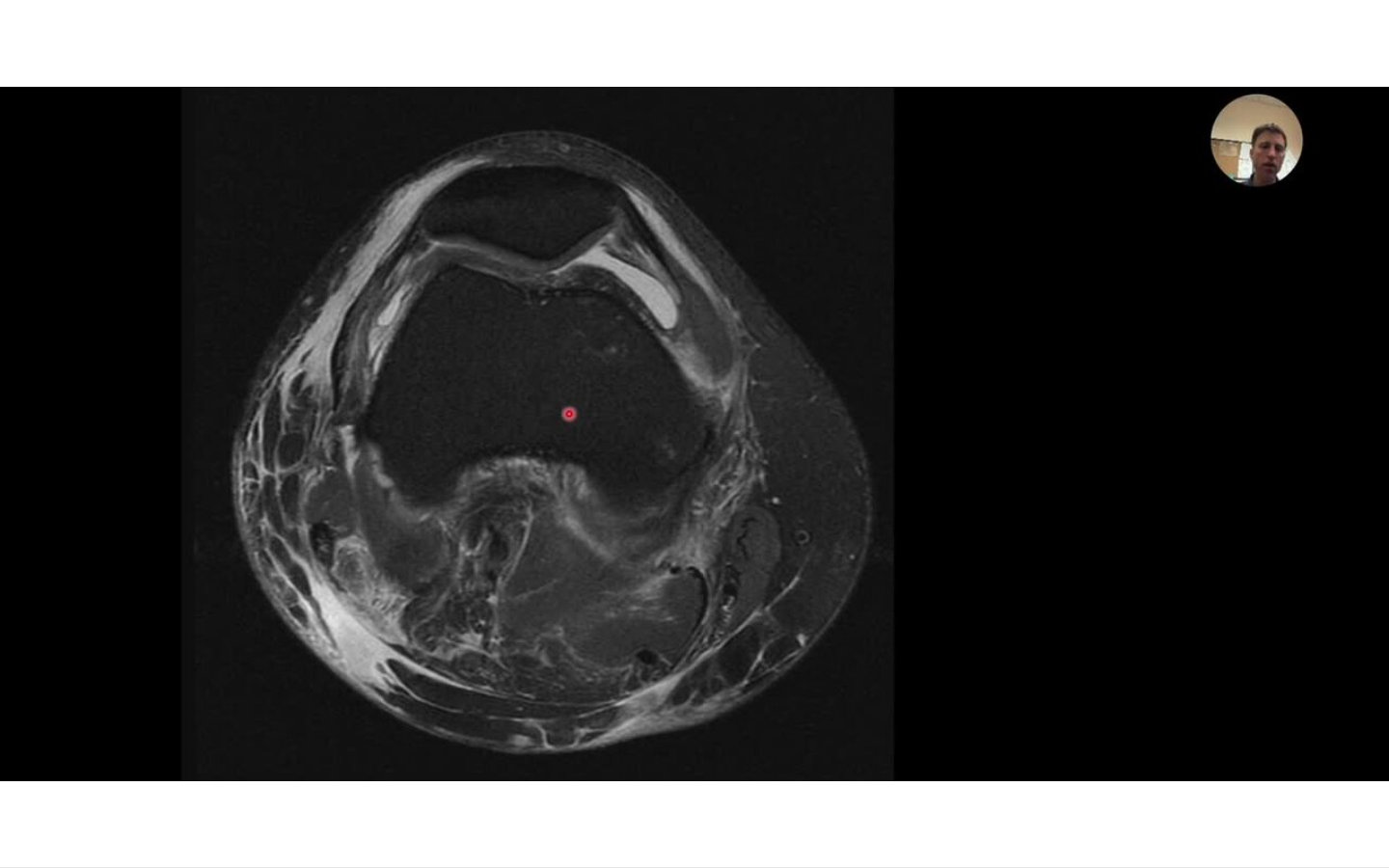 click on "30 seconds
Tap to unmute" at bounding box center [694, 433] 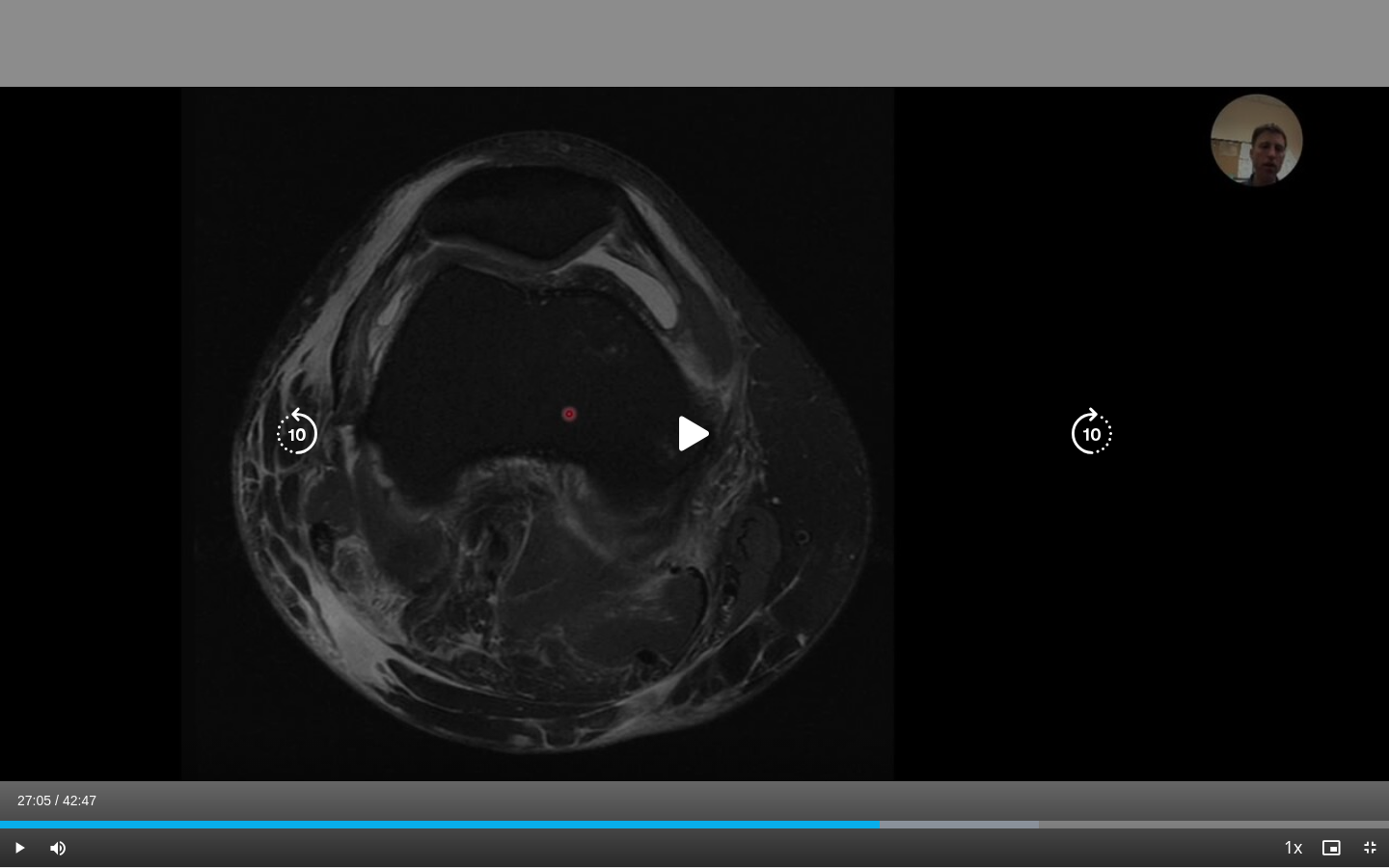 click at bounding box center [1092, 434] 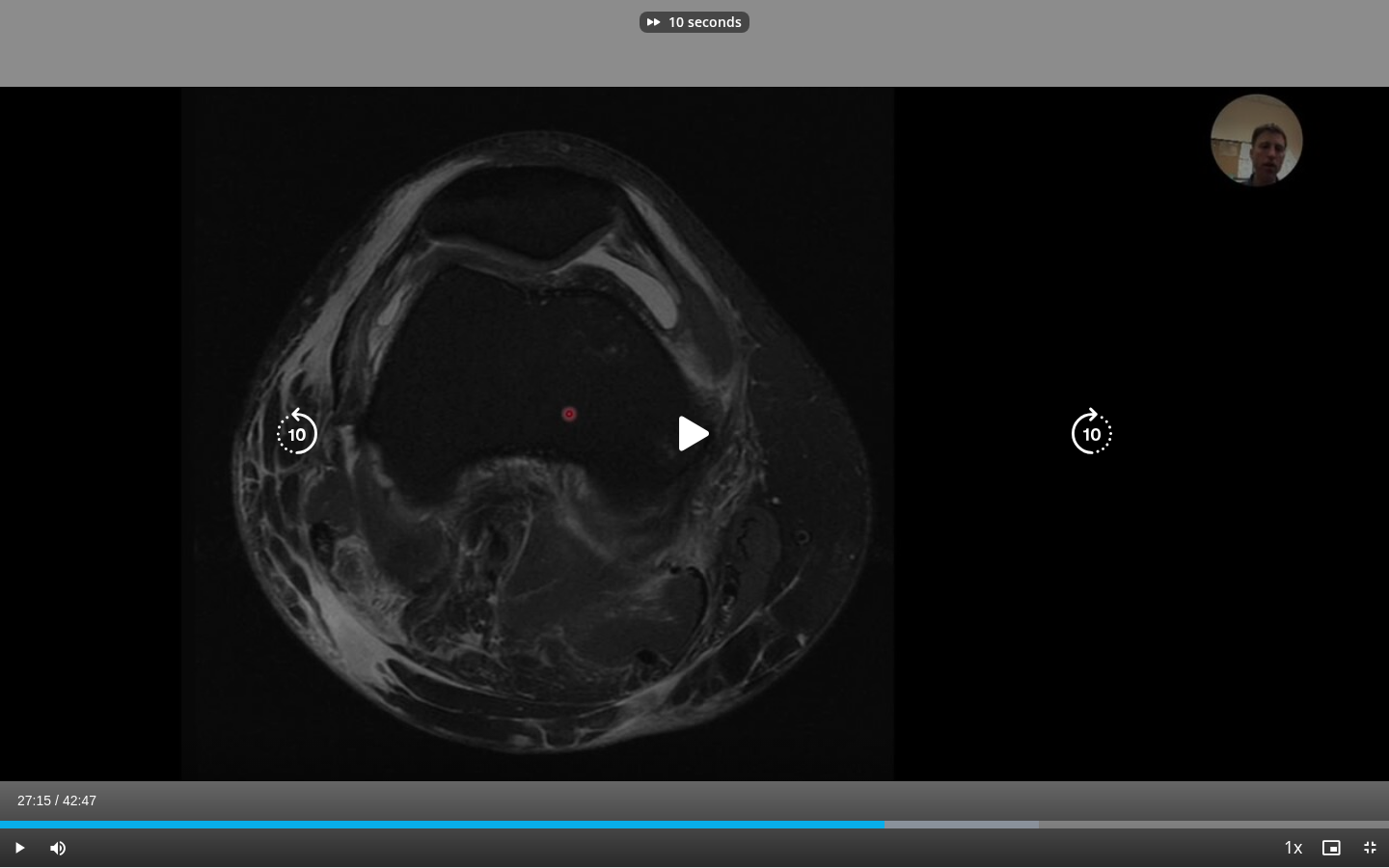 click on "10 seconds
Tap to unmute" at bounding box center [694, 433] 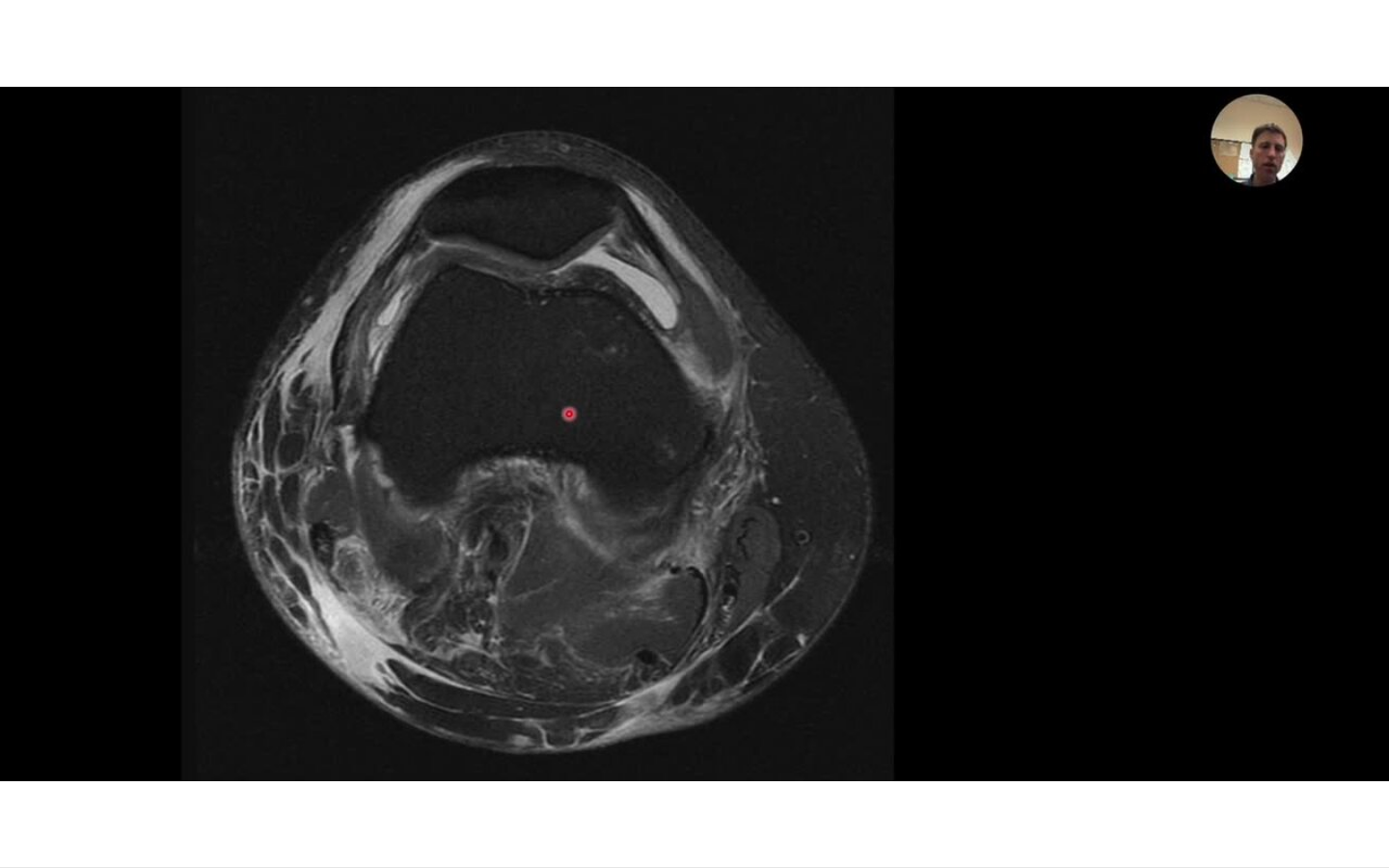 click on "10 seconds
Tap to unmute" at bounding box center (694, 433) 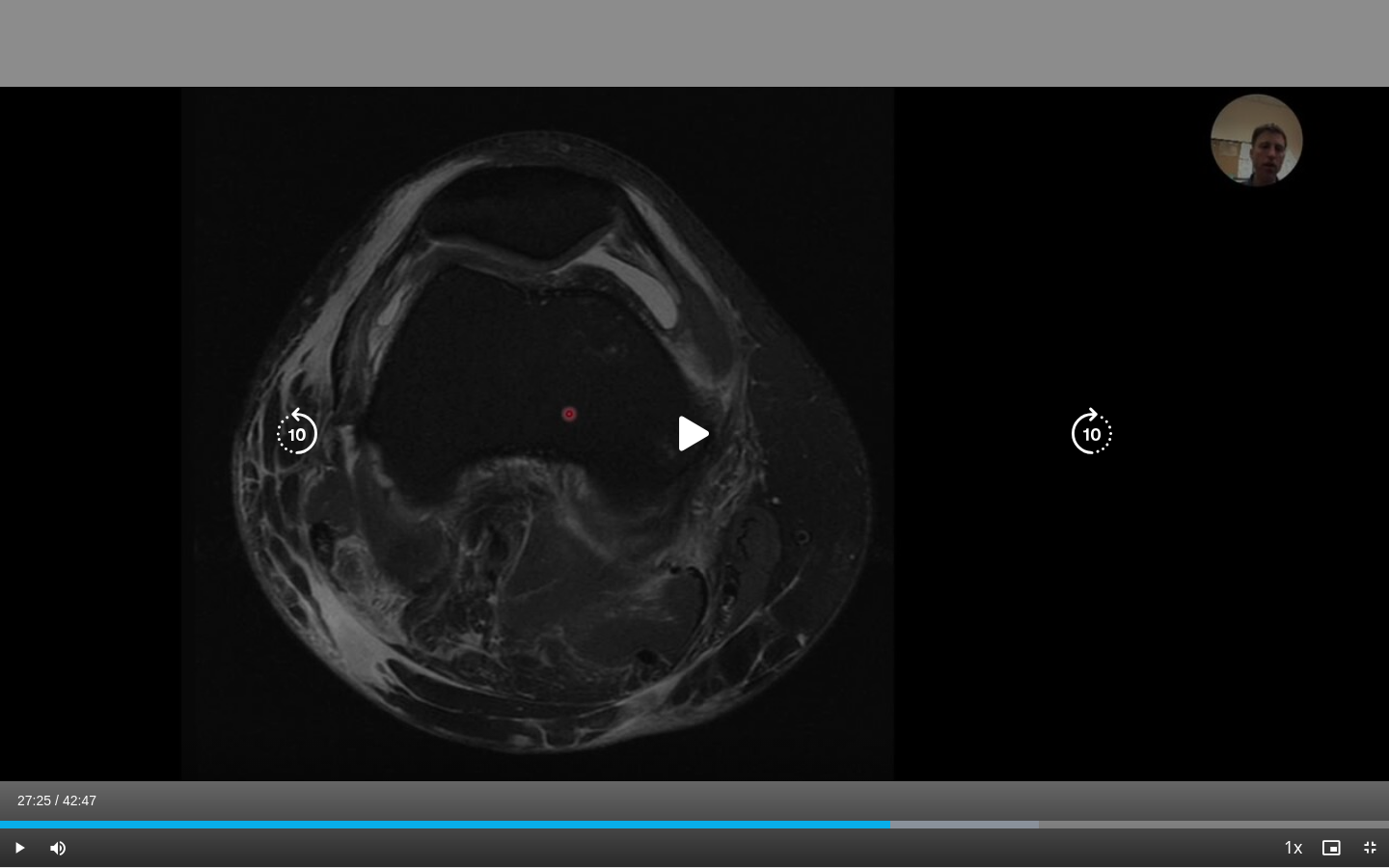 click on "10 seconds
Tap to unmute" at bounding box center (694, 433) 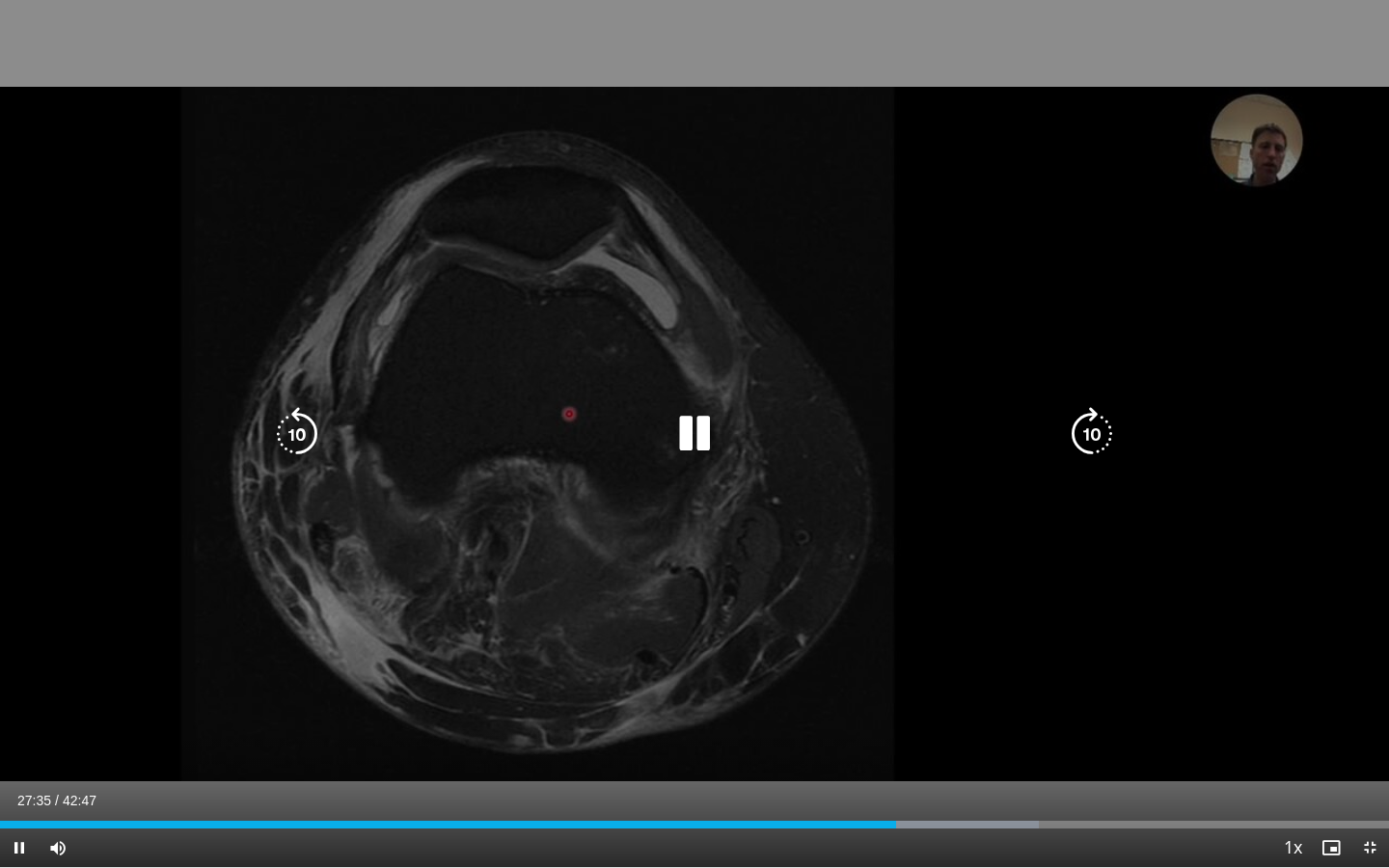 click on "10 seconds
Tap to unmute" at bounding box center (694, 433) 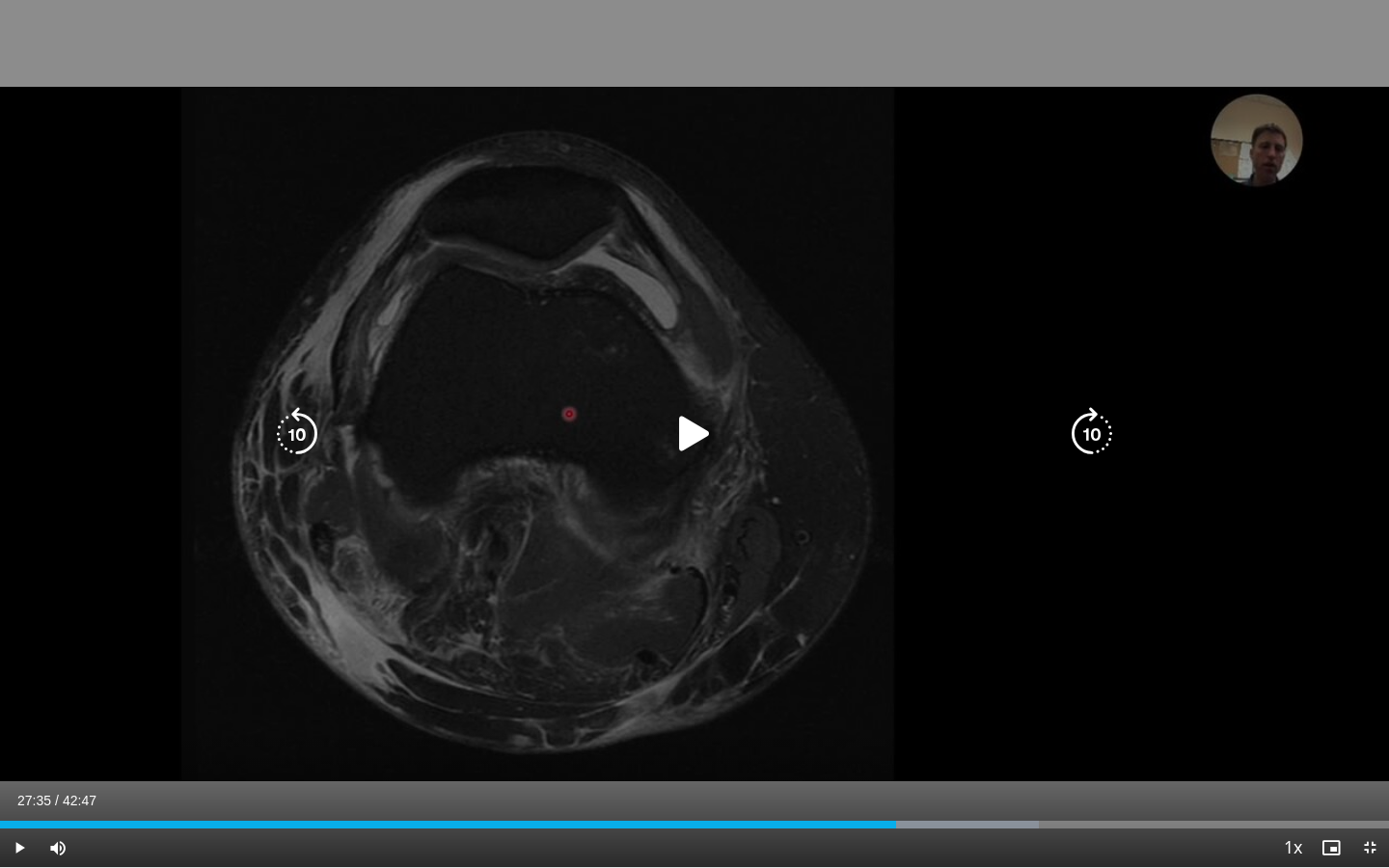 click at bounding box center (297, 434) 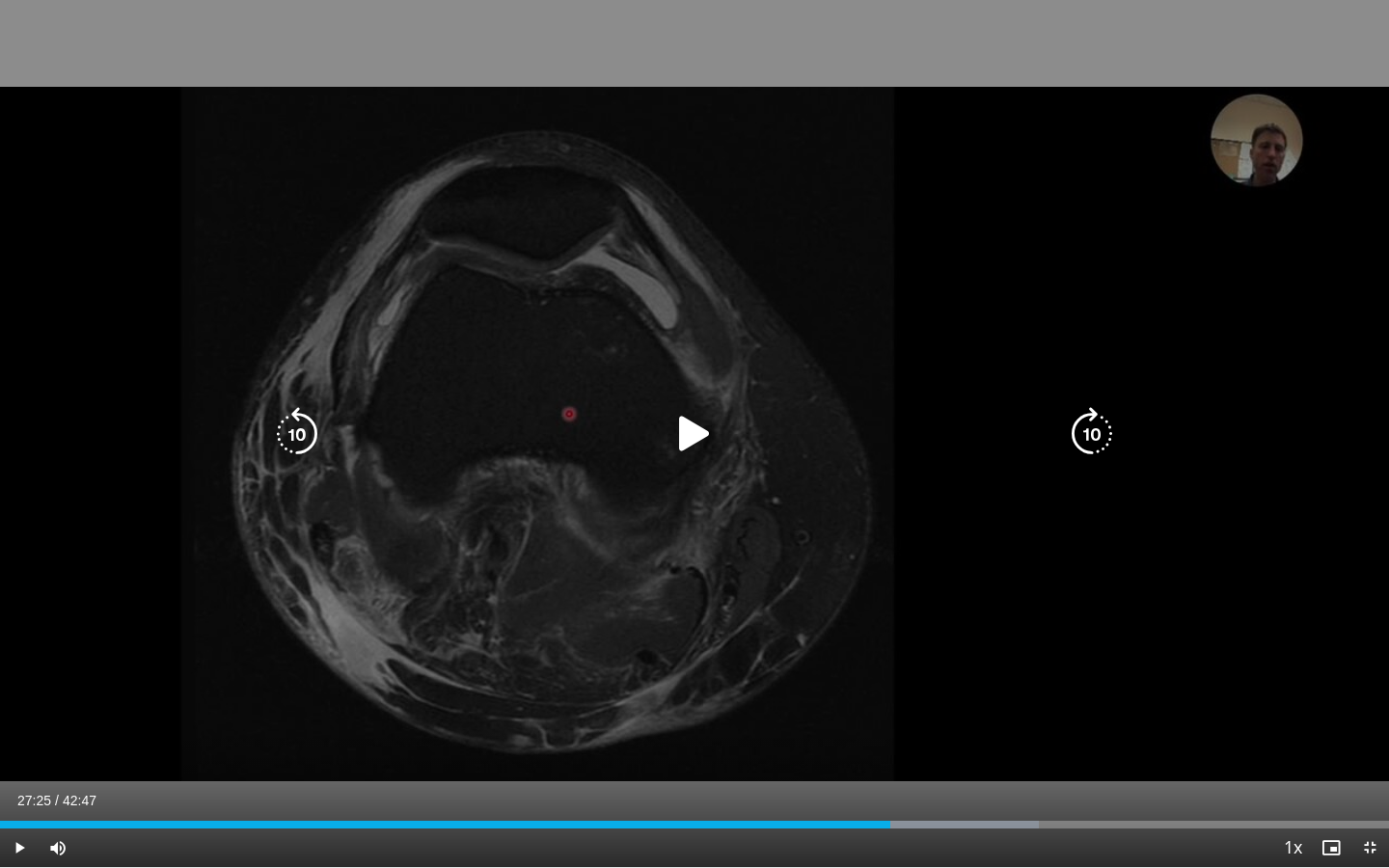 click on "10 seconds
Tap to unmute" at bounding box center (694, 433) 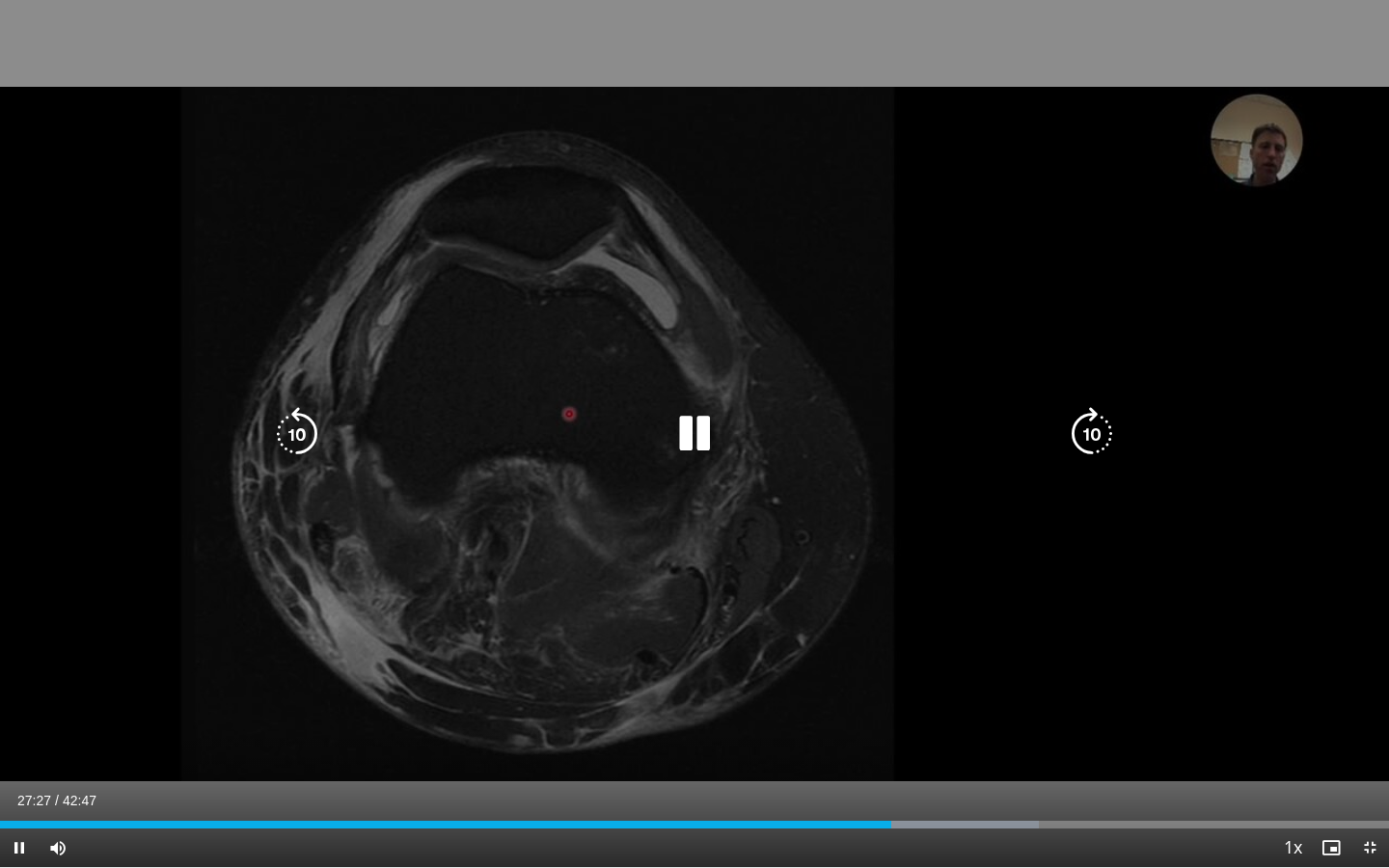 click at bounding box center (297, 434) 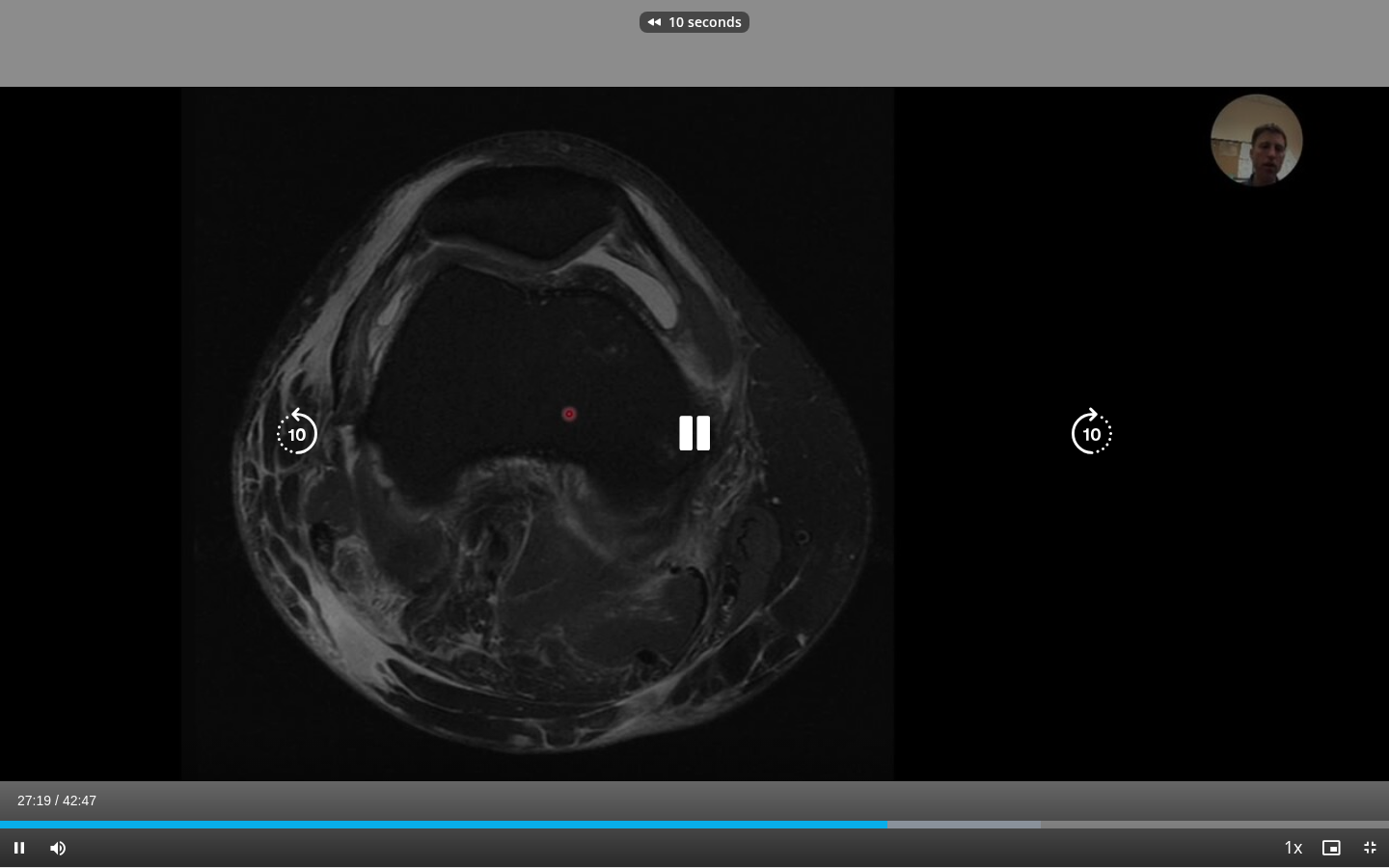 click at bounding box center (297, 434) 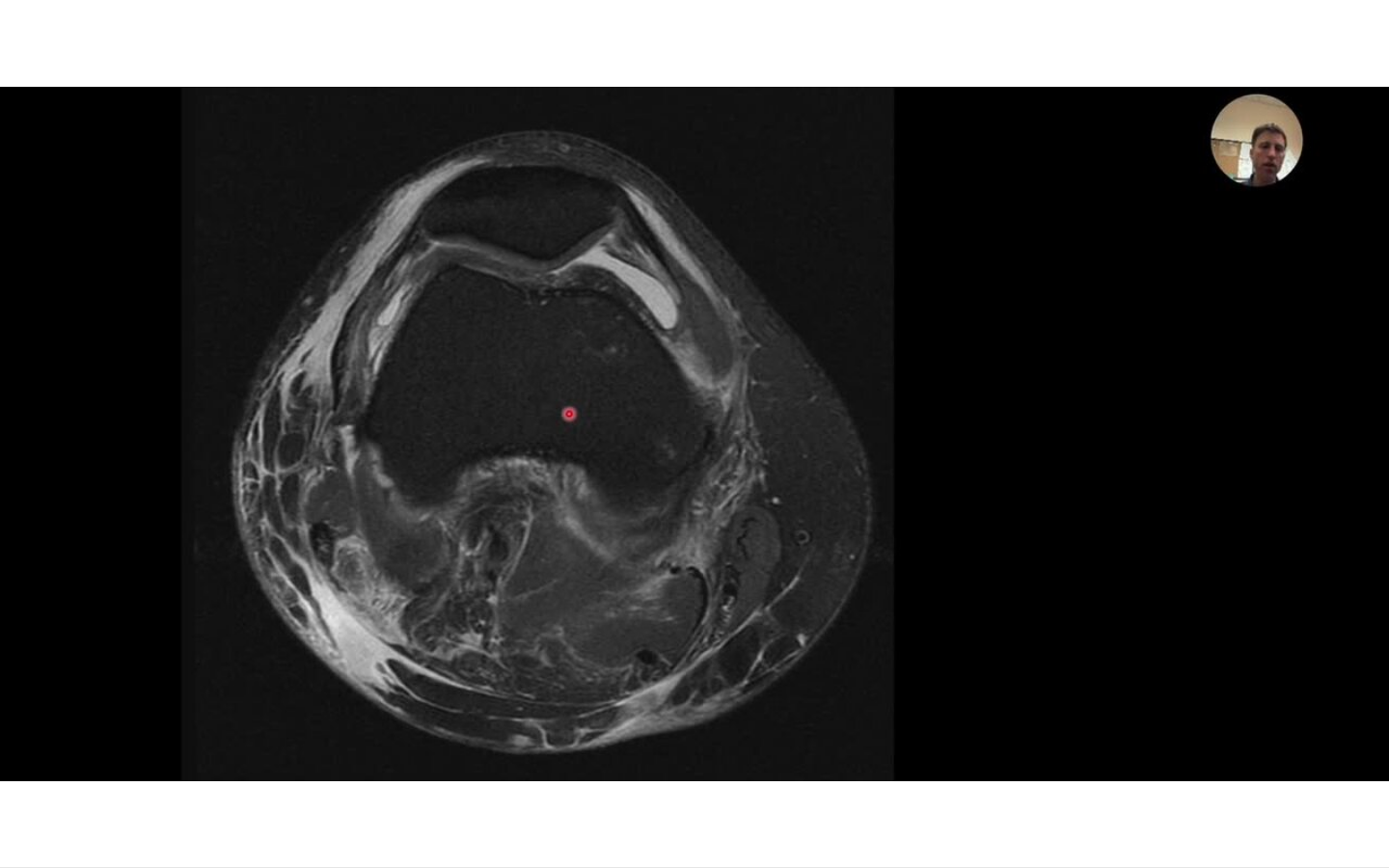 click on "10 seconds
Tap to unmute" at bounding box center (694, 433) 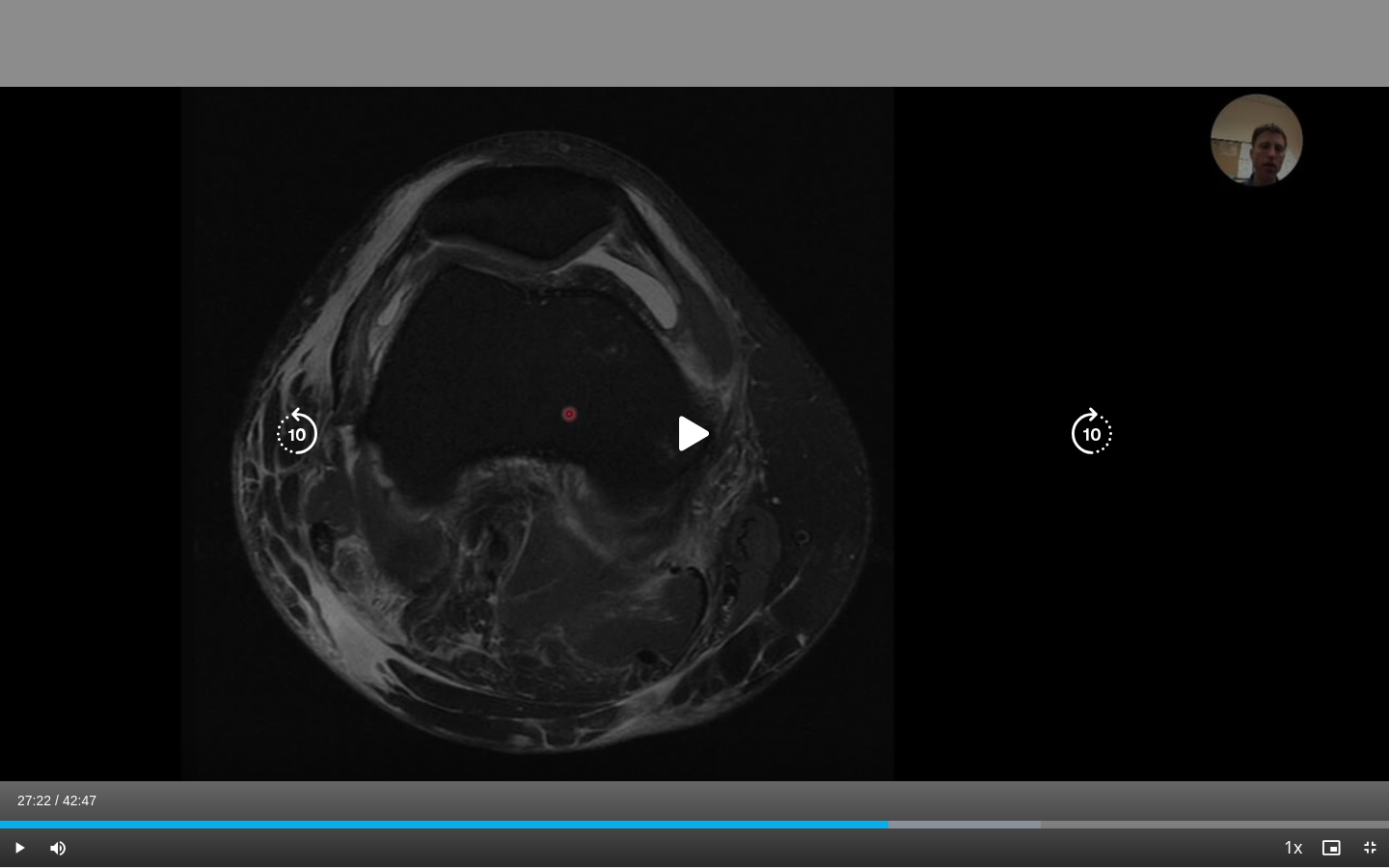 click on "10 seconds
Tap to unmute" at bounding box center [694, 433] 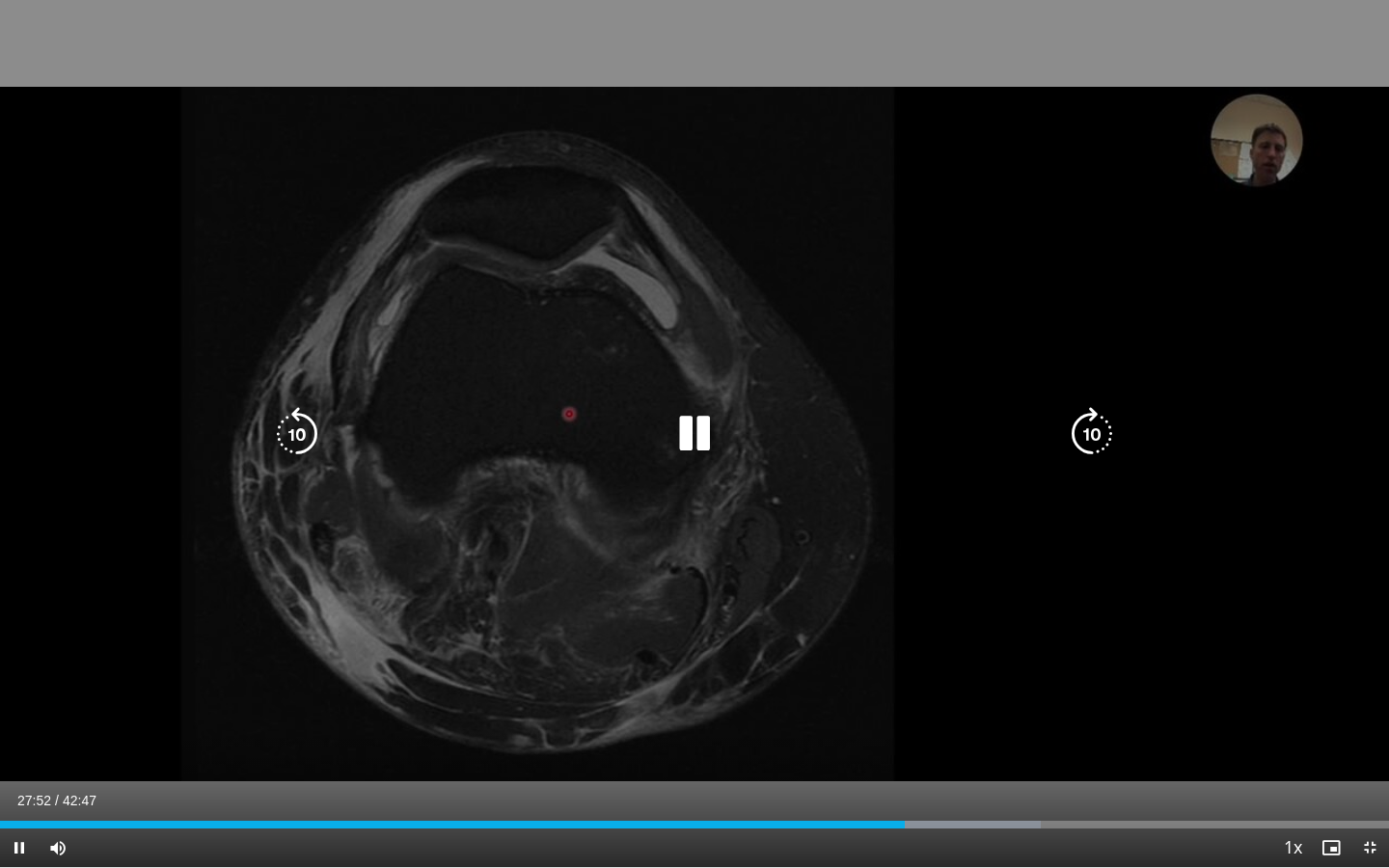 click on "10 seconds
Tap to unmute" at bounding box center (694, 433) 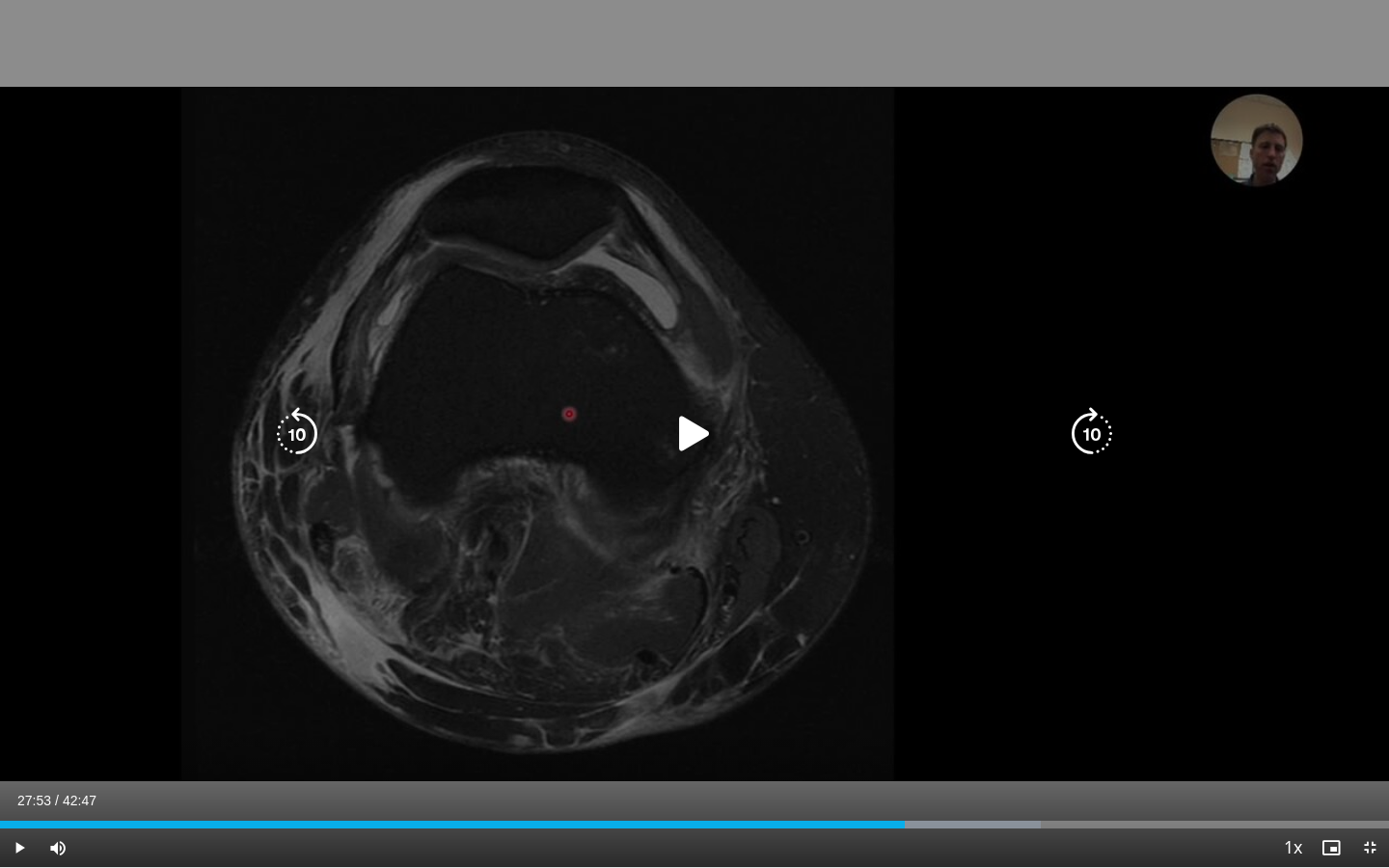 click at bounding box center (297, 434) 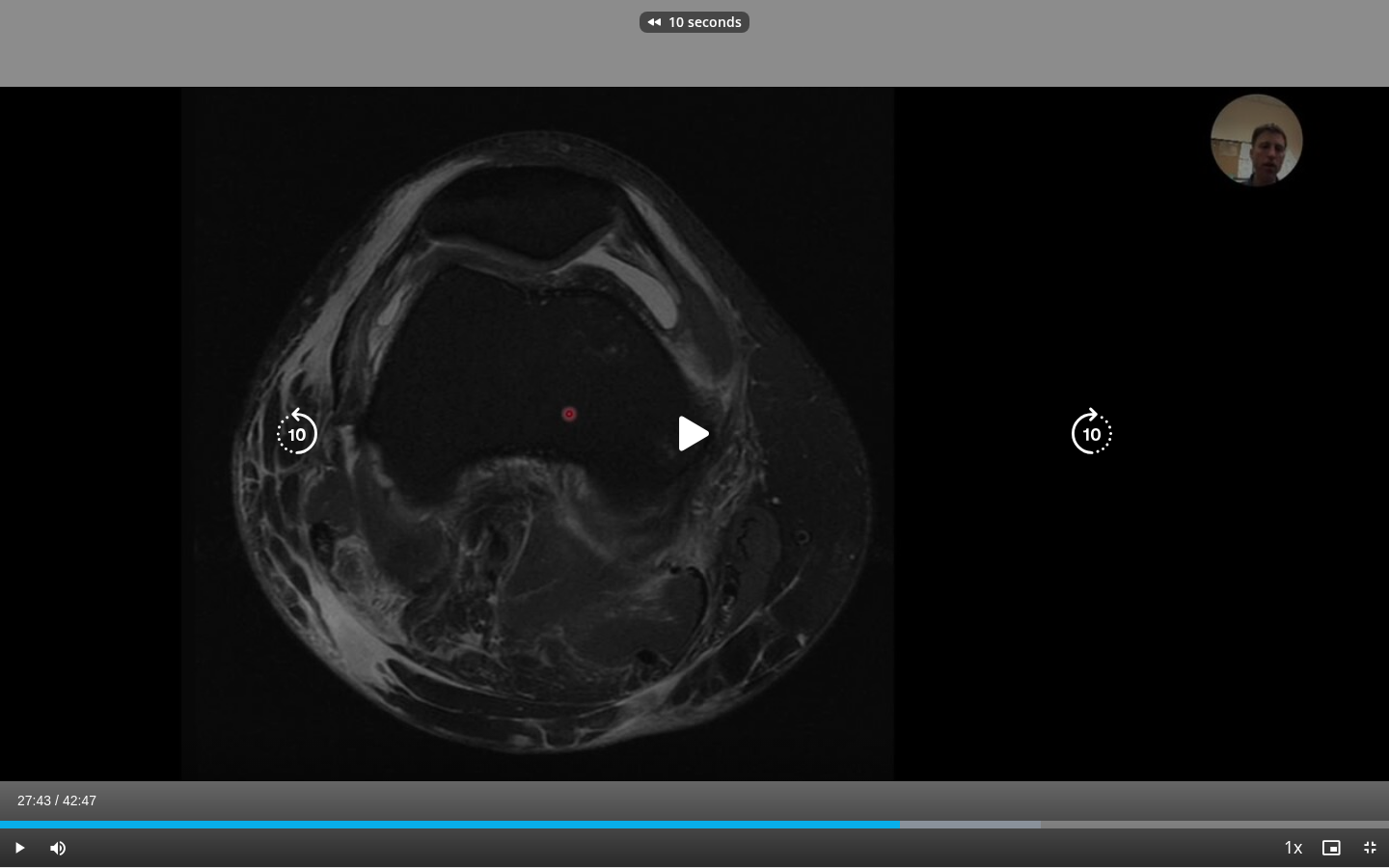 click at bounding box center (297, 434) 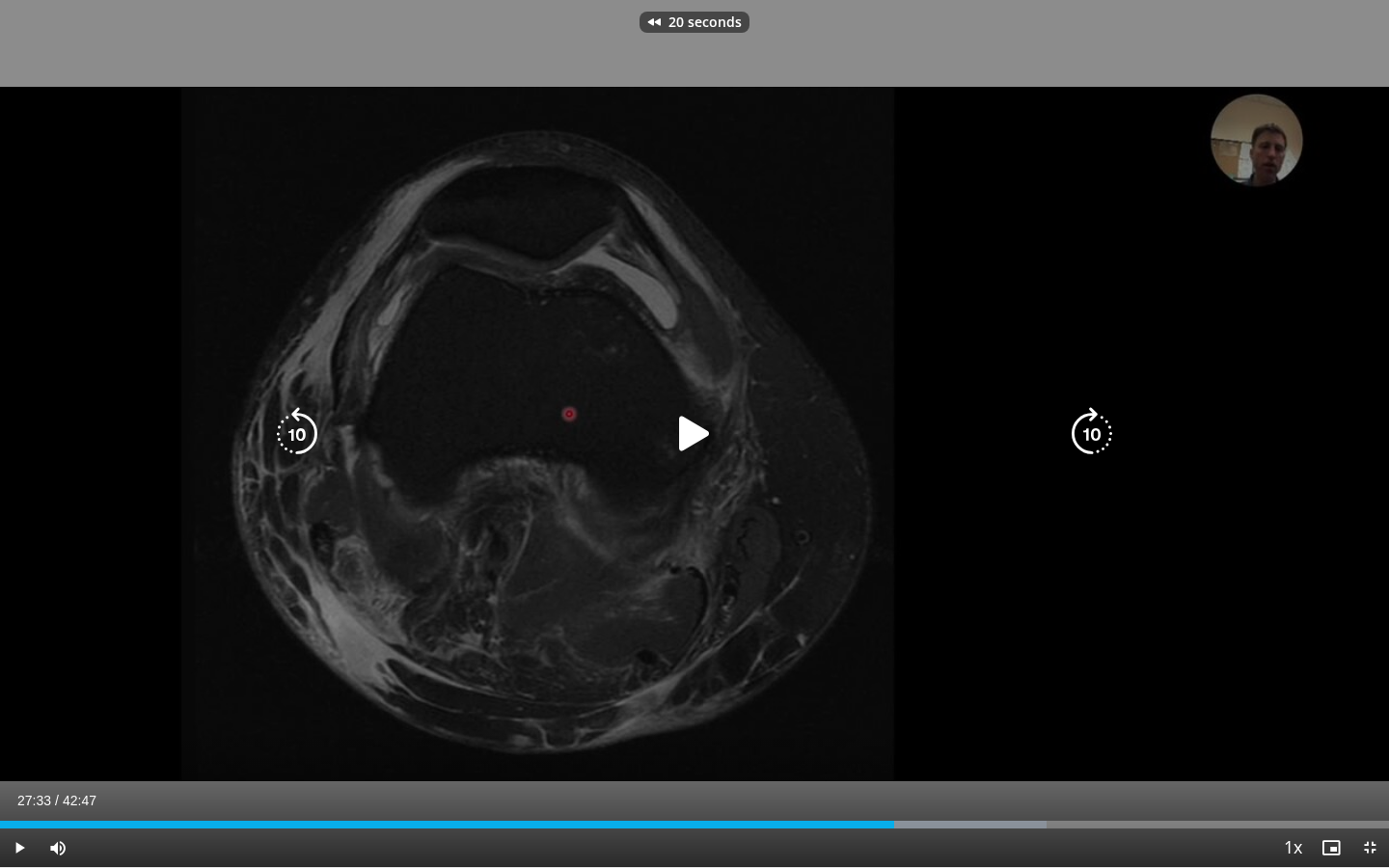 click at bounding box center [297, 434] 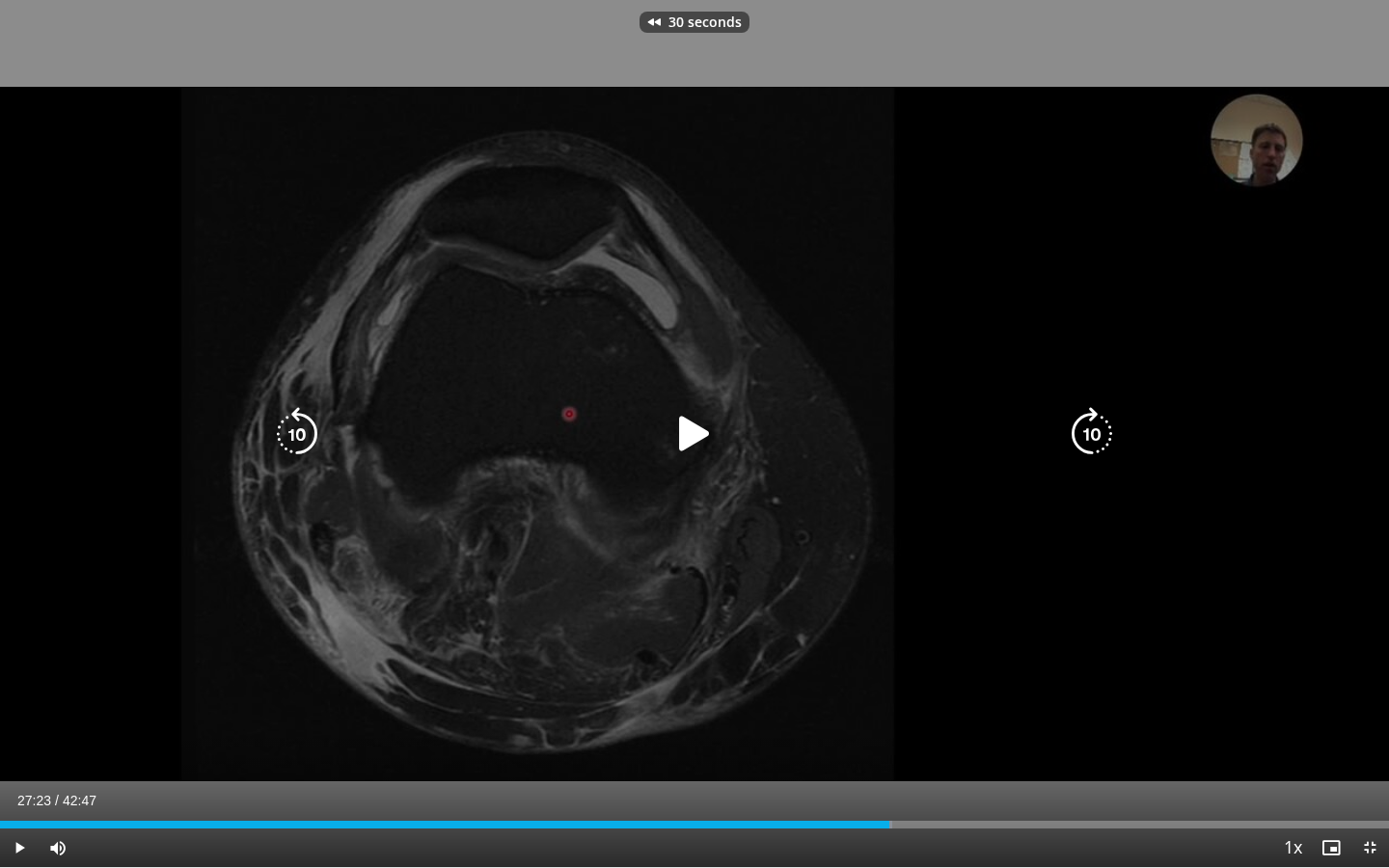 click on "30 seconds
Tap to unmute" at bounding box center [694, 433] 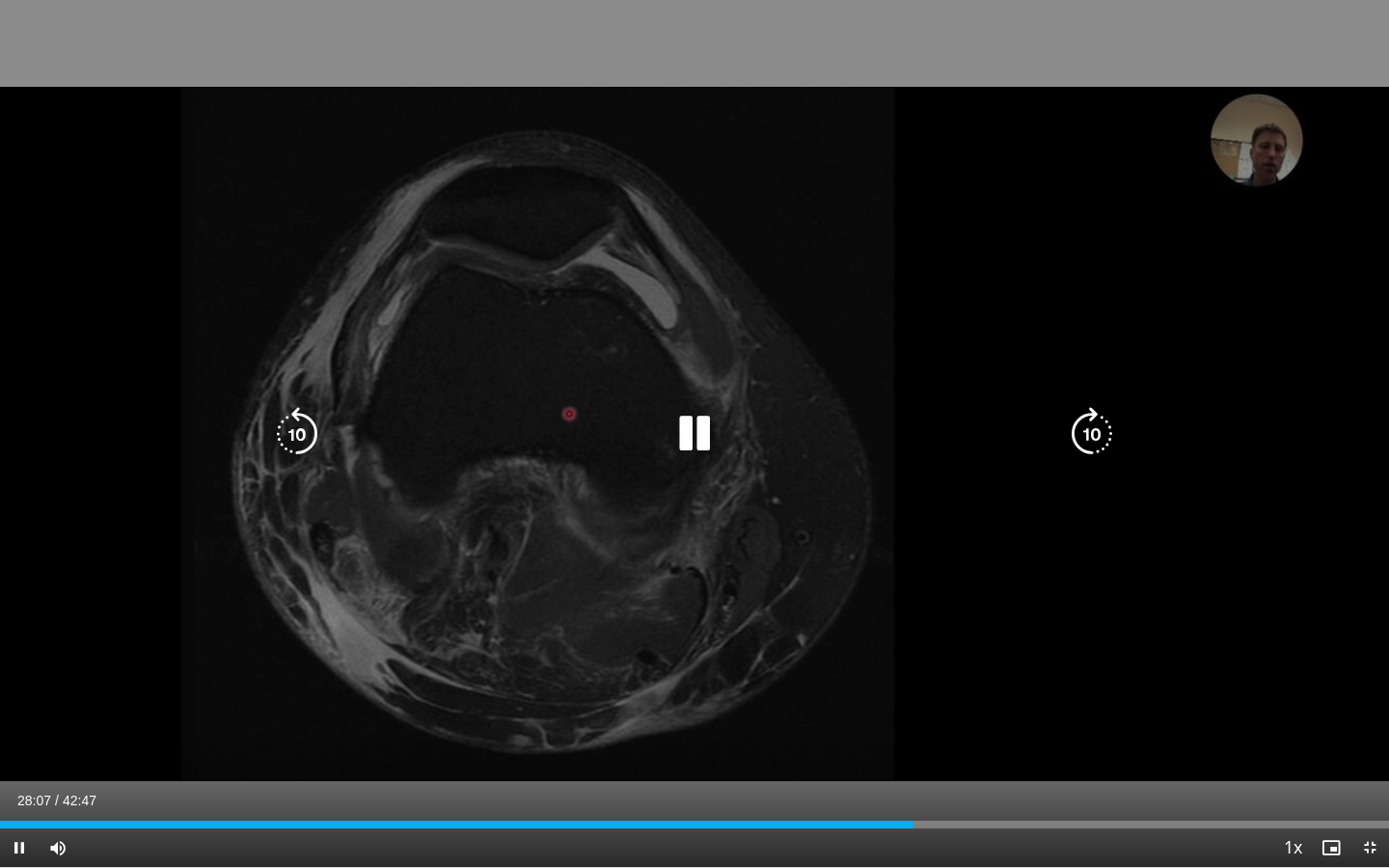 click on "30 seconds
Tap to unmute" at bounding box center (694, 433) 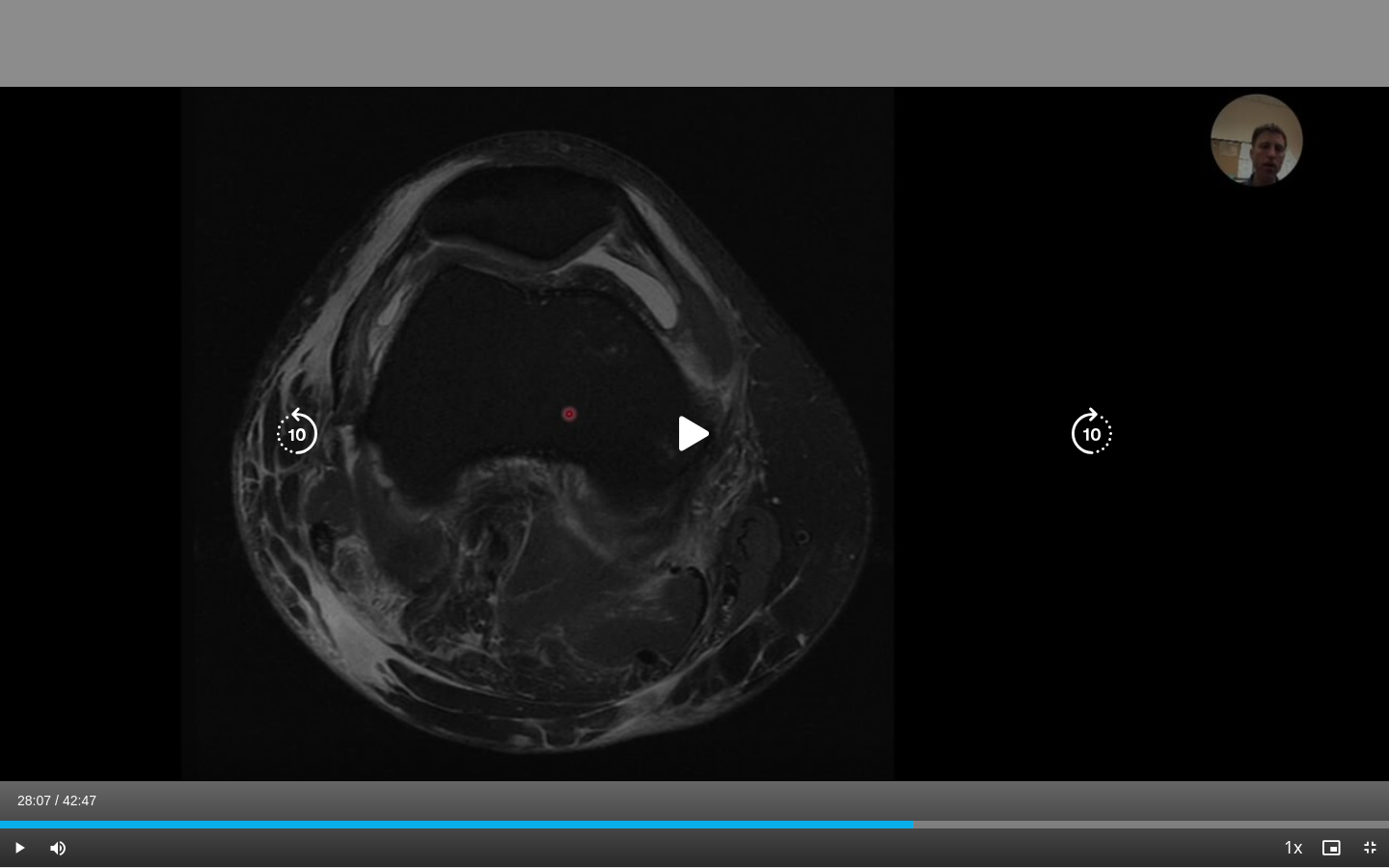 click on "30 seconds
Tap to unmute" at bounding box center (694, 433) 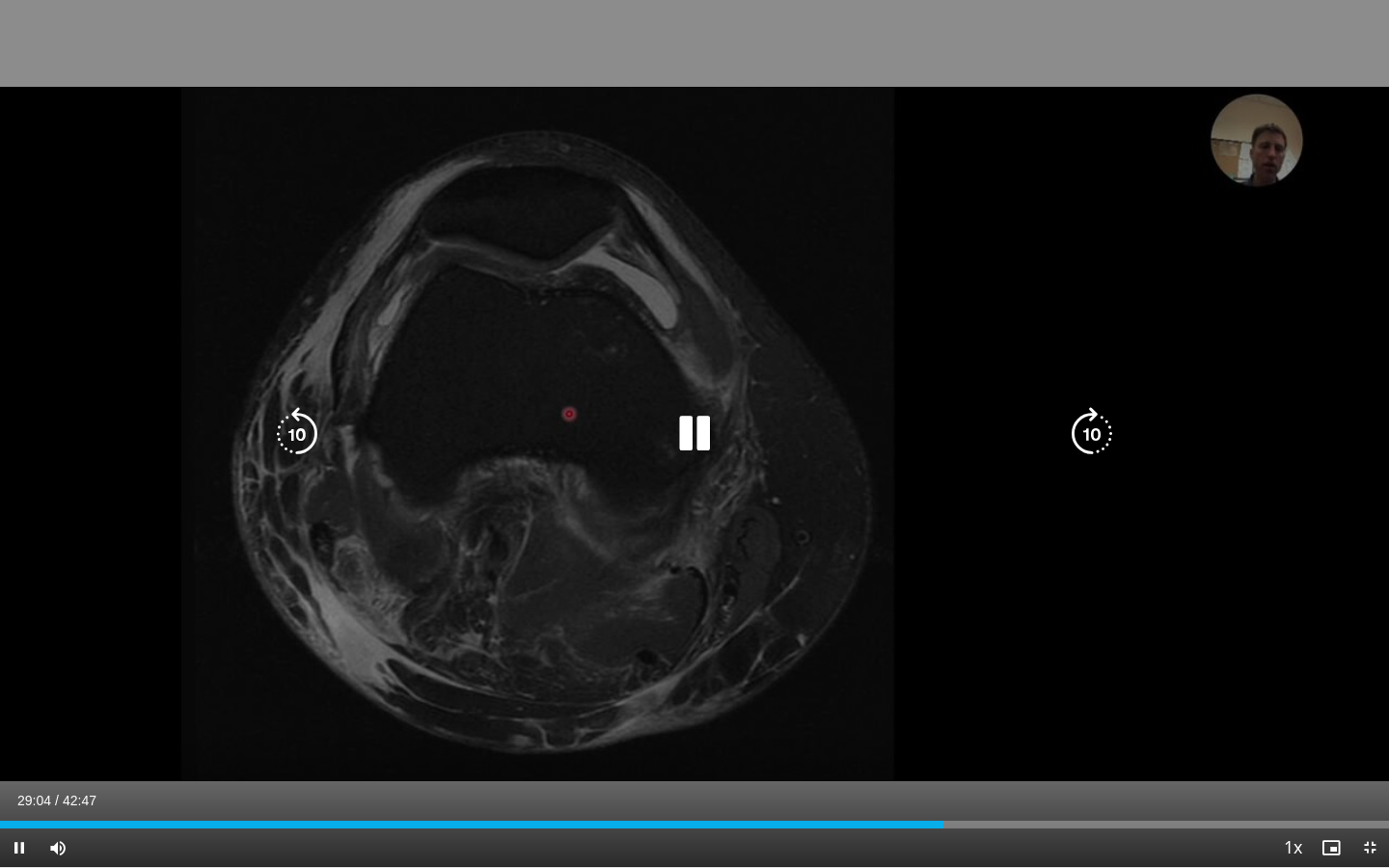 click on "30 seconds
Tap to unmute" at bounding box center [694, 433] 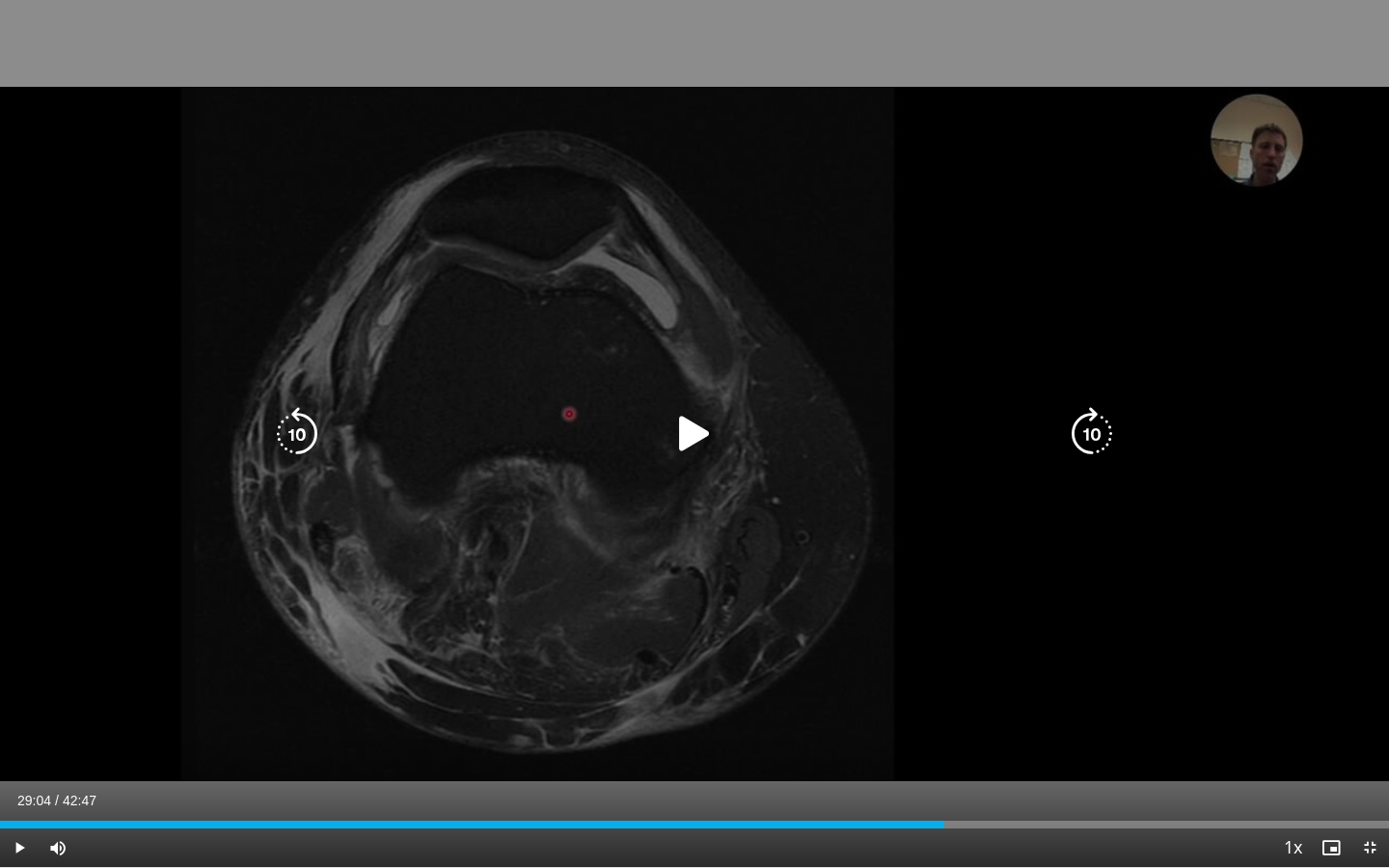 click at bounding box center (297, 434) 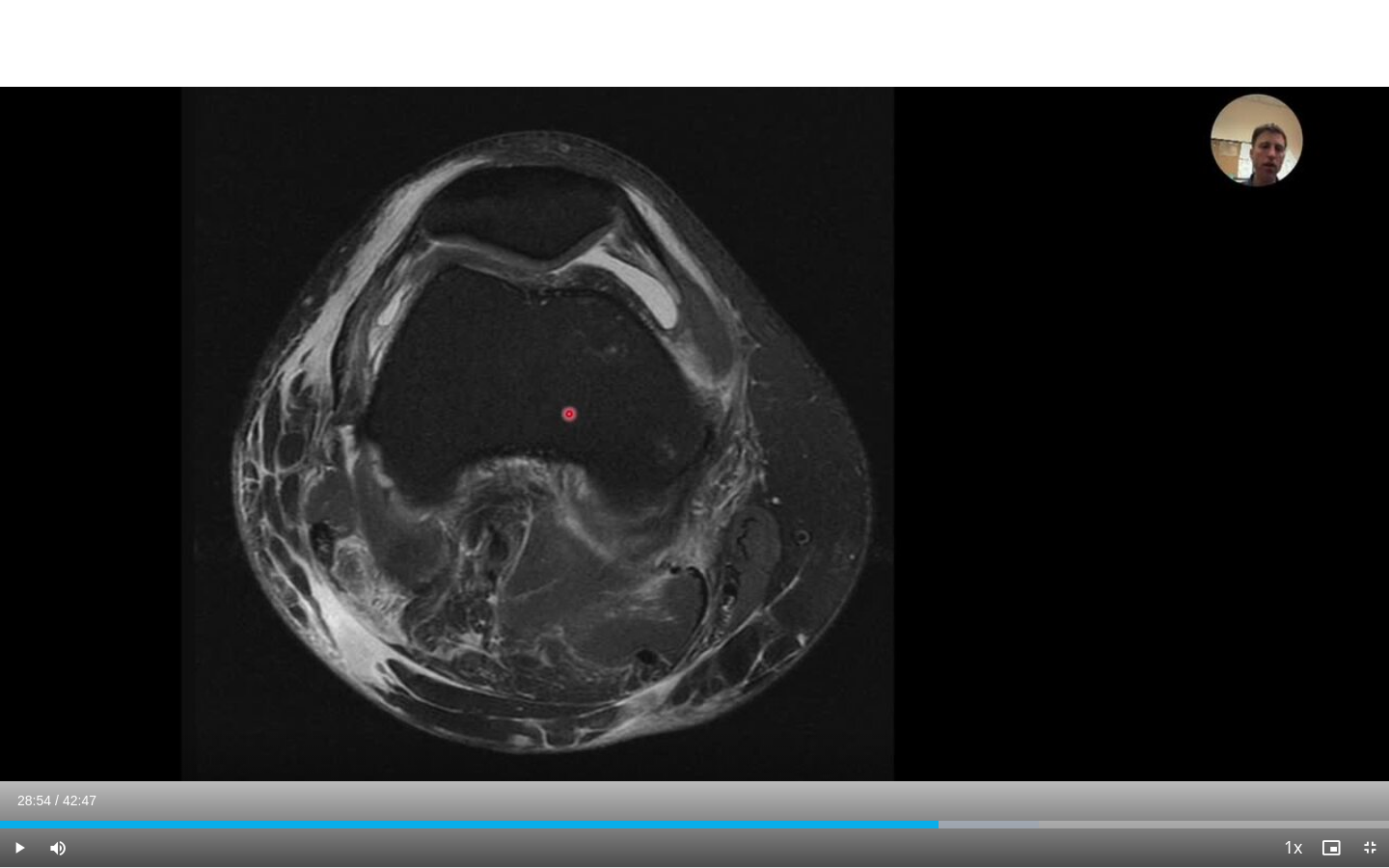 click on "10 seconds
Tap to unmute" at bounding box center [694, 433] 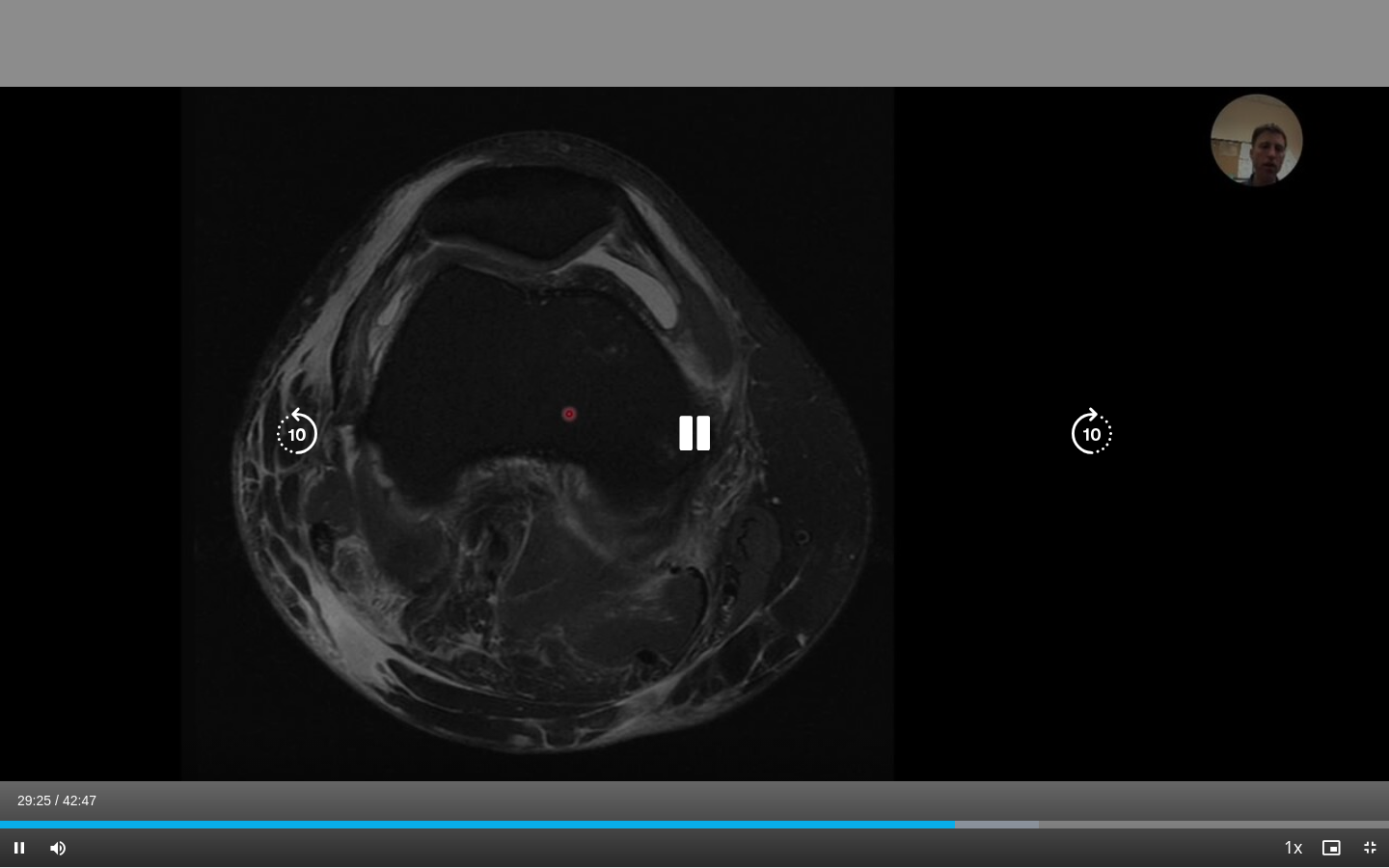 click on "10 seconds
Tap to unmute" at bounding box center (694, 433) 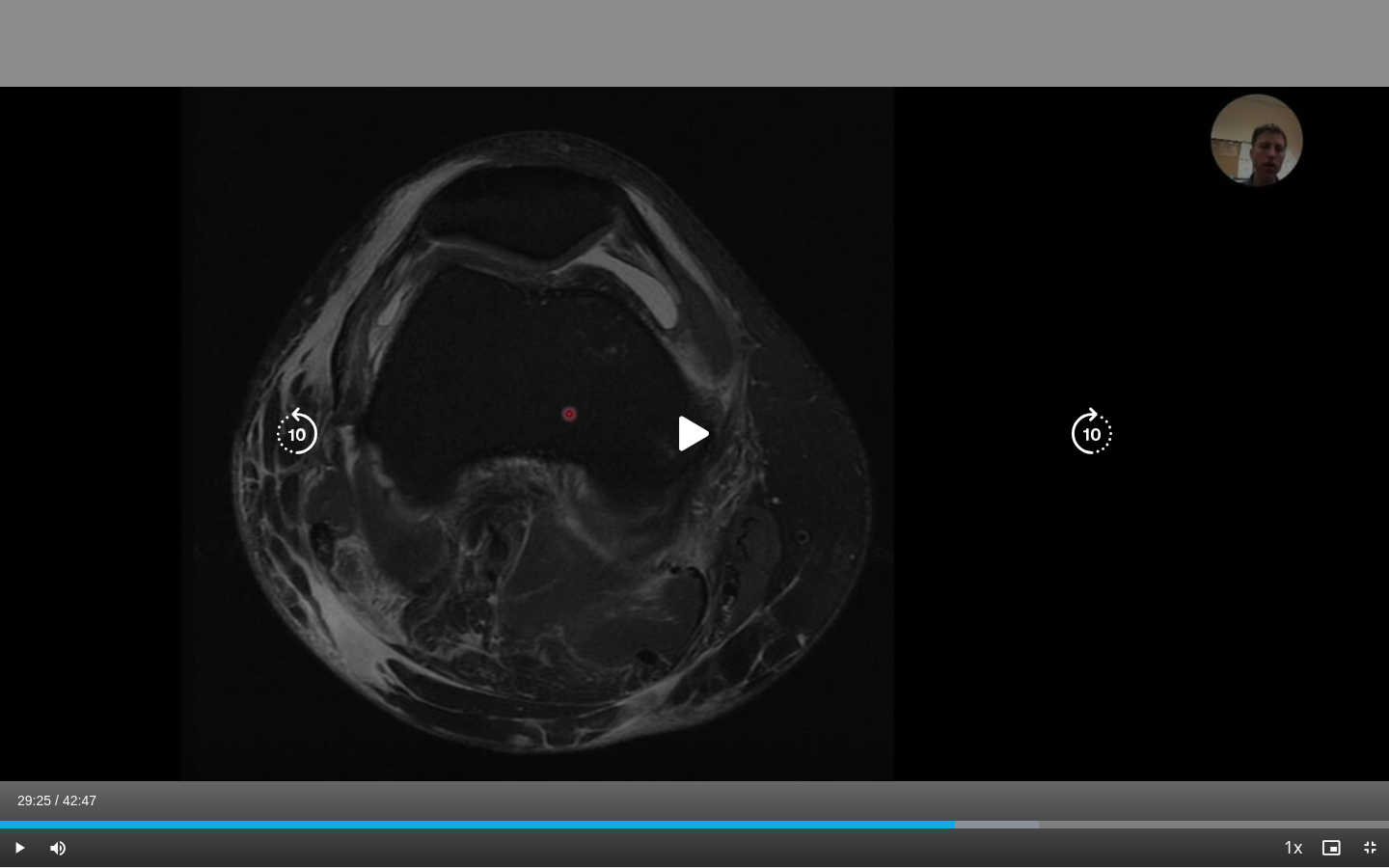 click at bounding box center [297, 434] 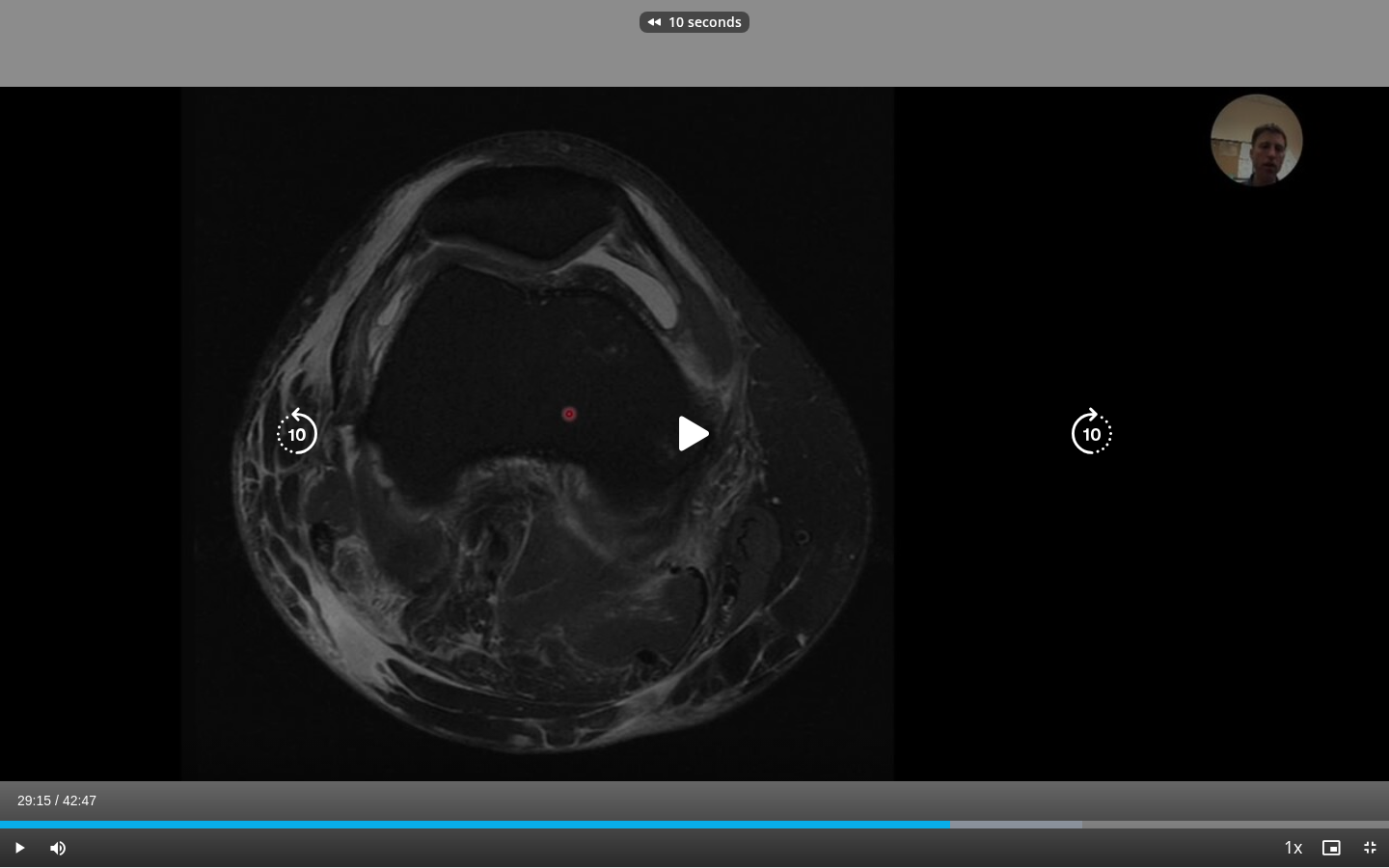click at bounding box center [297, 434] 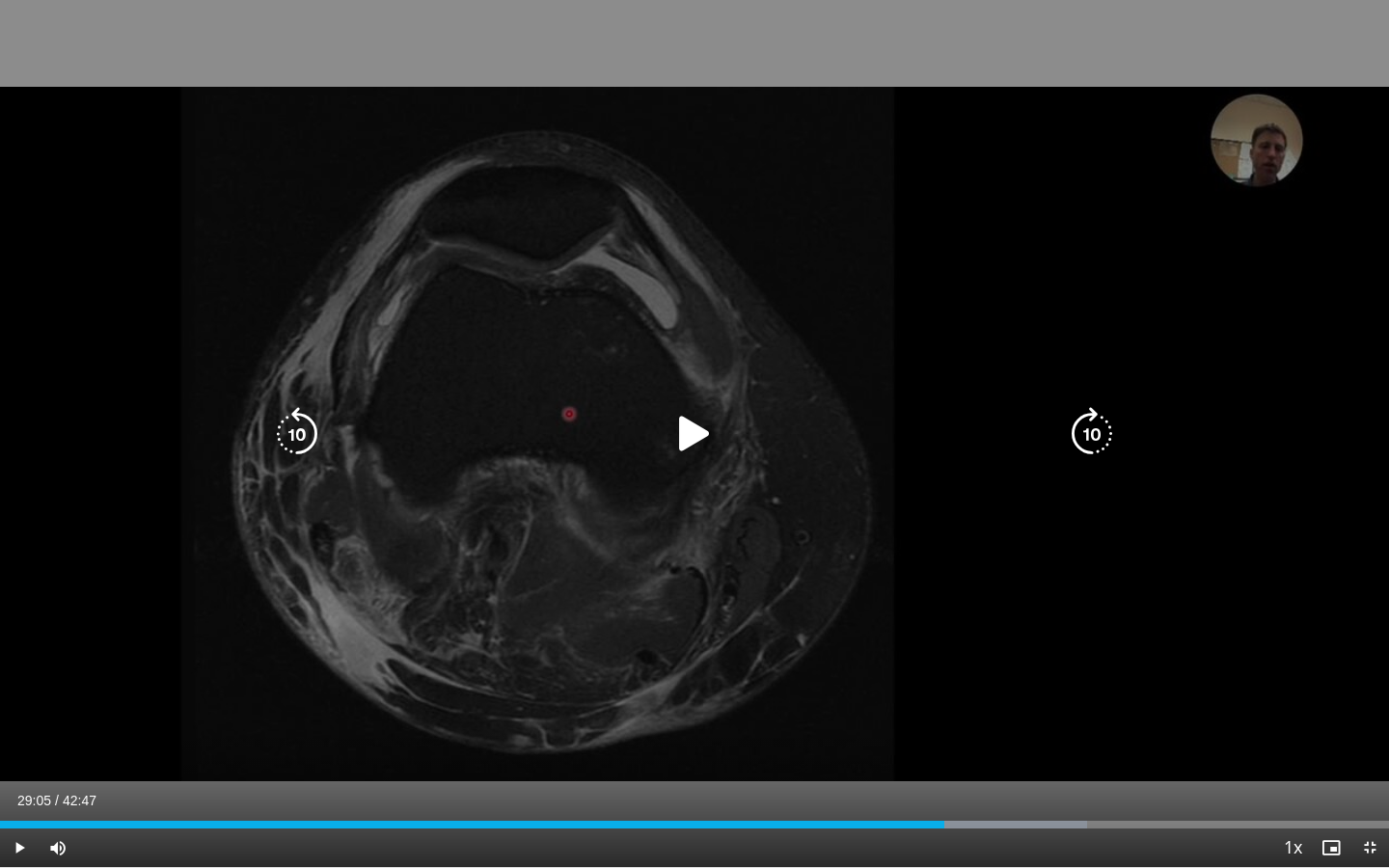 click on "20 seconds
Tap to unmute" at bounding box center [694, 433] 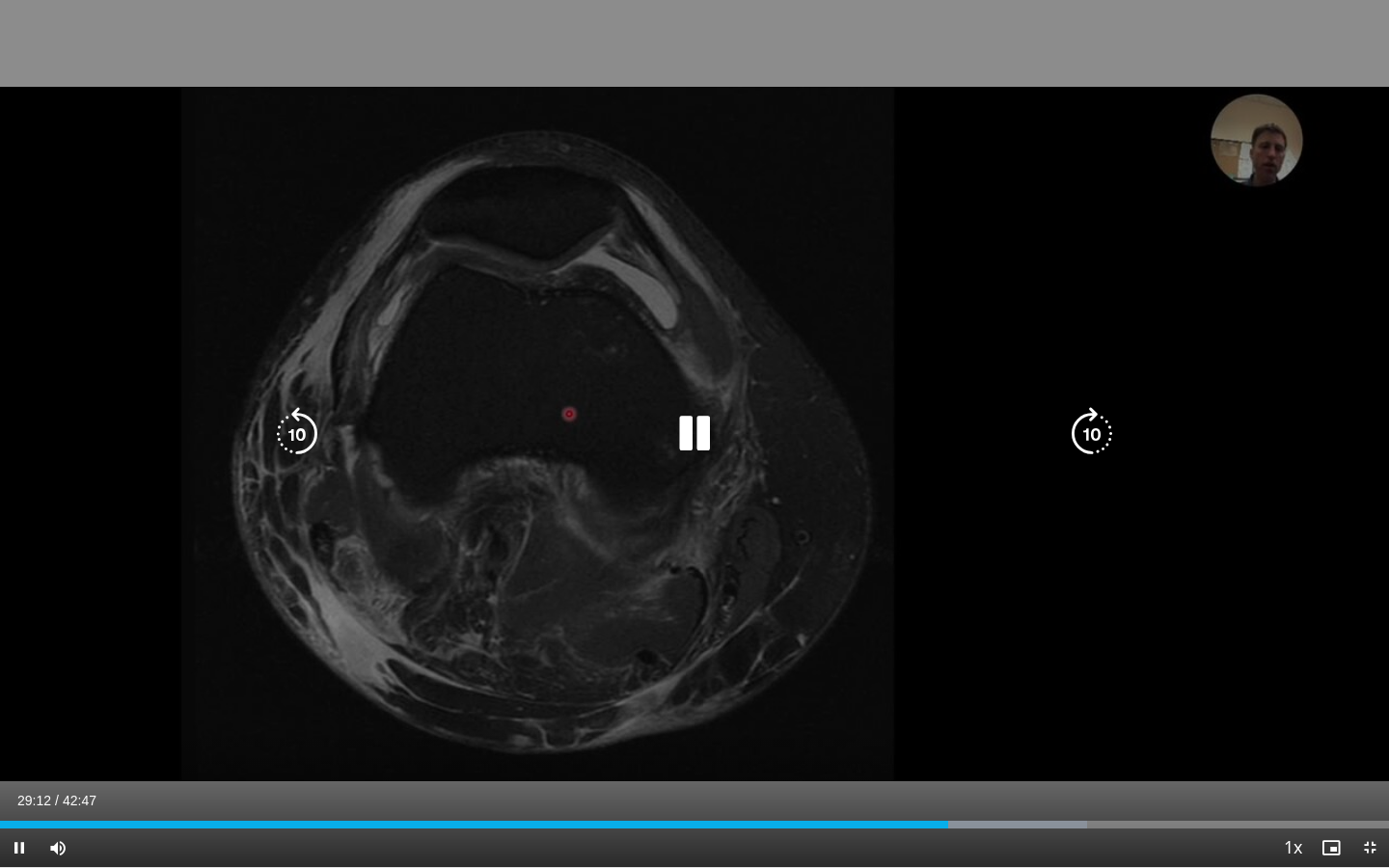 click on "20 seconds
Tap to unmute" at bounding box center (694, 433) 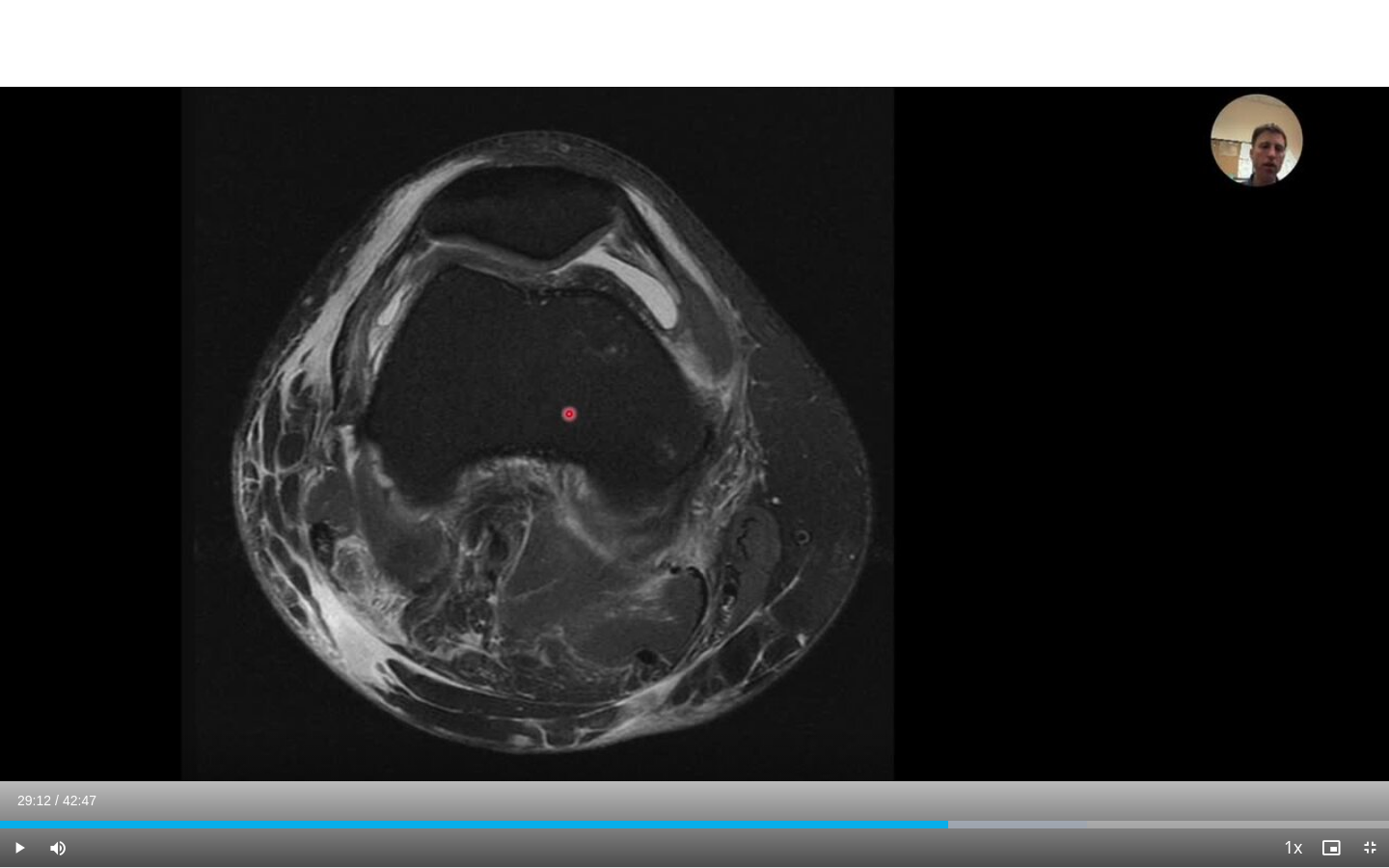 click on "20 seconds
Tap to unmute" at bounding box center (694, 433) 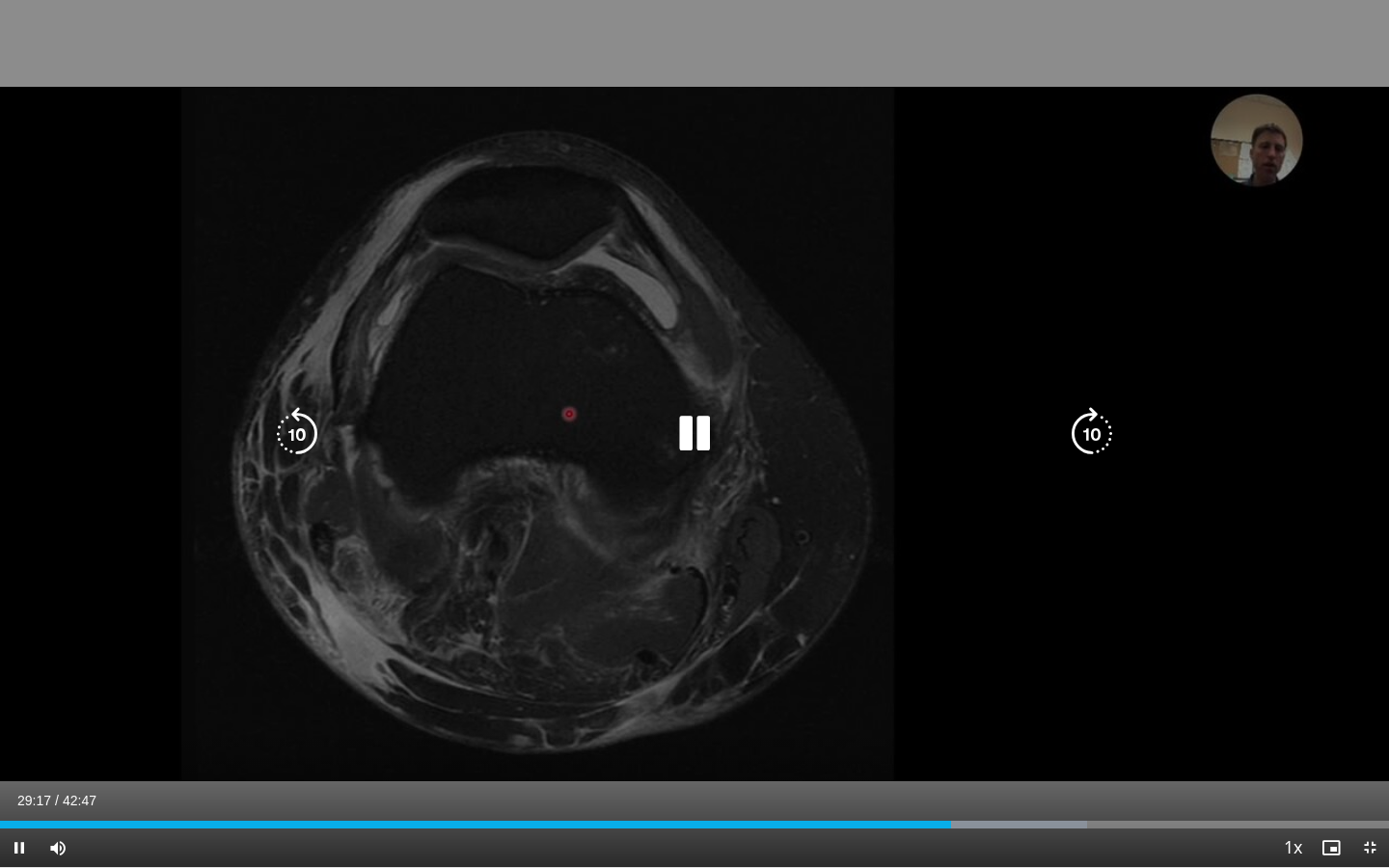 click on "20 seconds
Tap to unmute" at bounding box center [694, 433] 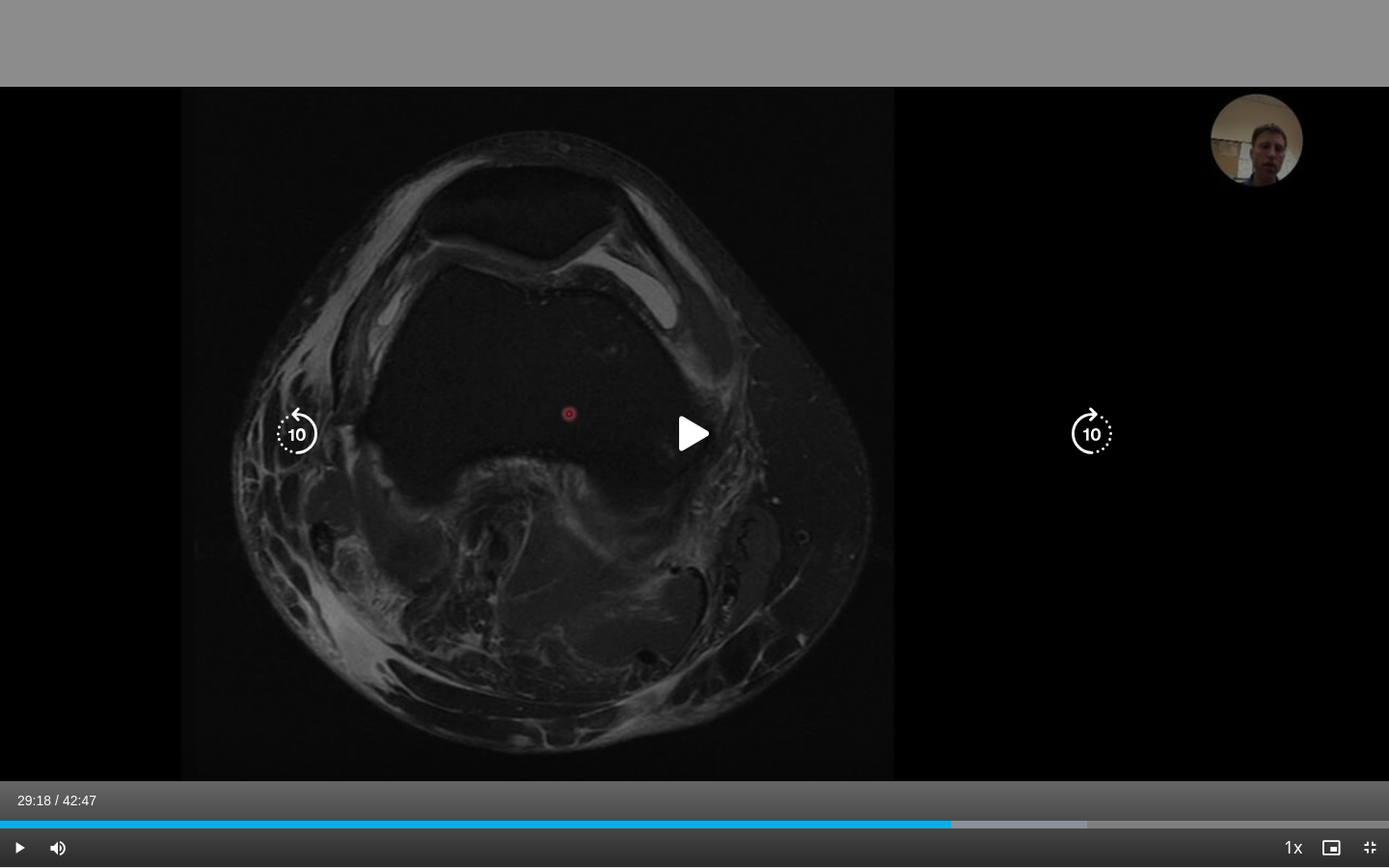 click on "20 seconds
Tap to unmute" at bounding box center [694, 433] 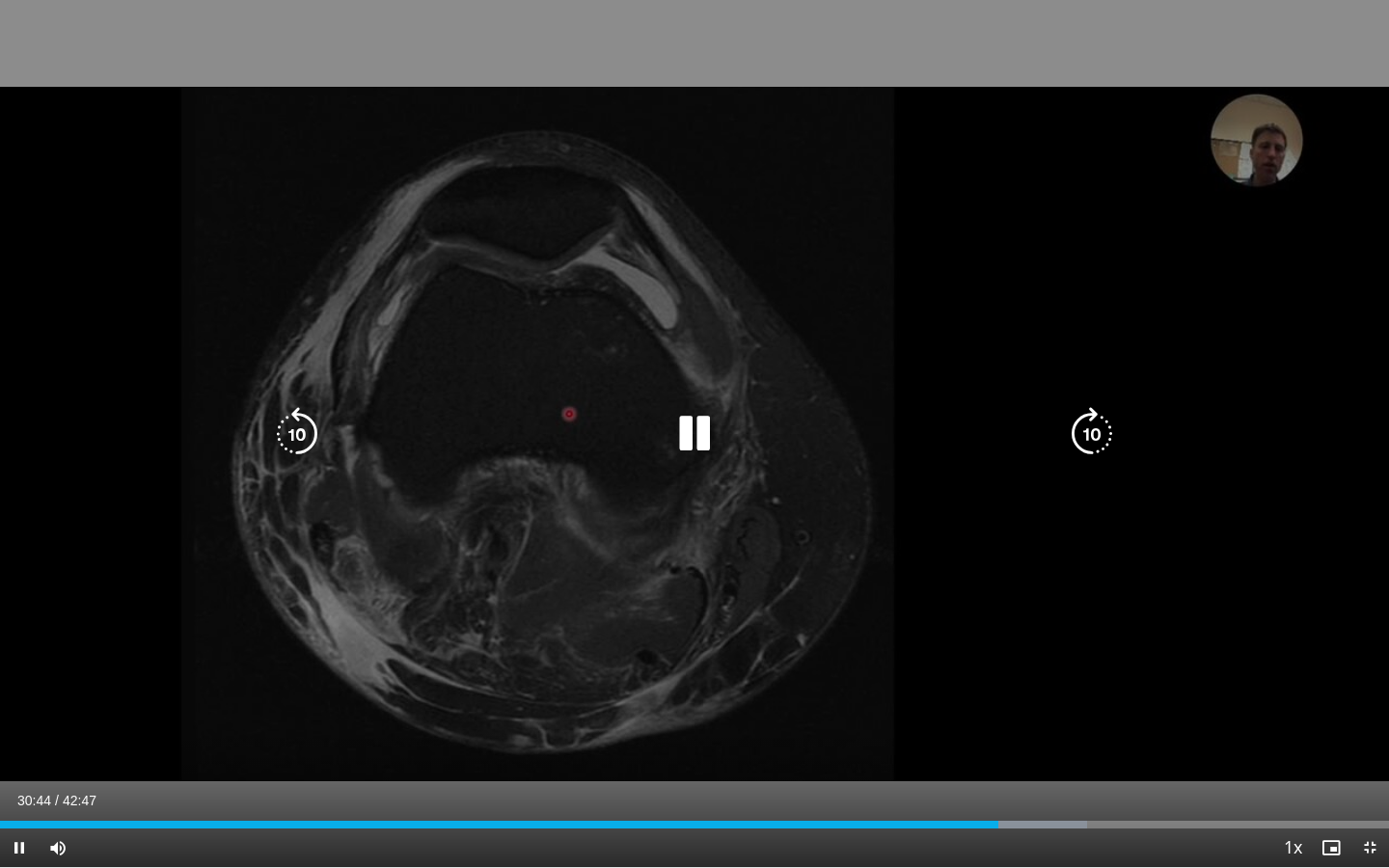 click on "20 seconds
Tap to unmute" at bounding box center (694, 433) 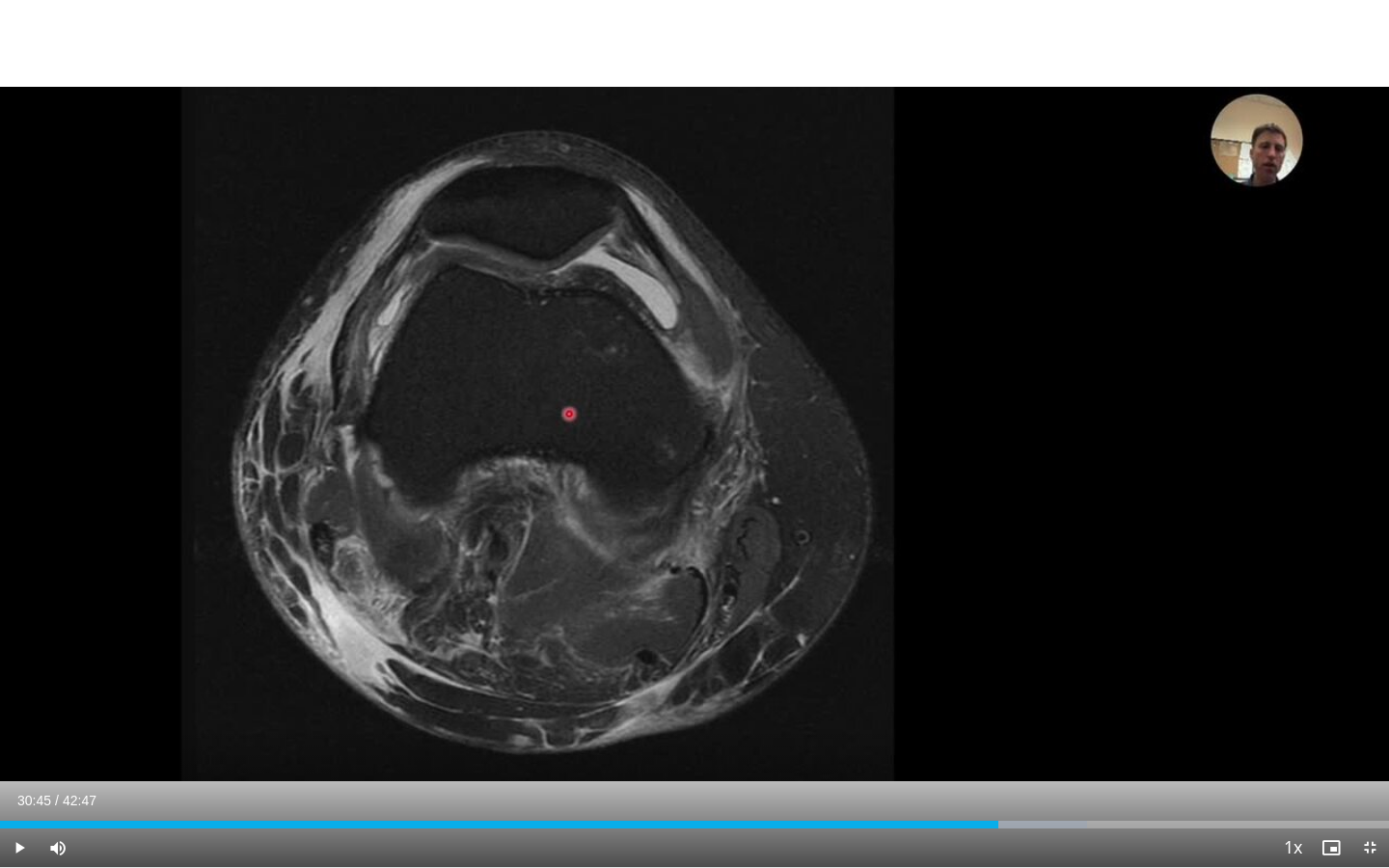 click at bounding box center (1370, 848) 